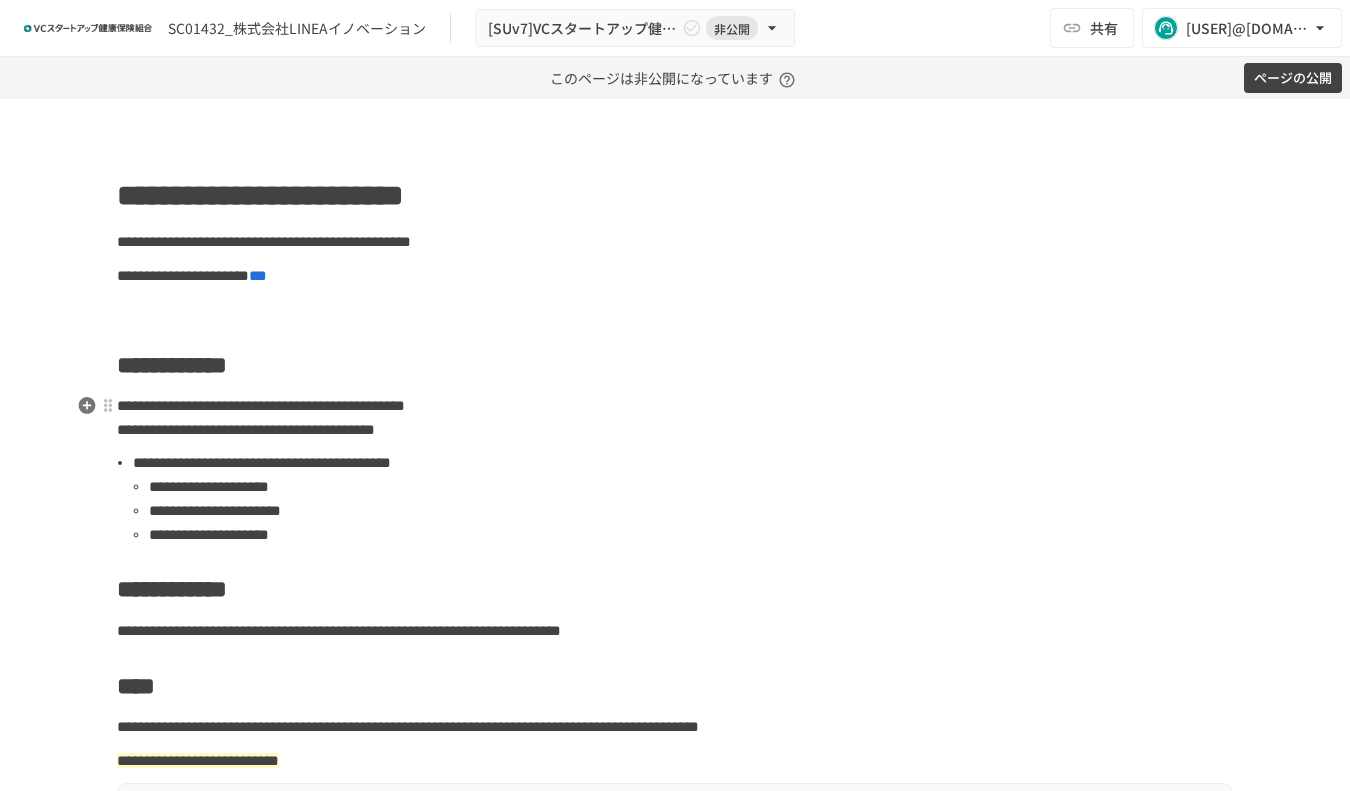 scroll, scrollTop: 0, scrollLeft: 0, axis: both 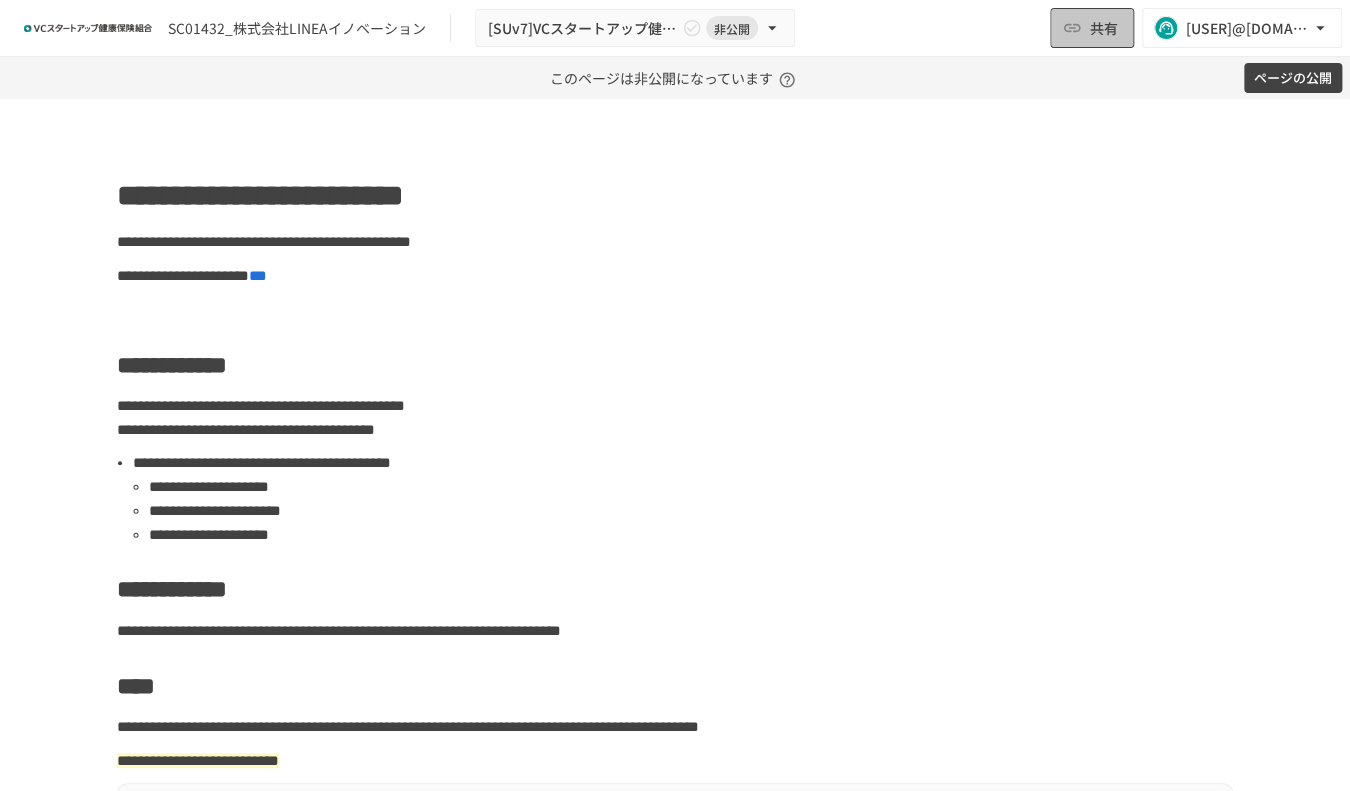 click on "共有" at bounding box center (1104, 28) 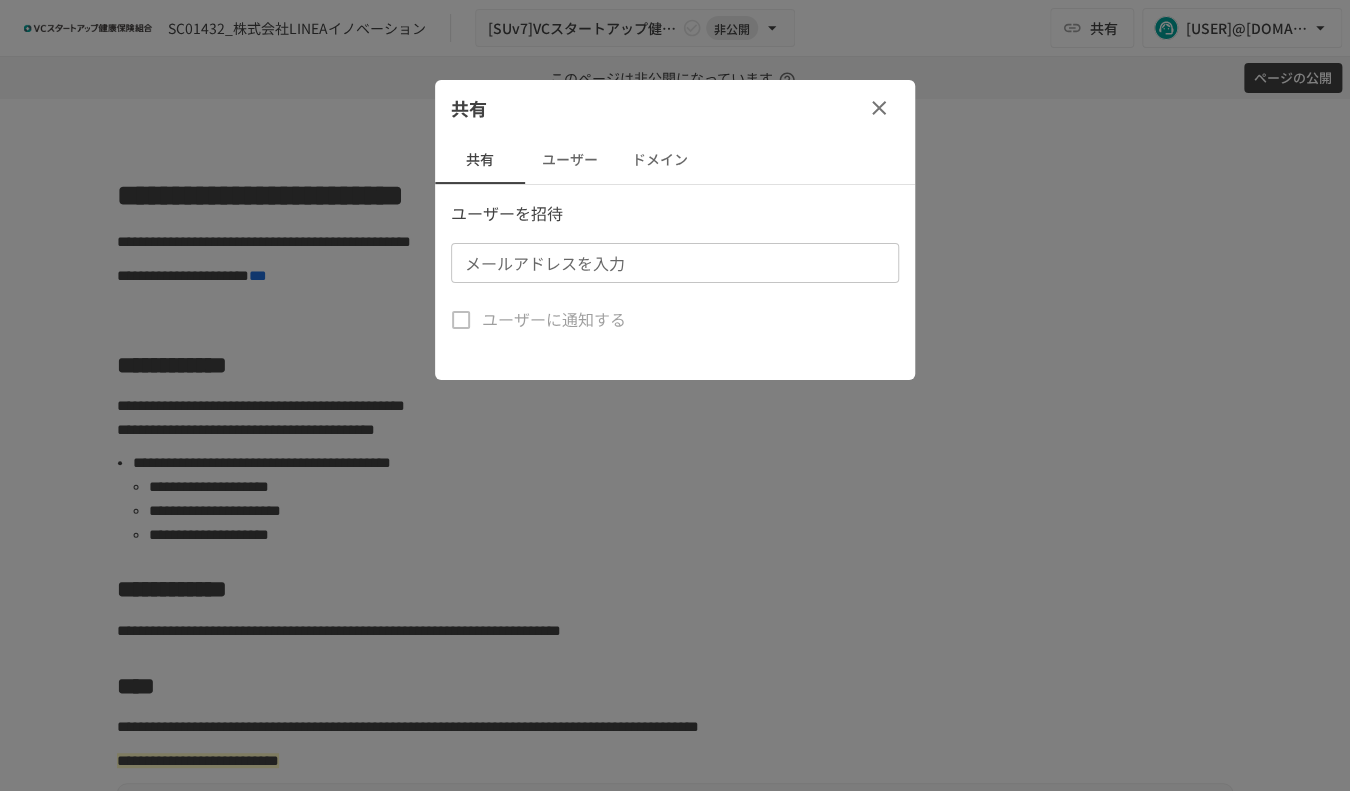 click on "メールアドレスを入力" at bounding box center [673, 263] 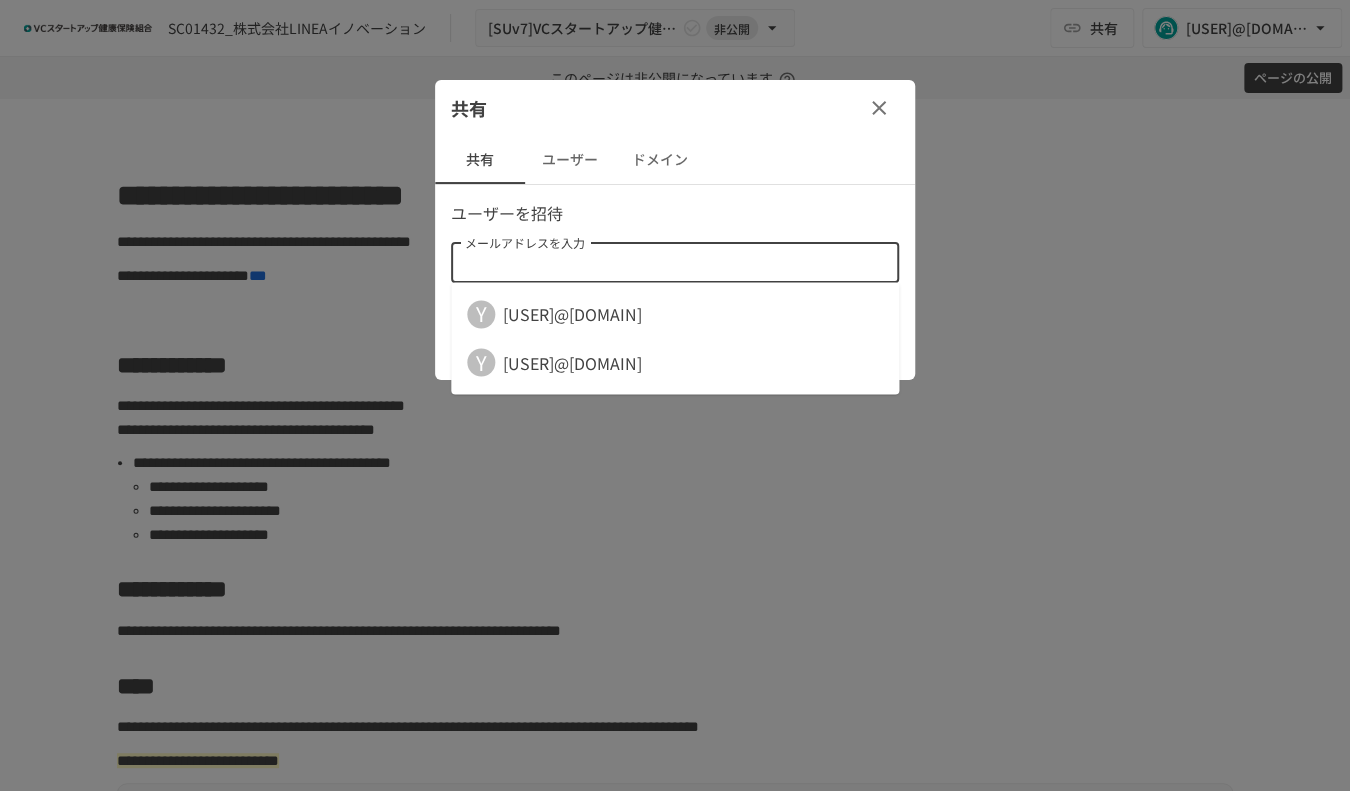 paste on "**********" 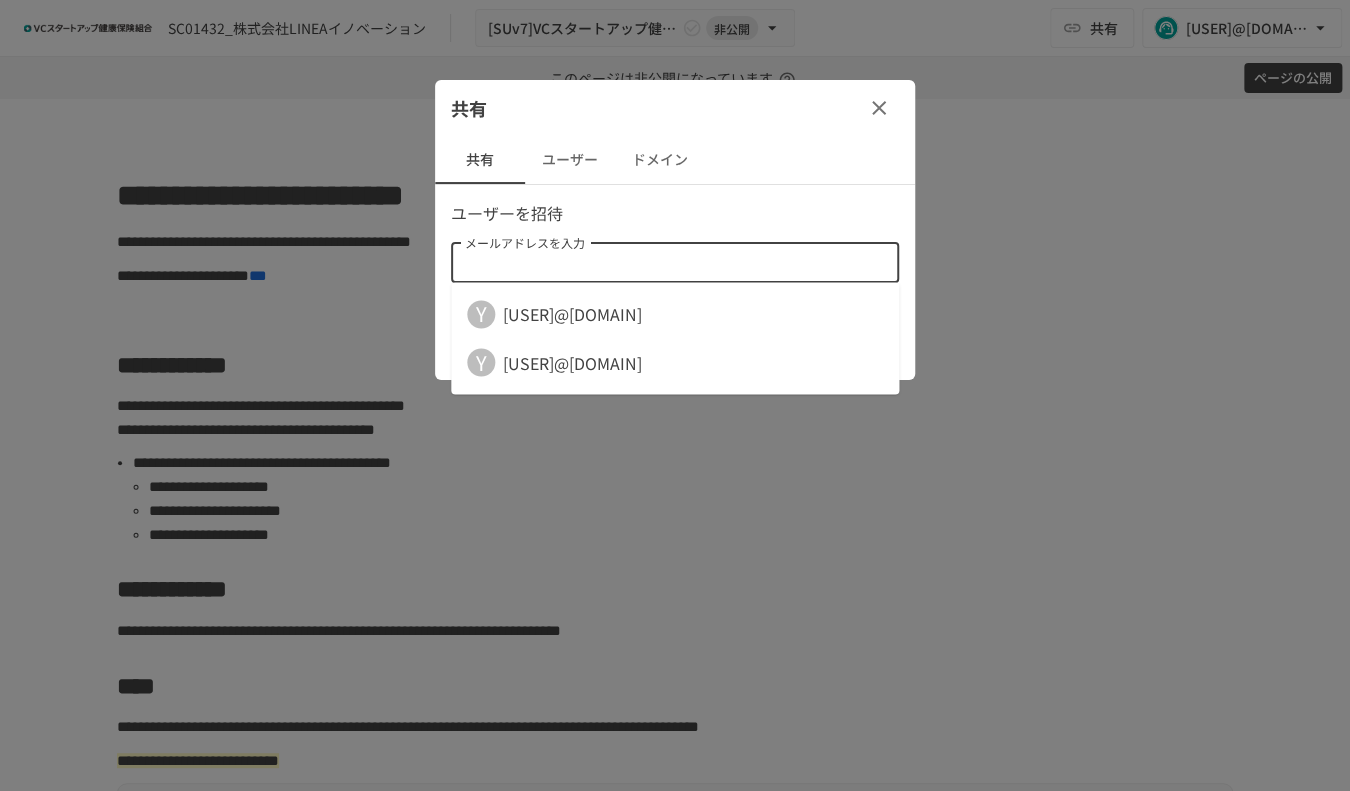 type on "**********" 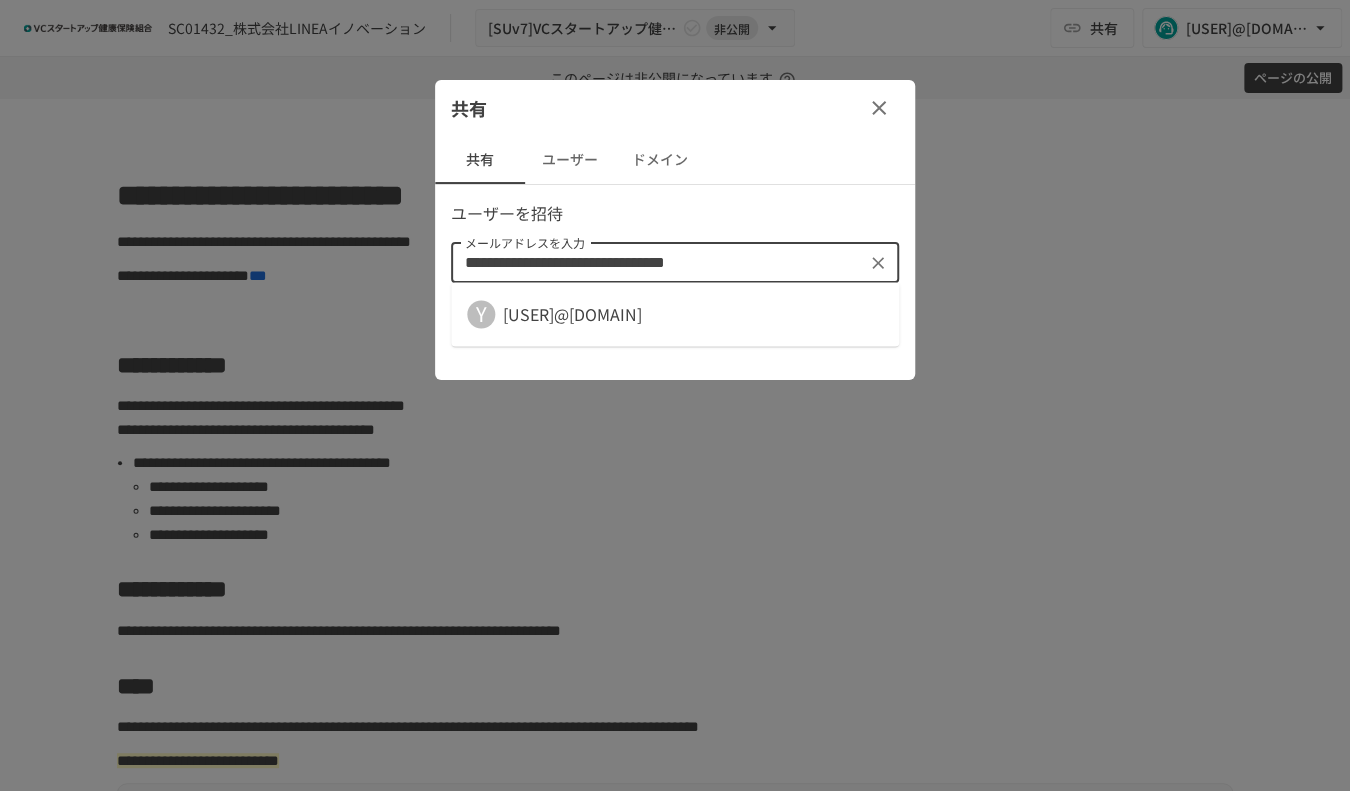 click on "y.yamaguchi@linea-innovations.com" at bounding box center [572, 314] 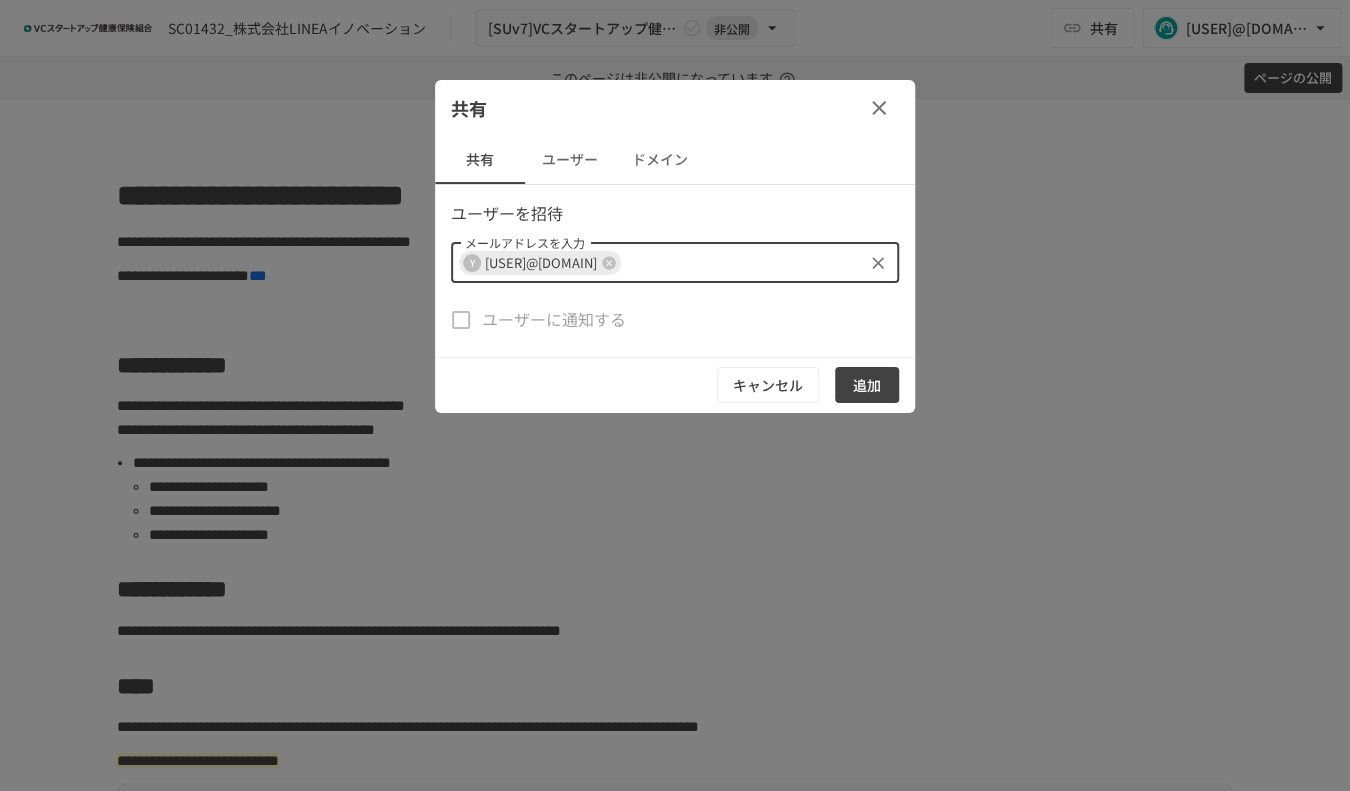 paste on "**********" 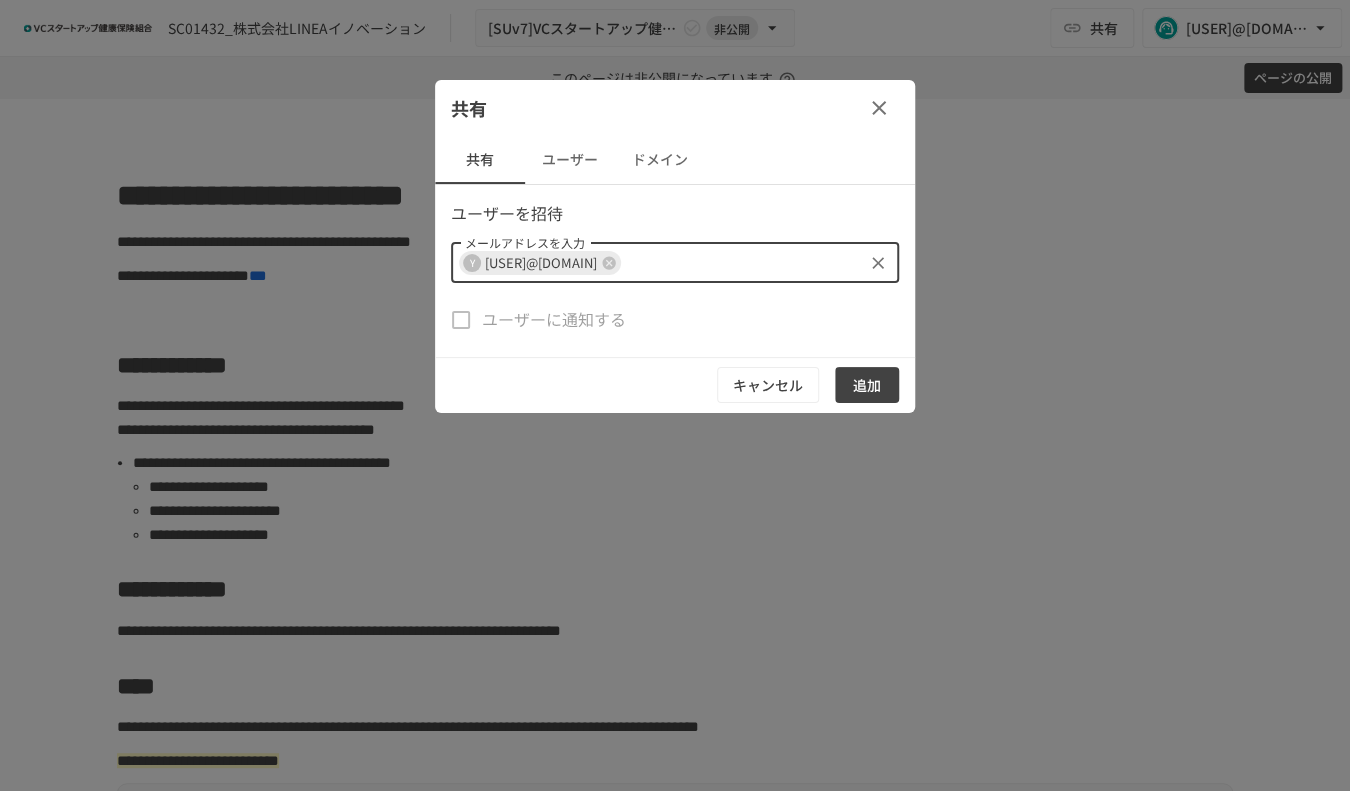 type on "**********" 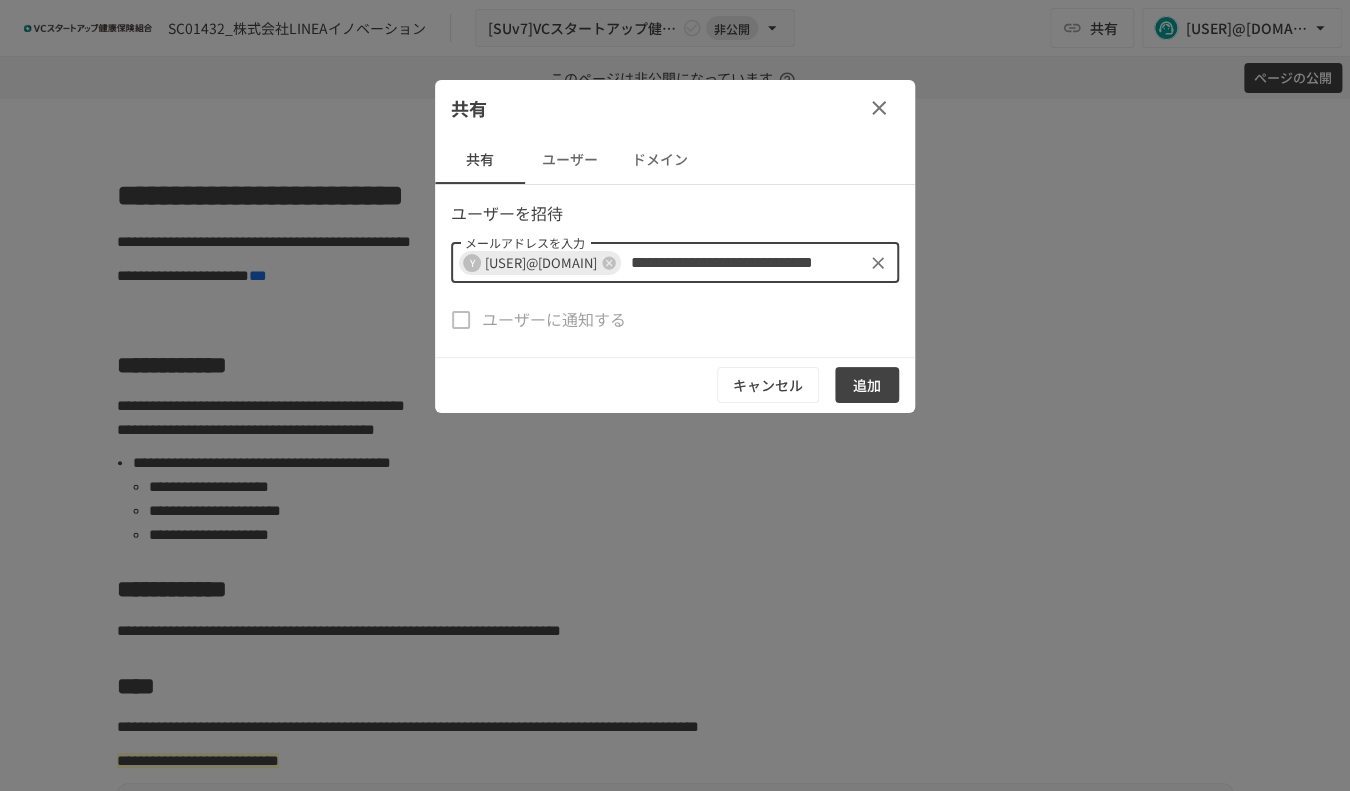 scroll, scrollTop: 0, scrollLeft: 117, axis: horizontal 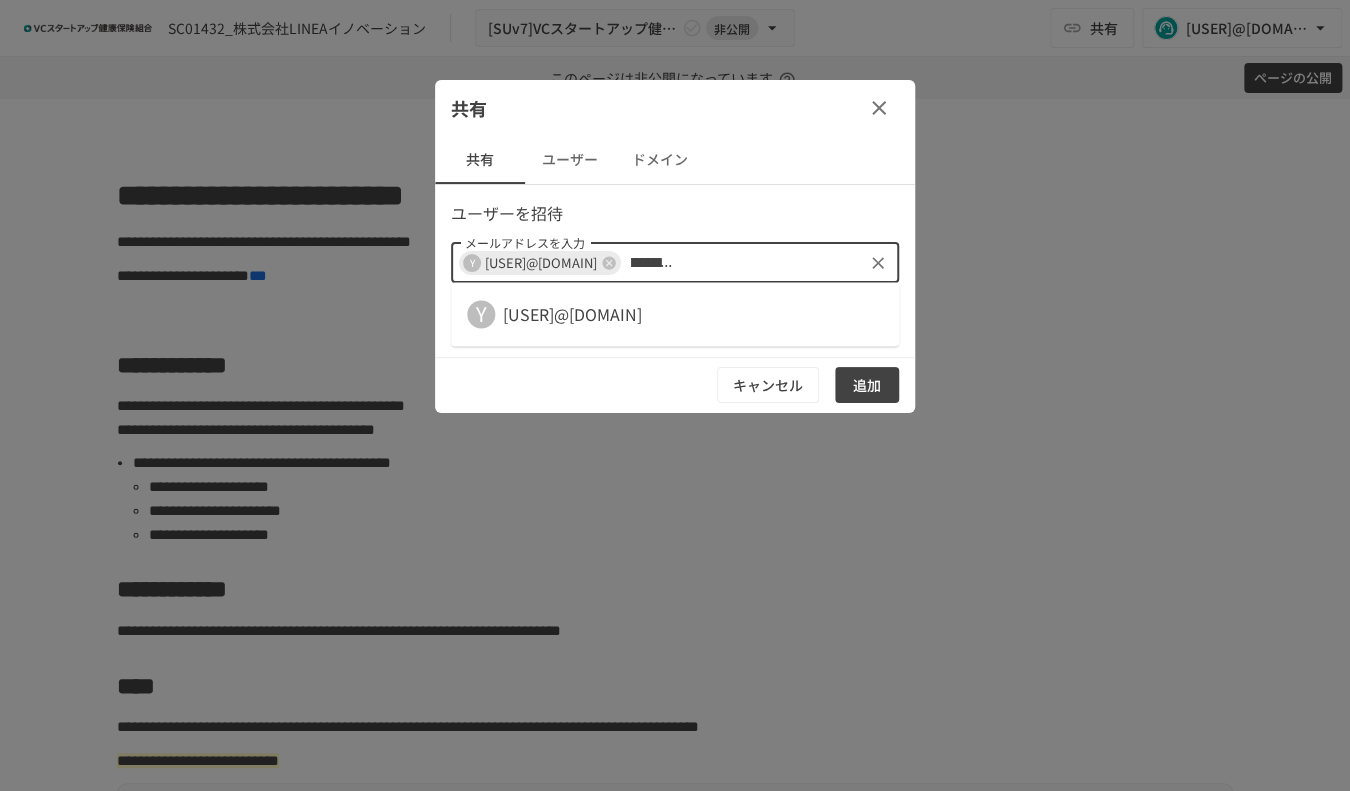 click on "Y y.nojiri@linea-innovations.com" at bounding box center [675, 314] 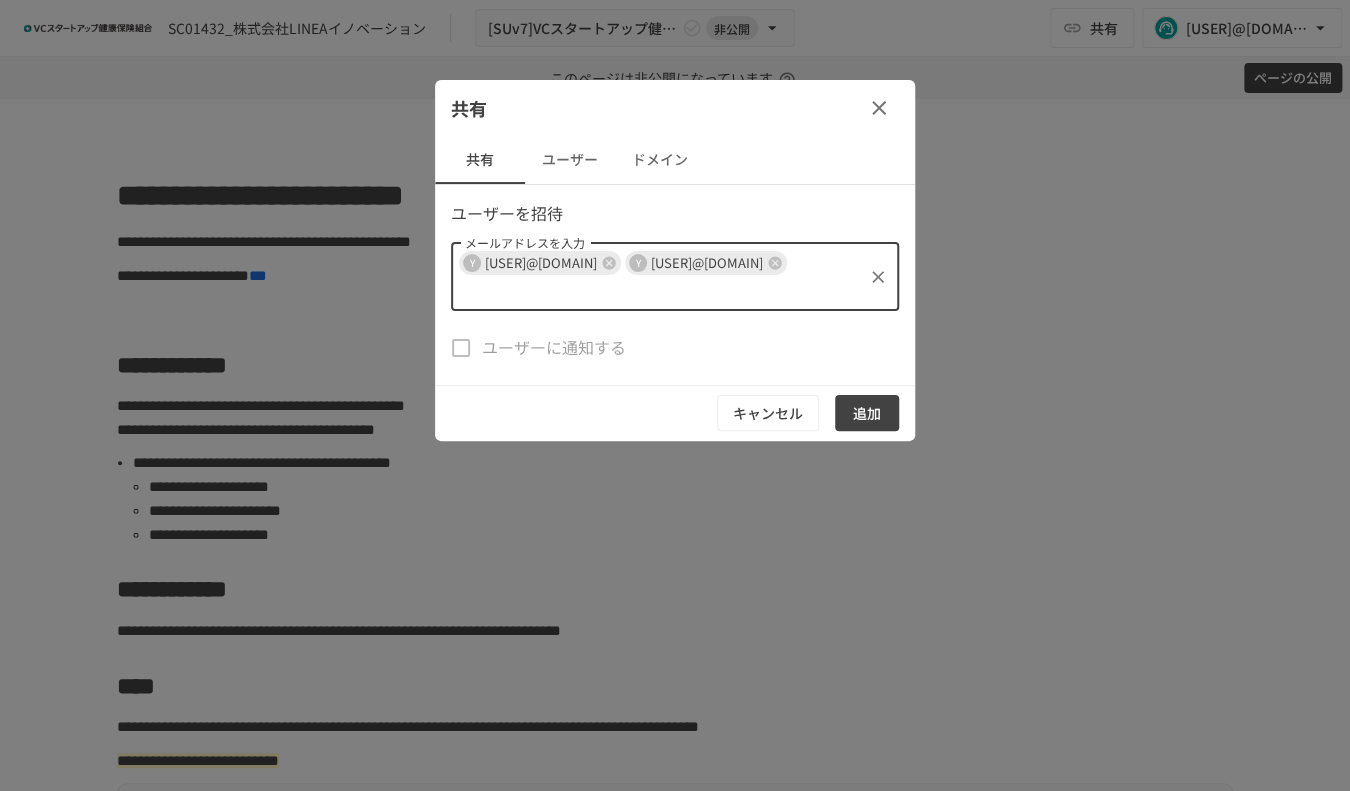 scroll, scrollTop: 0, scrollLeft: 0, axis: both 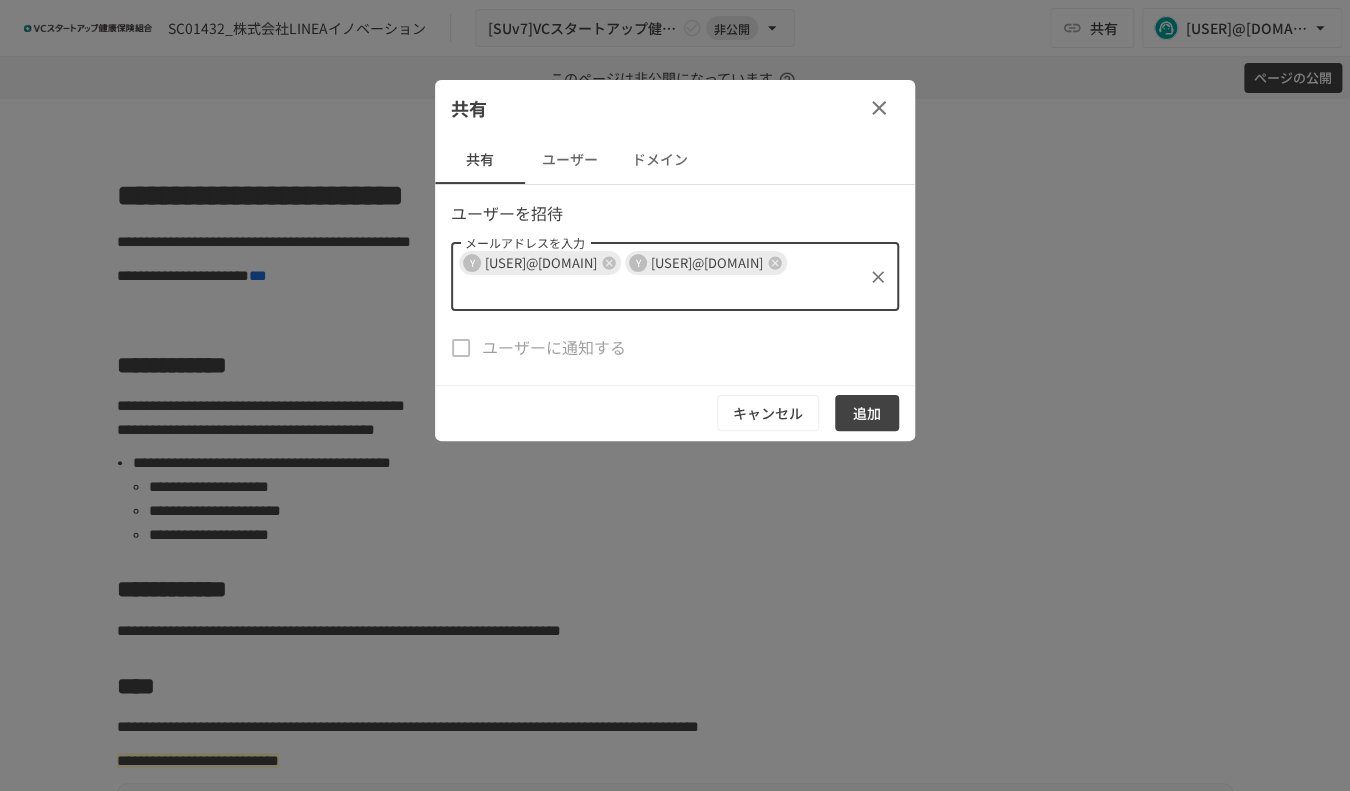 click on "追加" at bounding box center (867, 413) 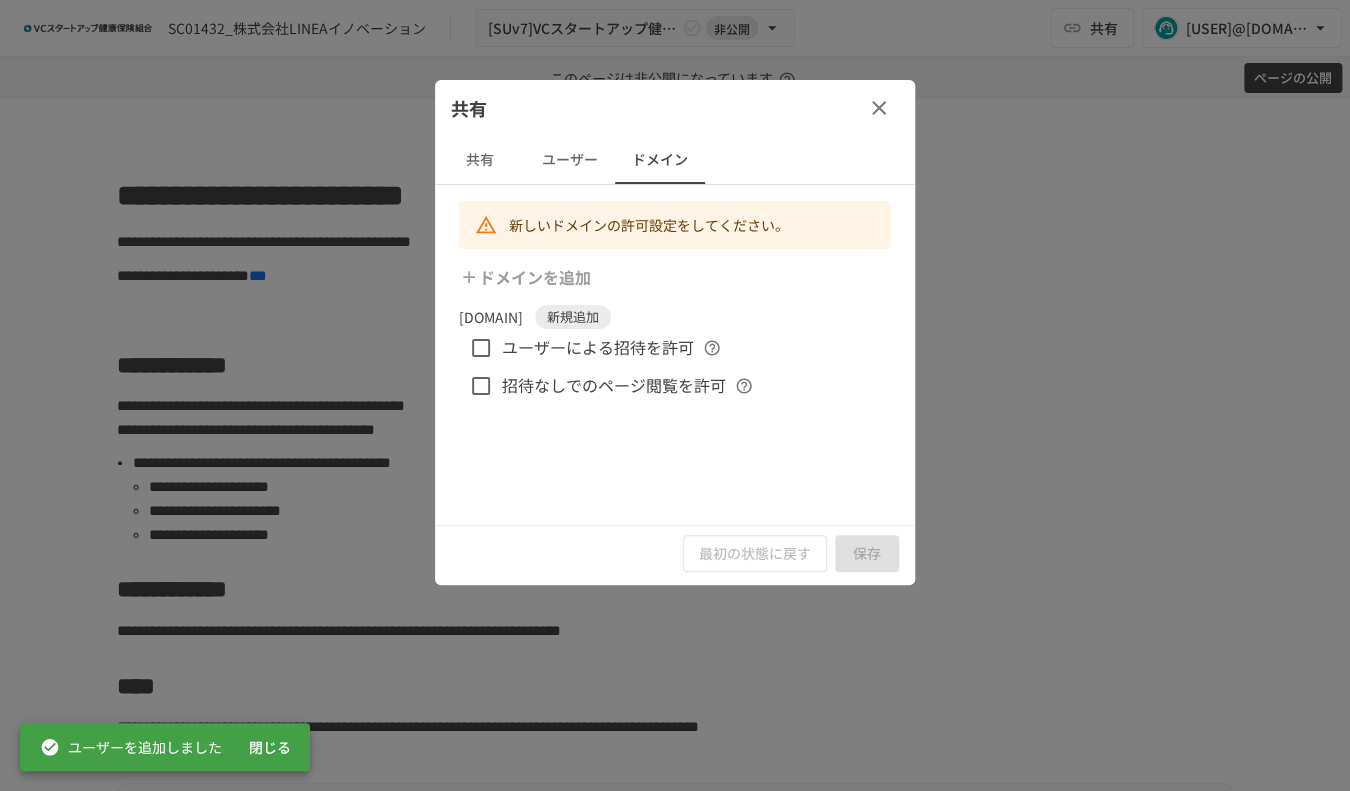click on "ユーザーによる招待を許可" at bounding box center (598, 348) 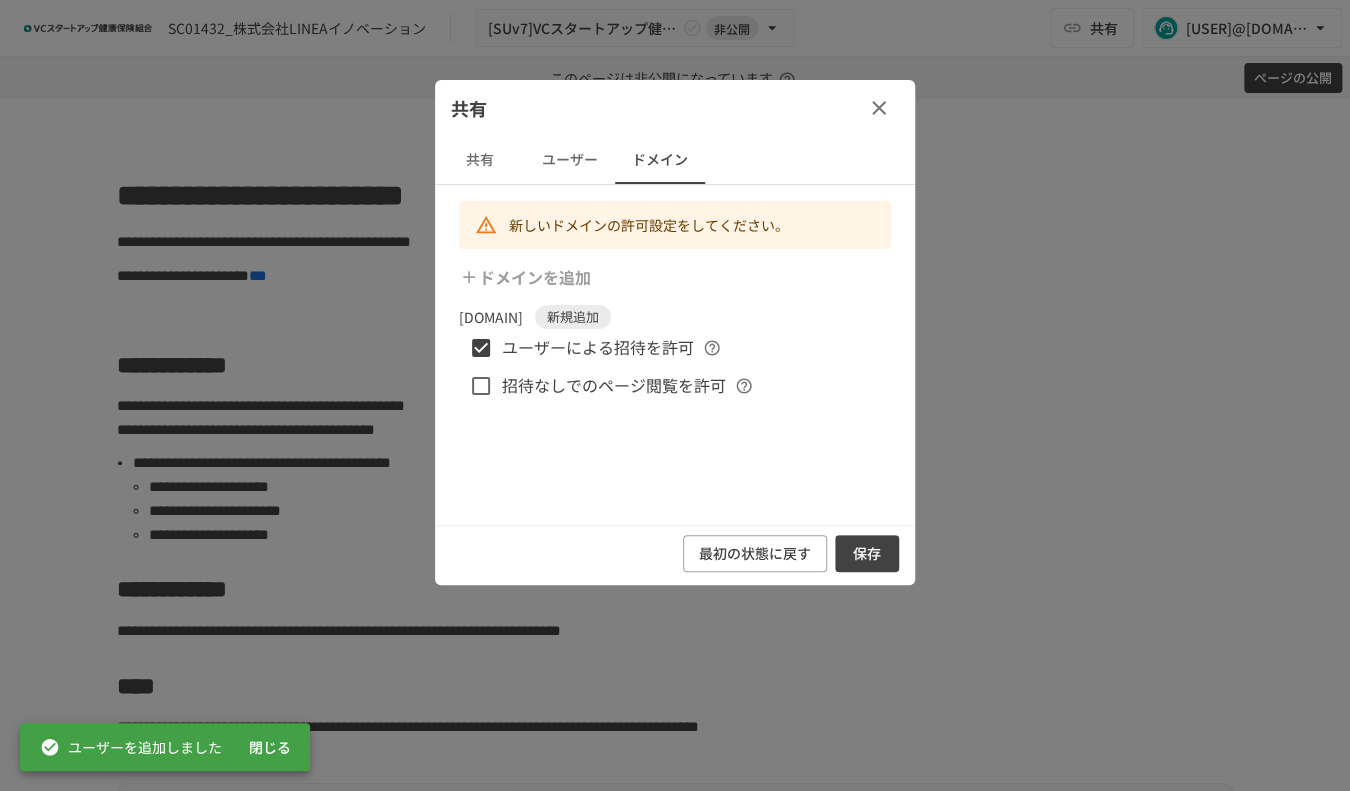 click on "保存" at bounding box center [867, 553] 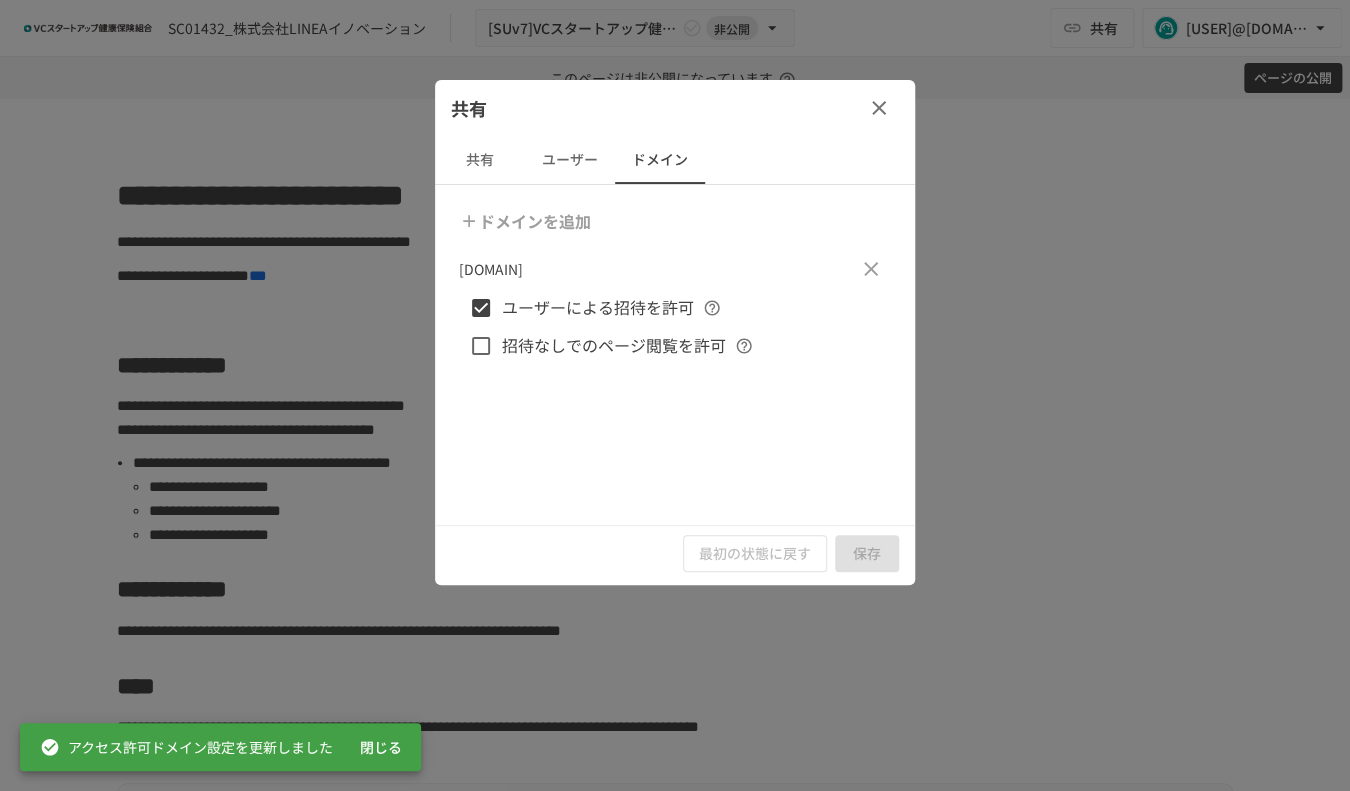 click 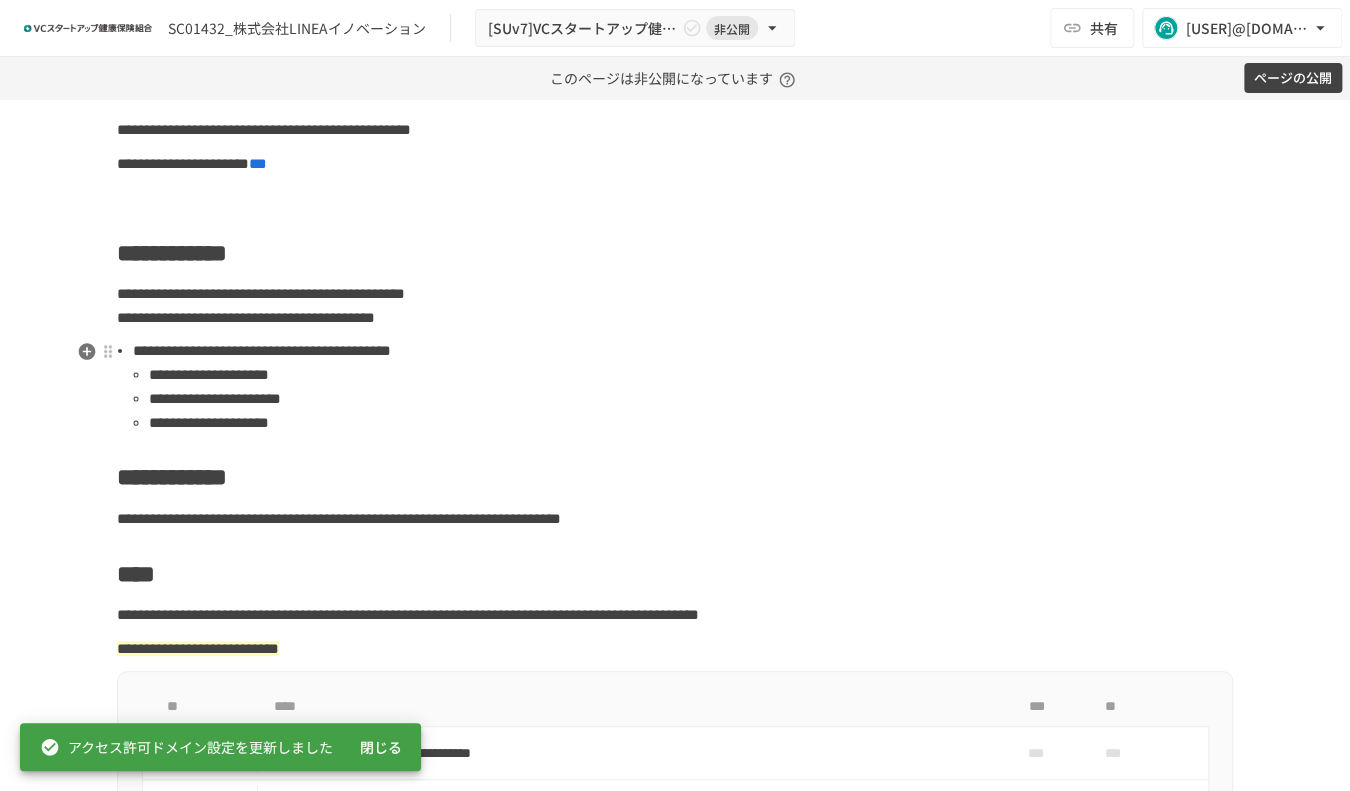 scroll, scrollTop: 166, scrollLeft: 0, axis: vertical 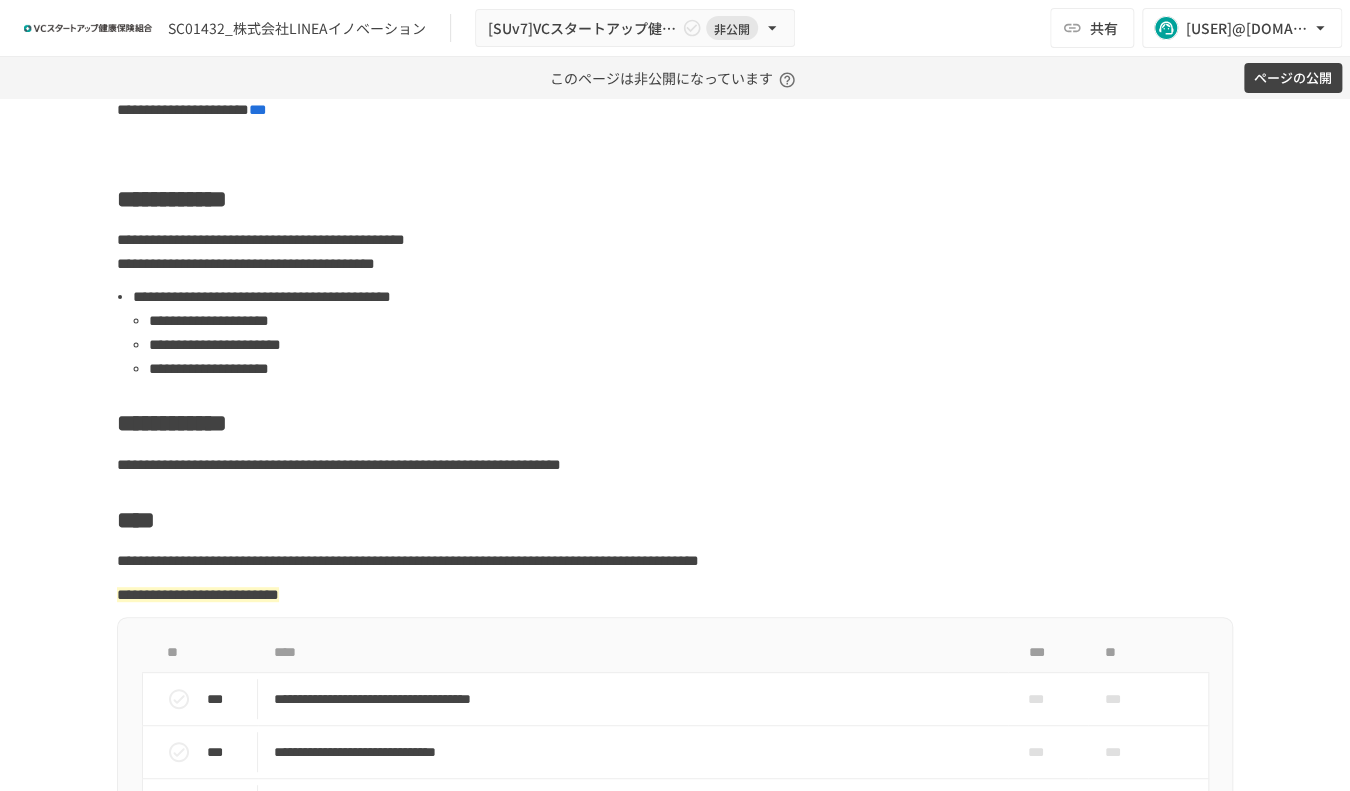 click on "**********" at bounding box center (675, 445) 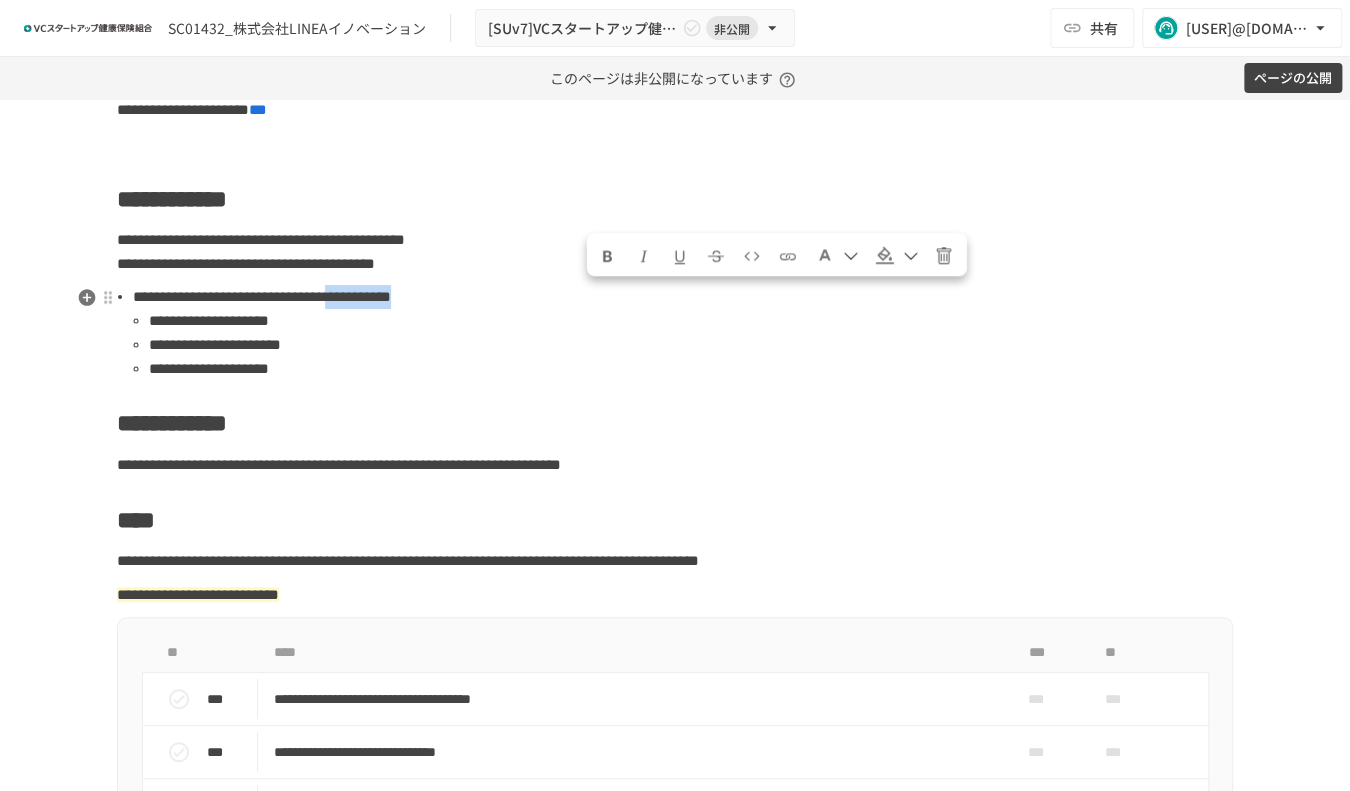 drag, startPoint x: 587, startPoint y: 299, endPoint x: 672, endPoint y: 299, distance: 85 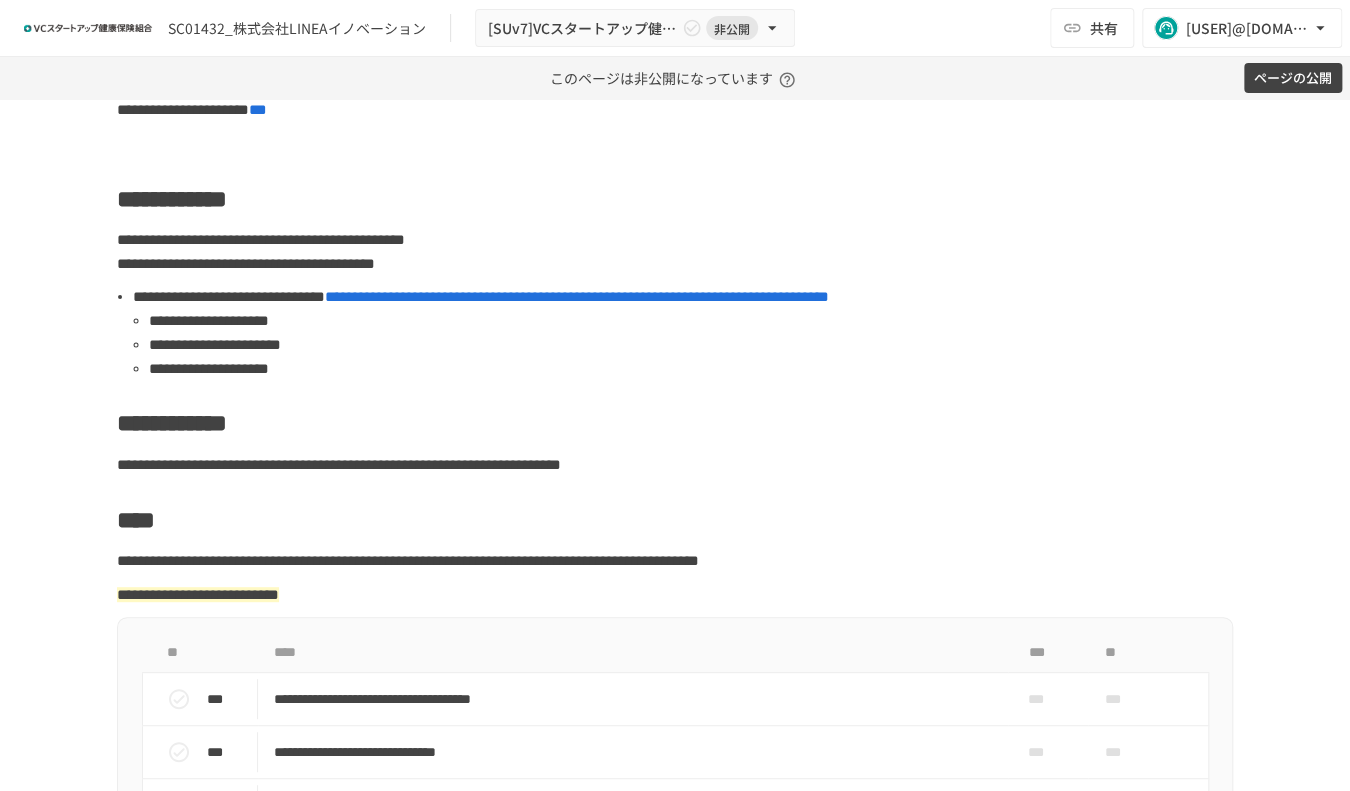 click on "**********" at bounding box center (675, 445) 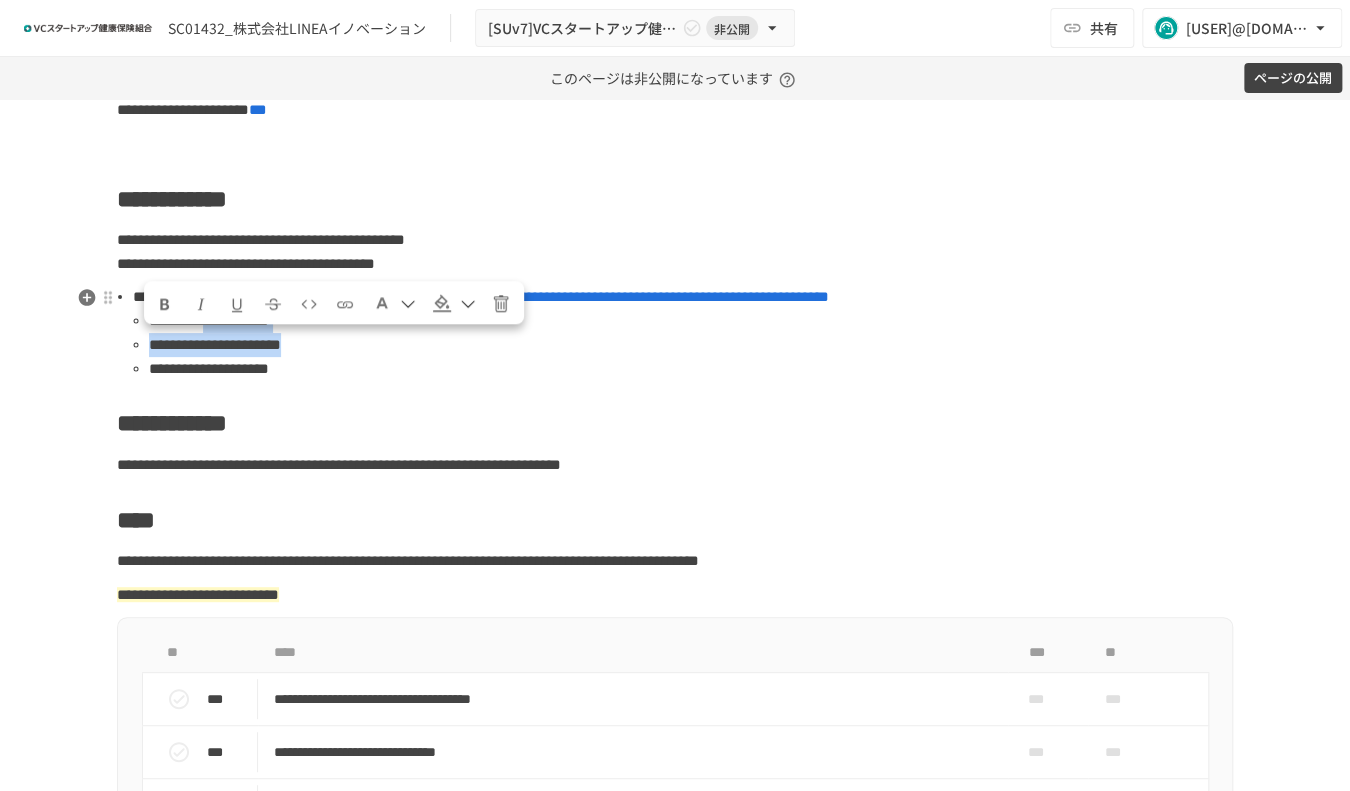 drag, startPoint x: 263, startPoint y: 347, endPoint x: 474, endPoint y: 362, distance: 211.5325 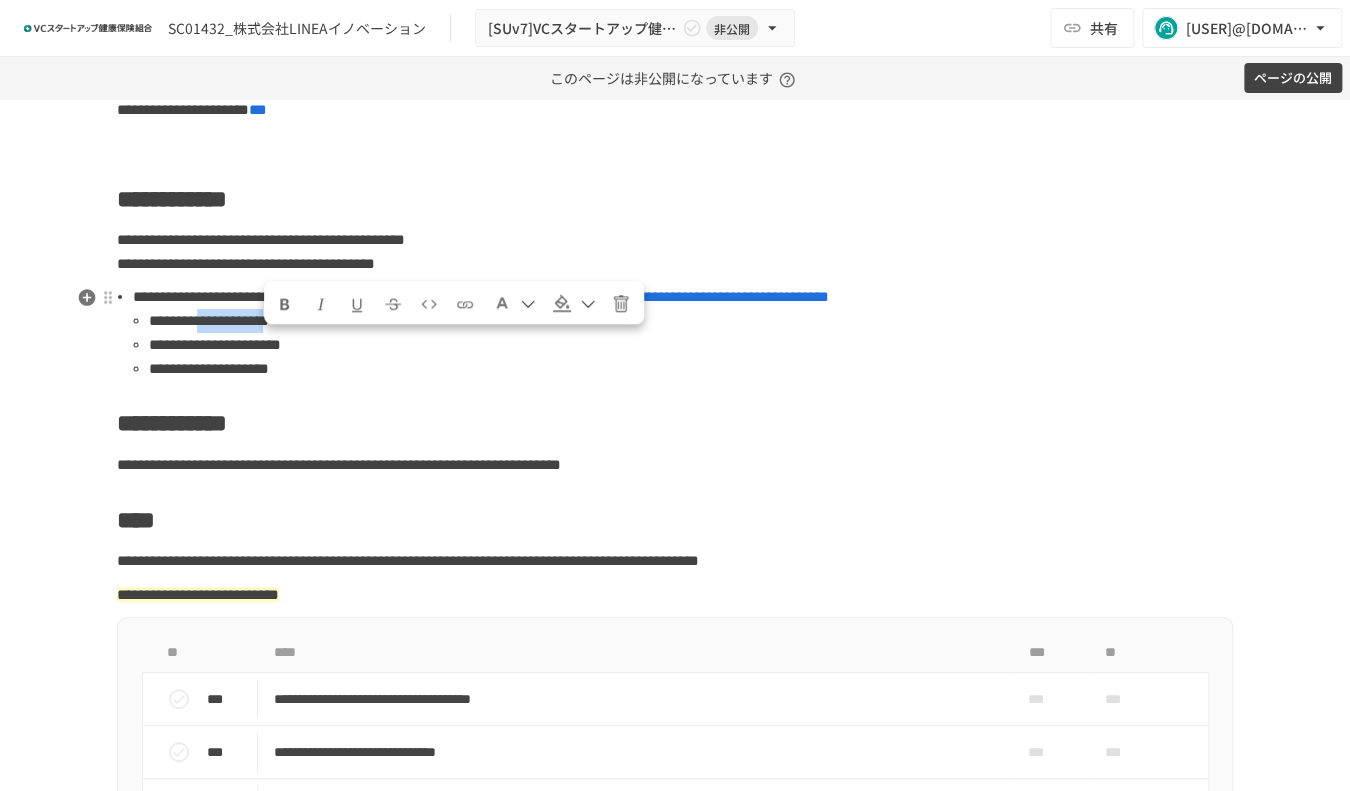 drag, startPoint x: 262, startPoint y: 347, endPoint x: 334, endPoint y: 345, distance: 72.02777 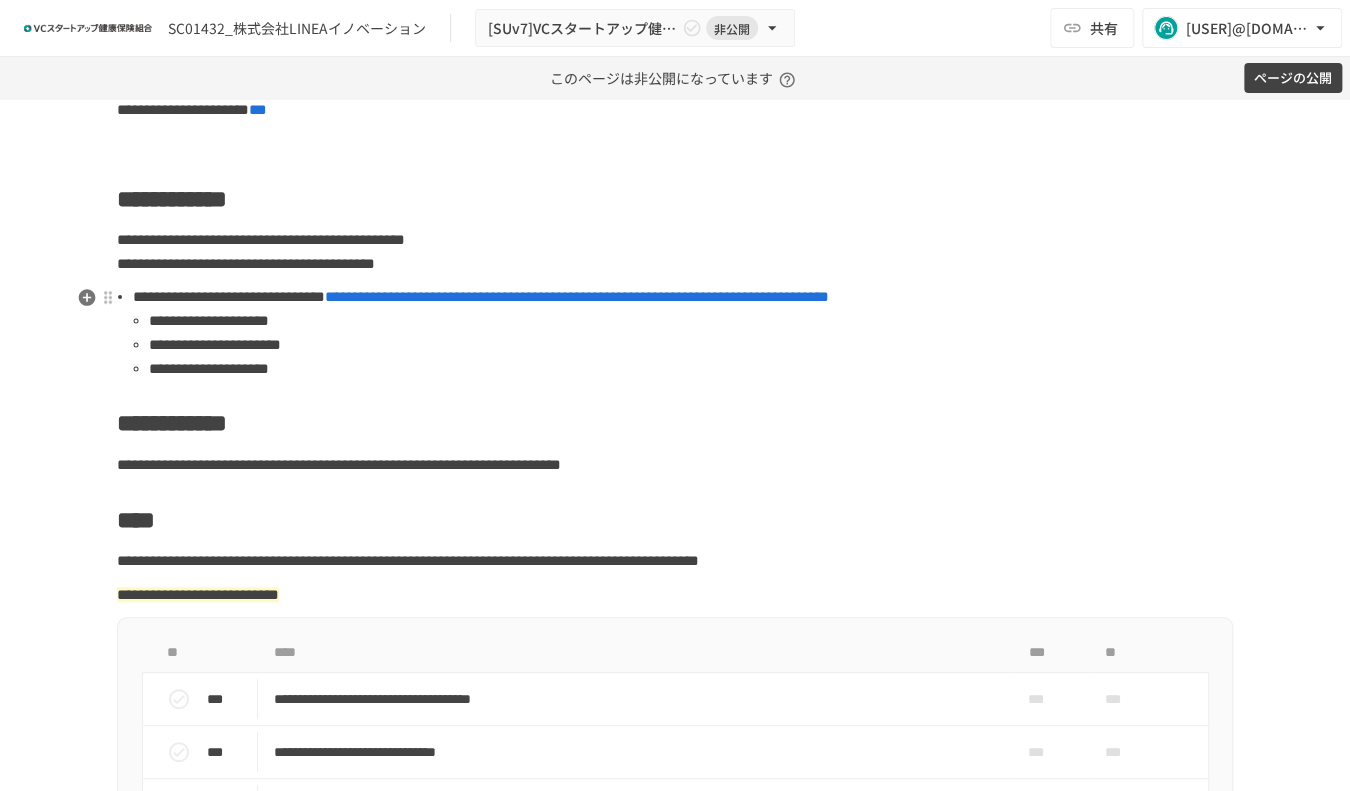click on "**********" at bounding box center (691, 321) 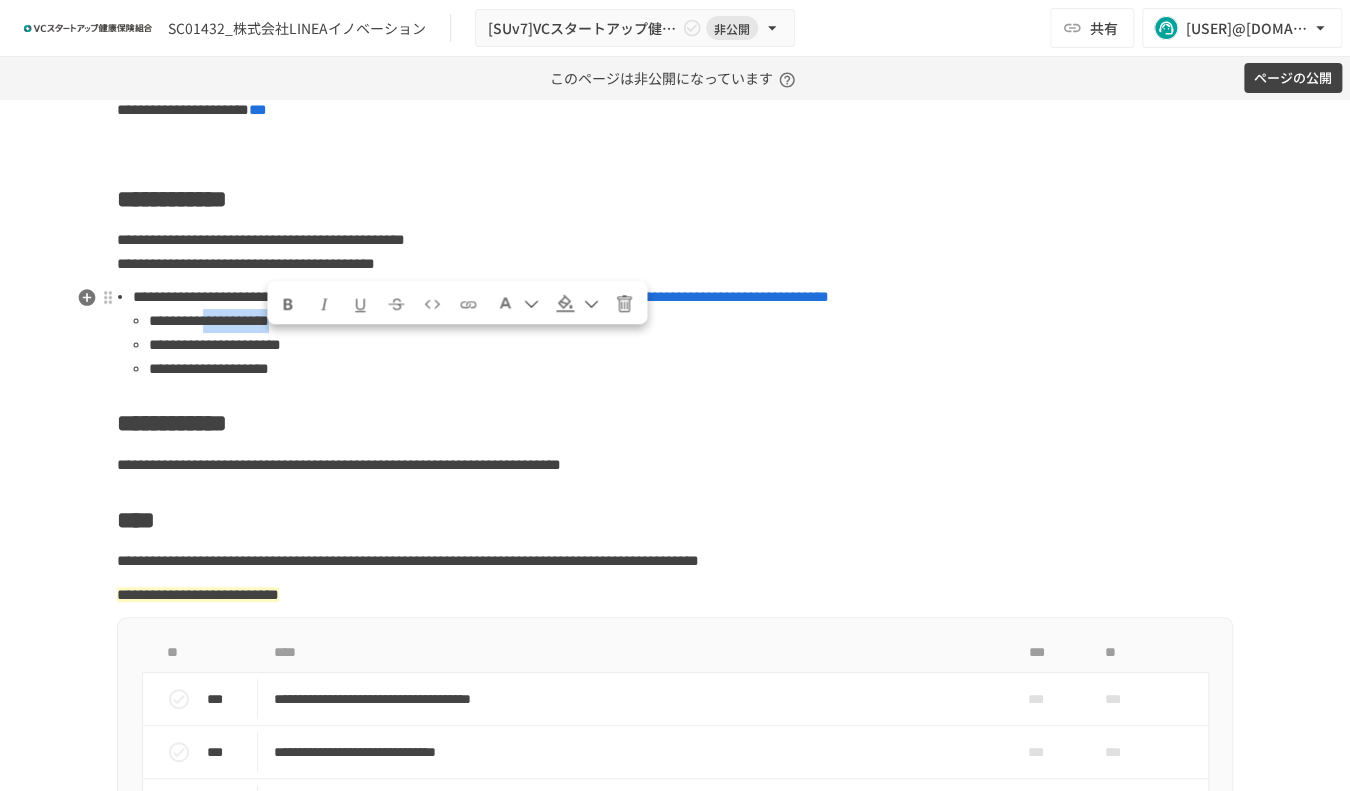 drag, startPoint x: 344, startPoint y: 348, endPoint x: 264, endPoint y: 351, distance: 80.05623 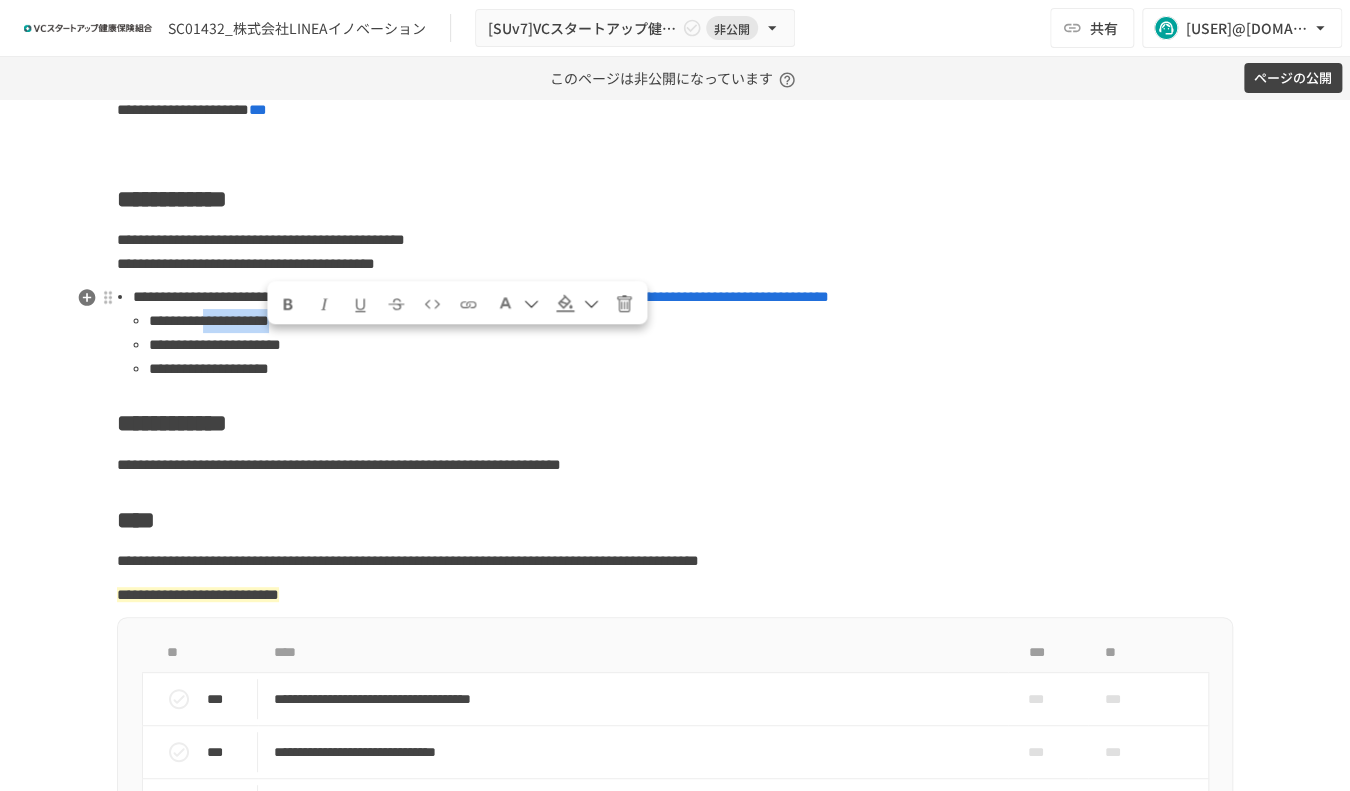 click on "**********" at bounding box center [691, 321] 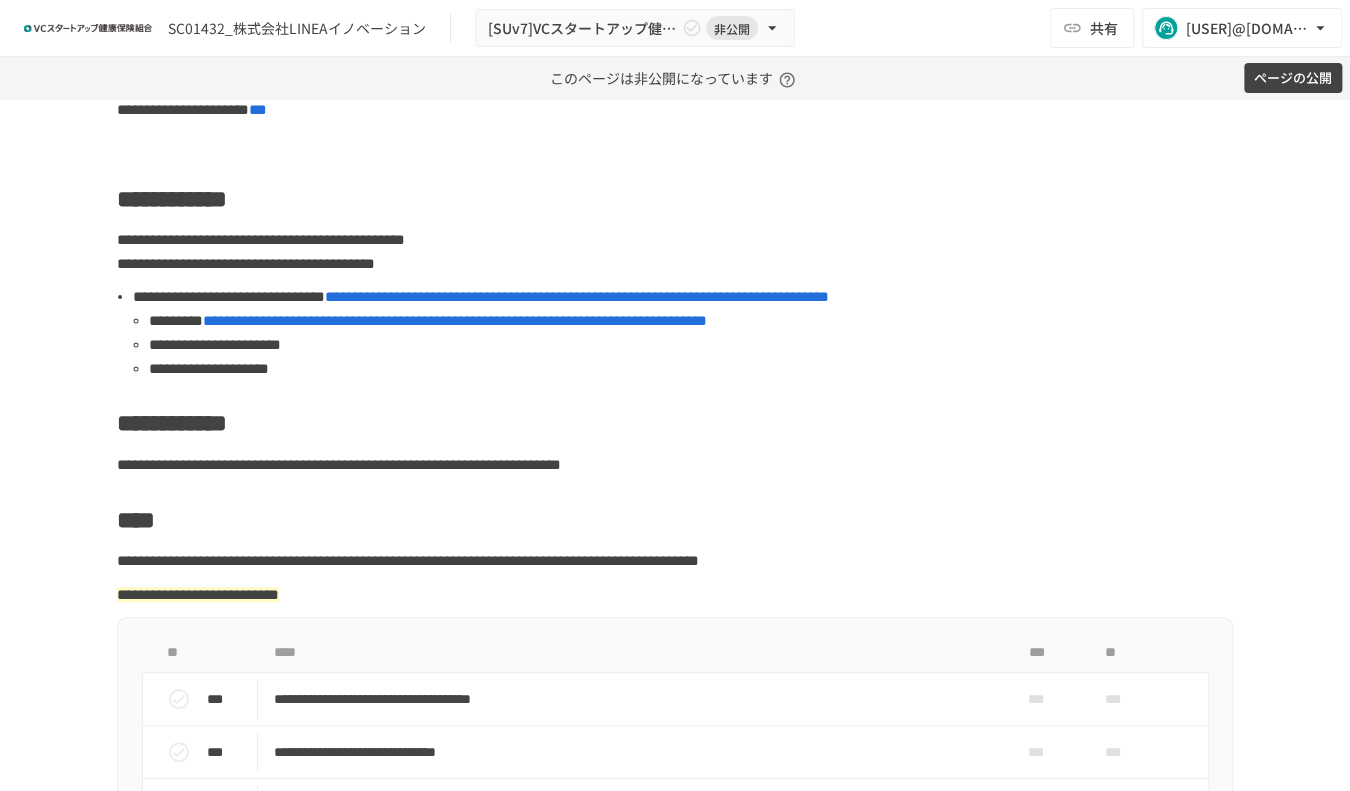 click on "**********" at bounding box center [675, 445] 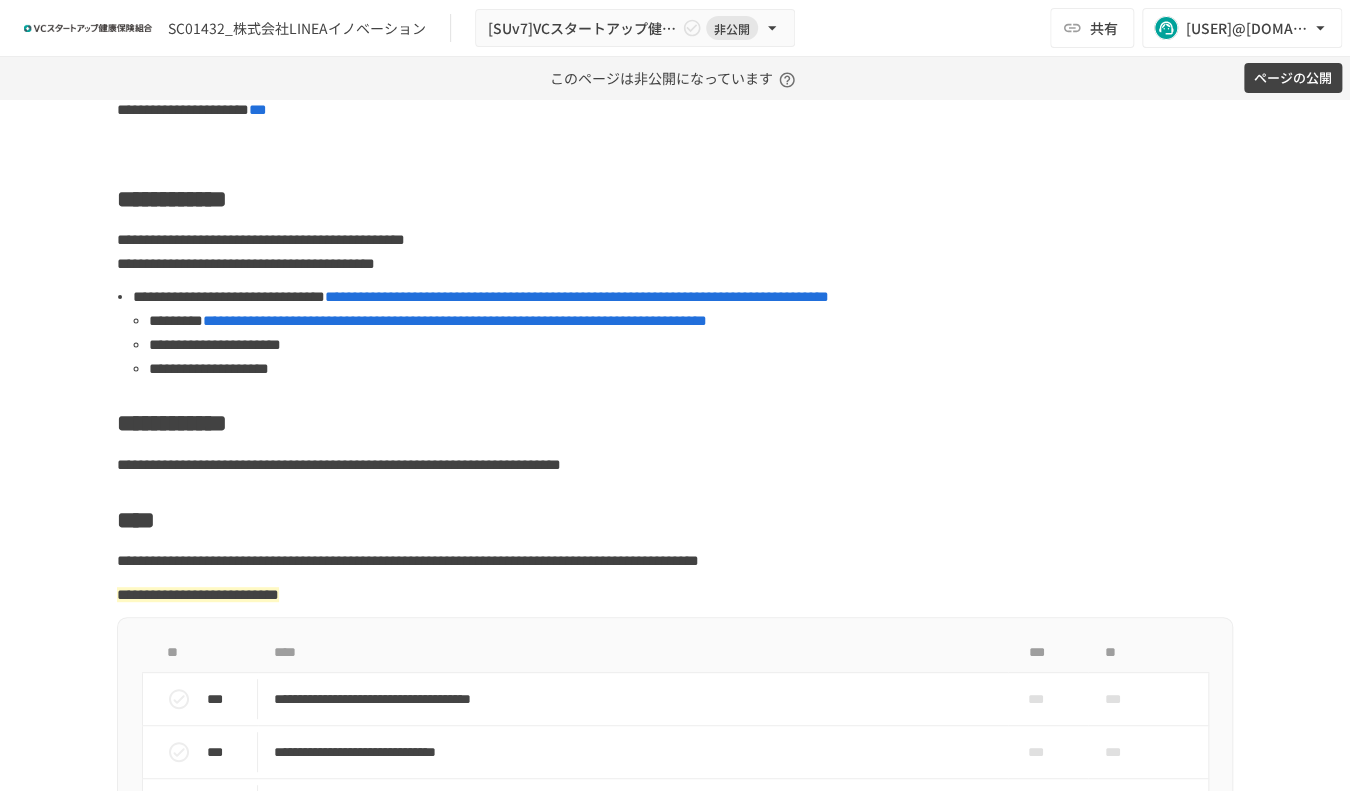 click on "**********" at bounding box center (675, 445) 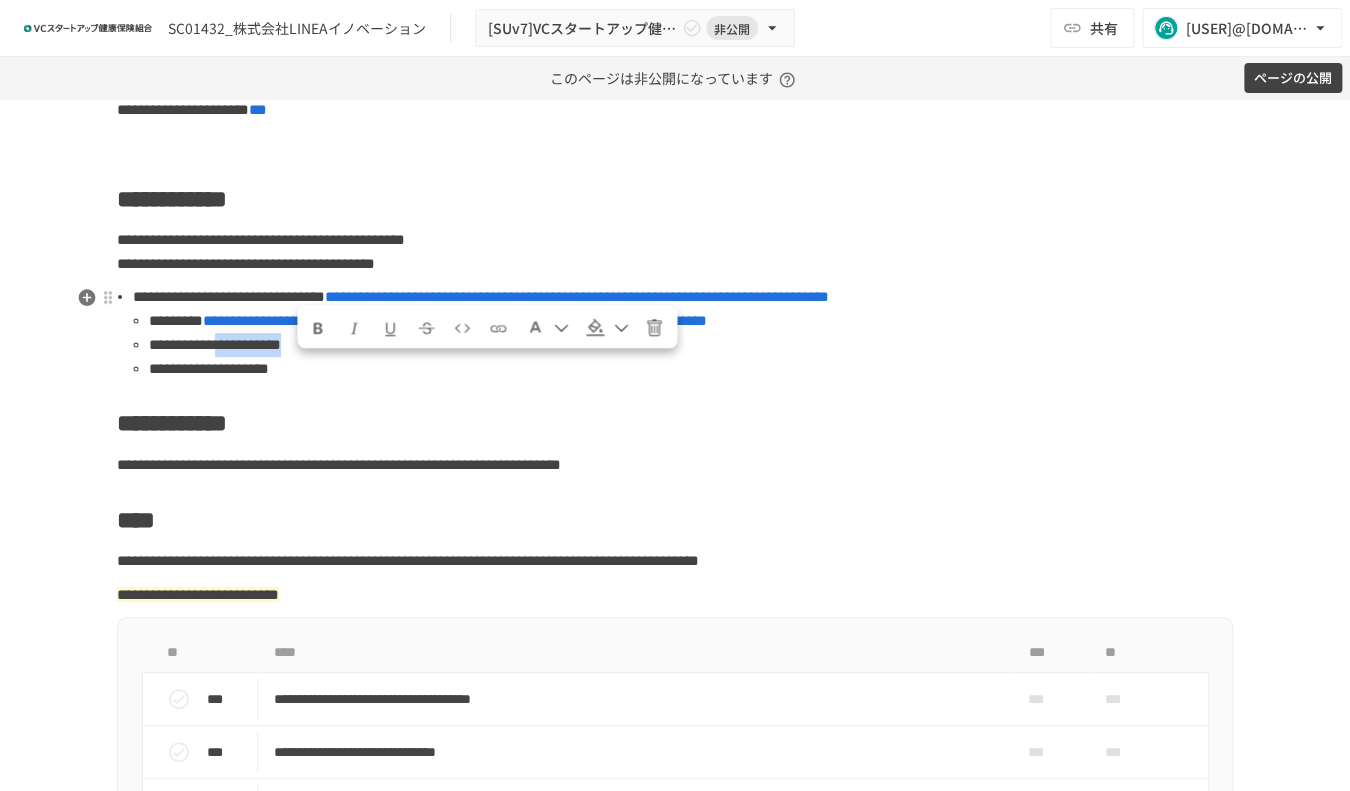 drag, startPoint x: 373, startPoint y: 375, endPoint x: 296, endPoint y: 367, distance: 77.41447 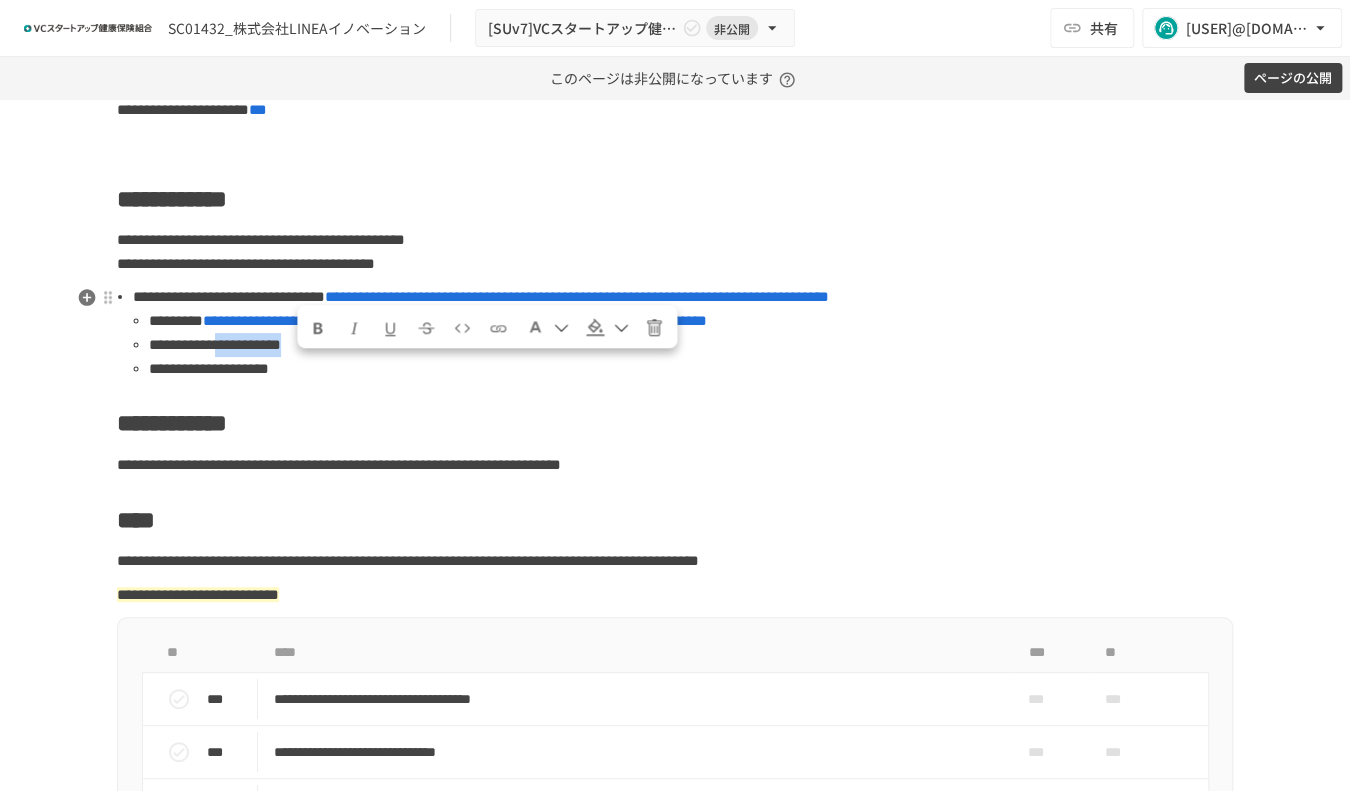 click on "**********" at bounding box center (691, 345) 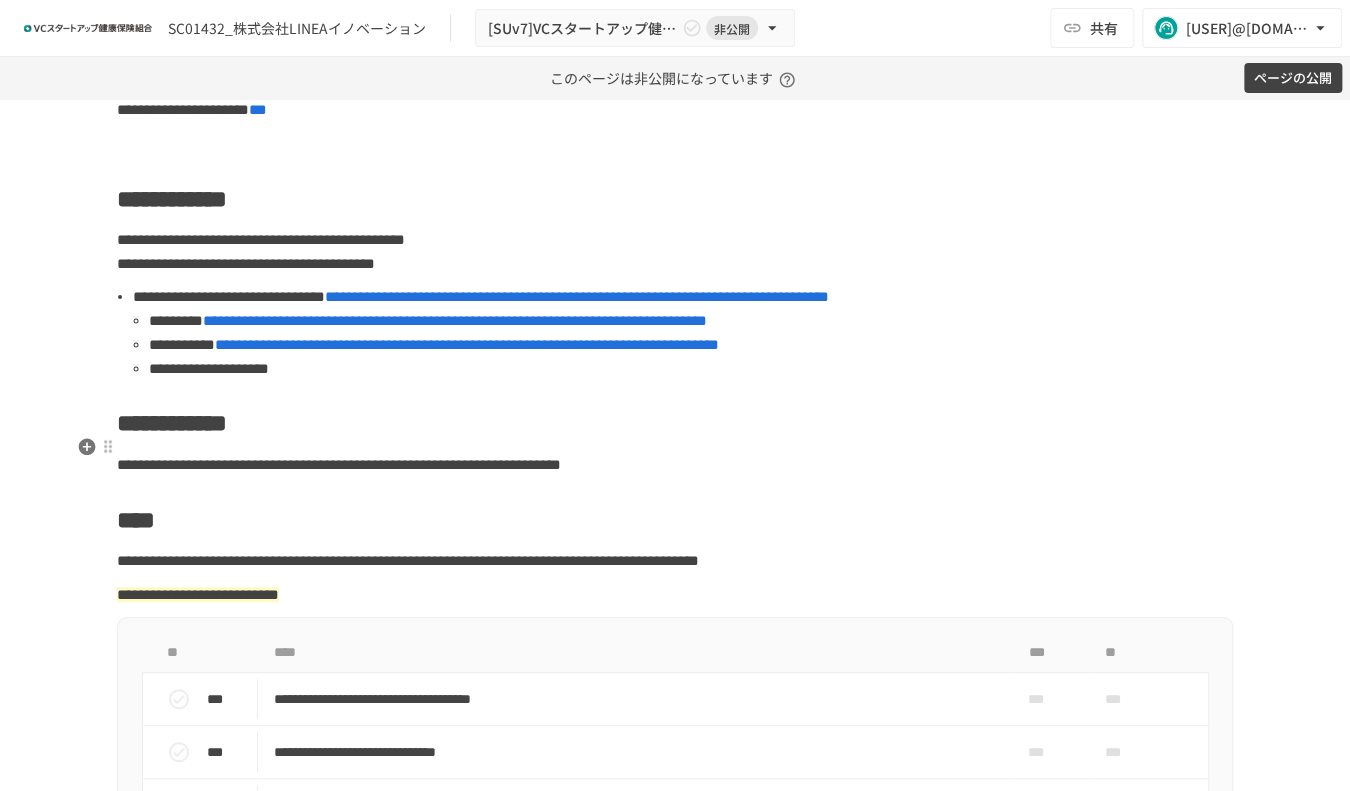 click on "**********" at bounding box center [675, 1055] 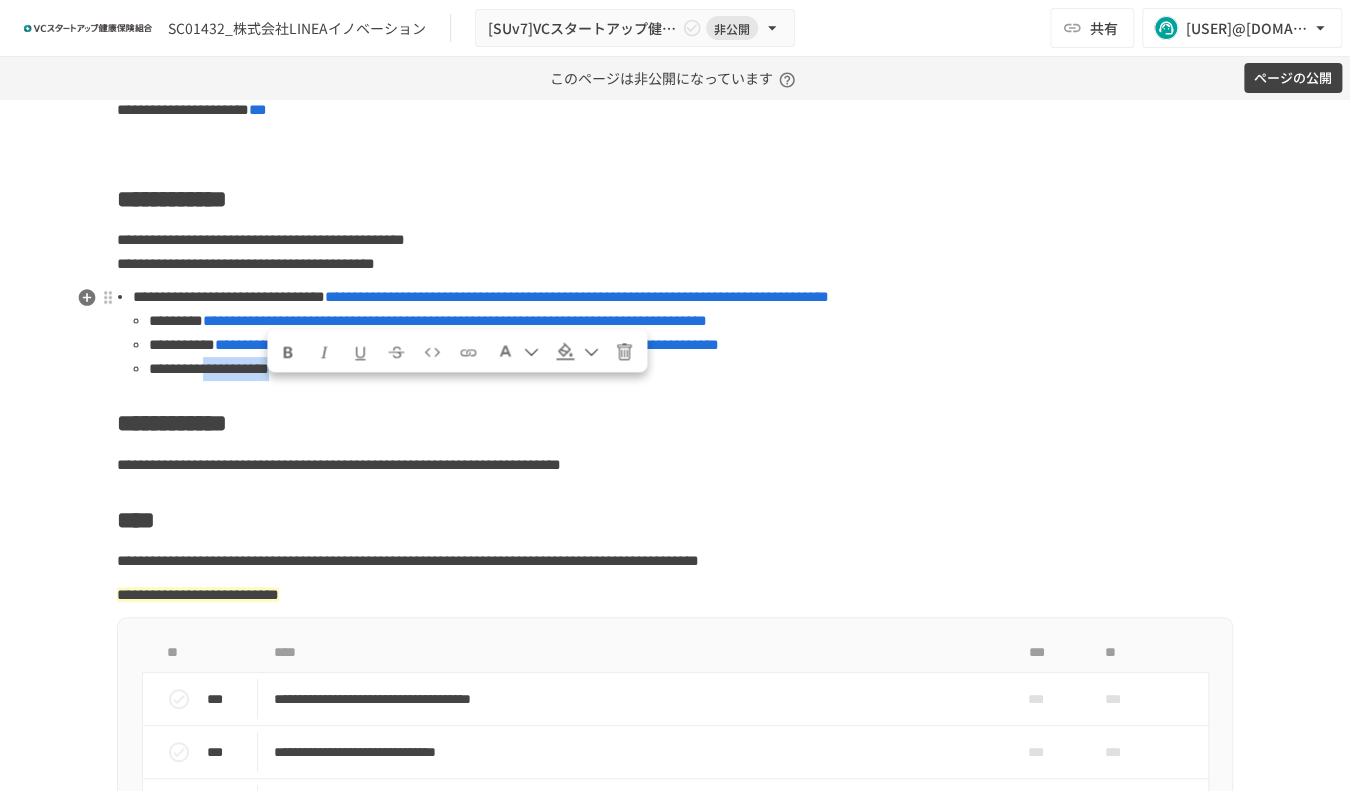 drag, startPoint x: 358, startPoint y: 404, endPoint x: 265, endPoint y: 404, distance: 93 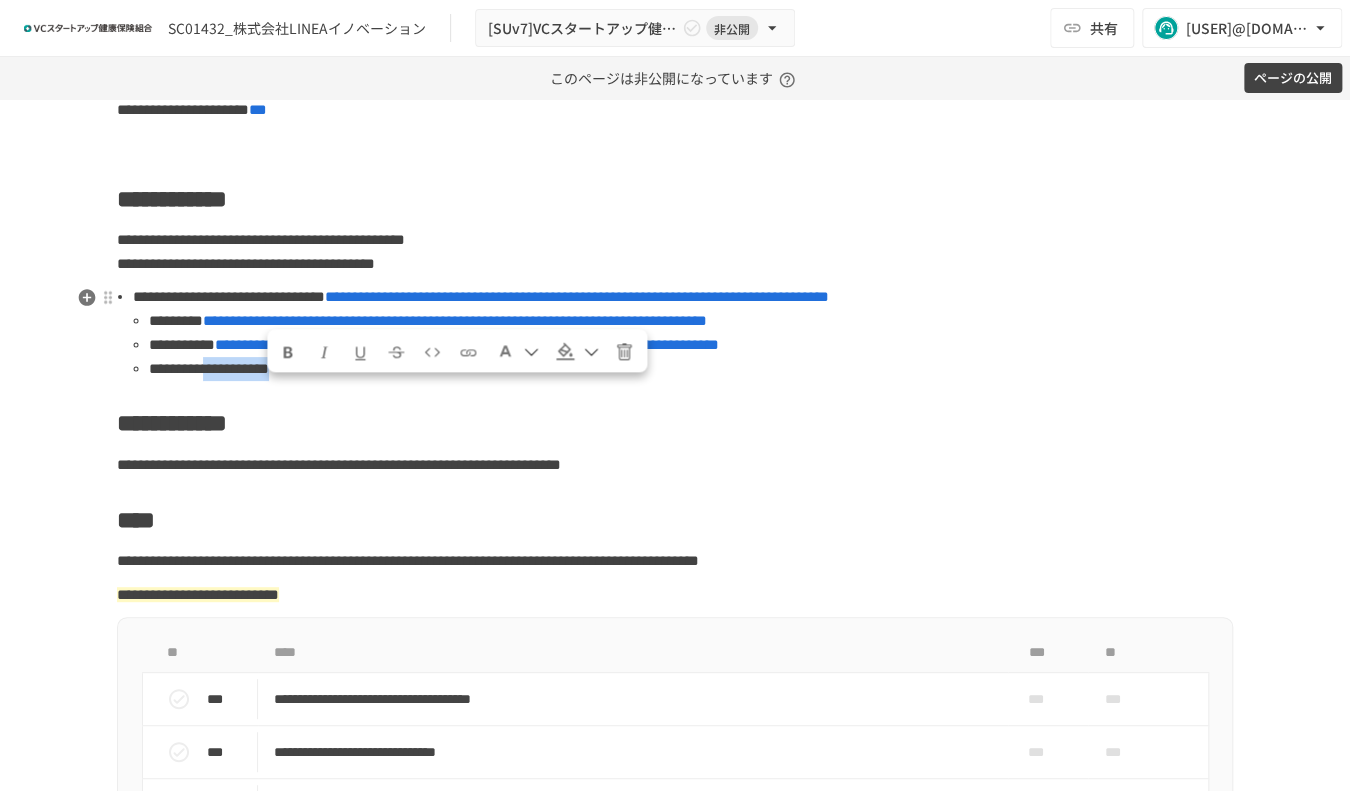 click on "**********" at bounding box center [691, 369] 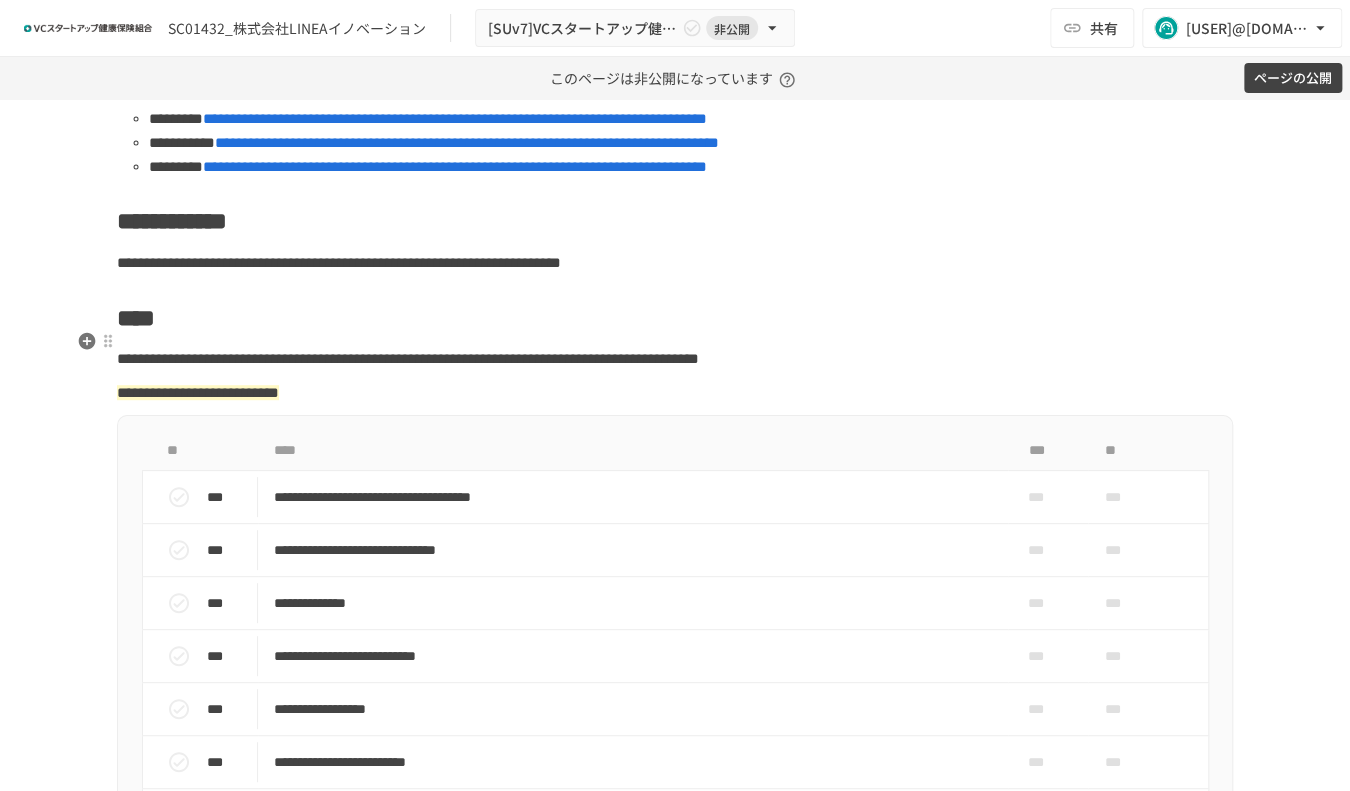 scroll, scrollTop: 500, scrollLeft: 0, axis: vertical 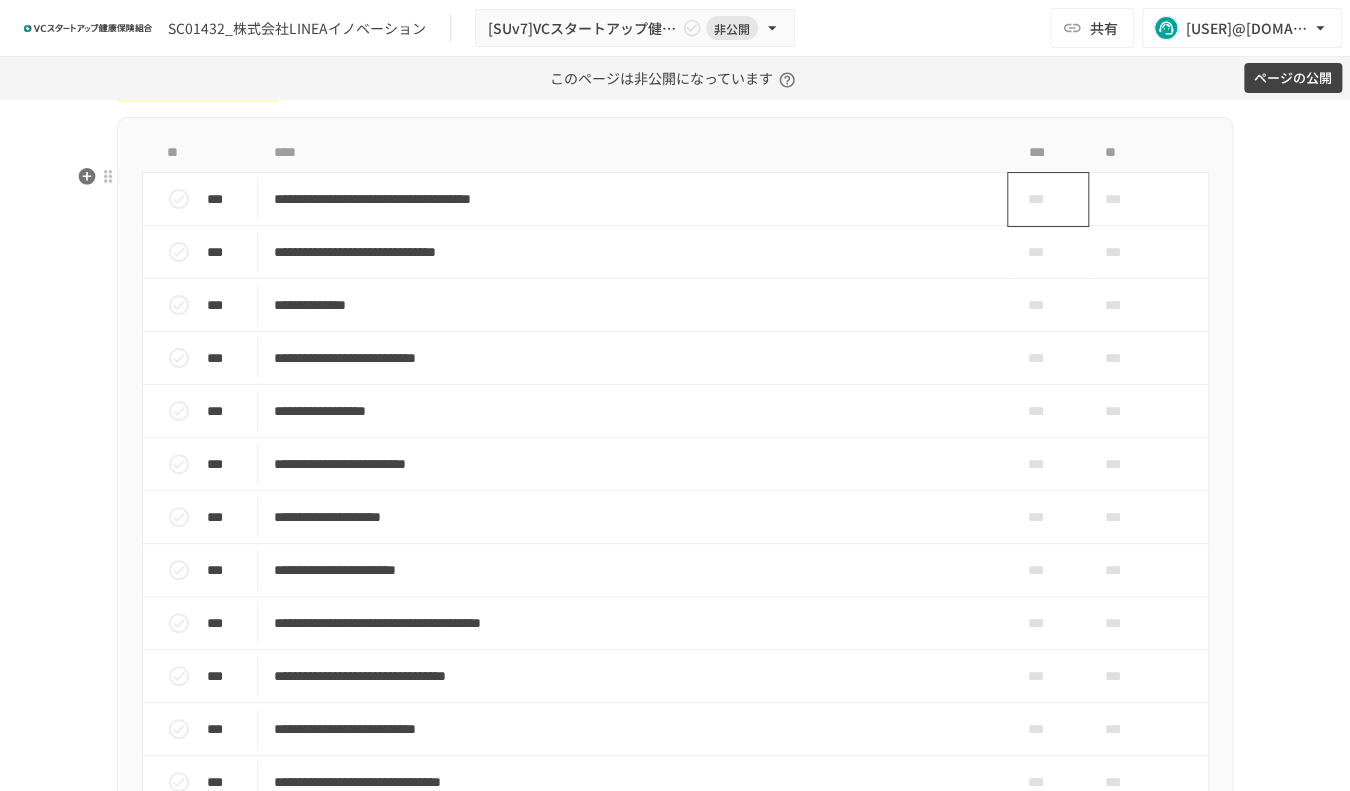 click on "***" at bounding box center (1040, 199) 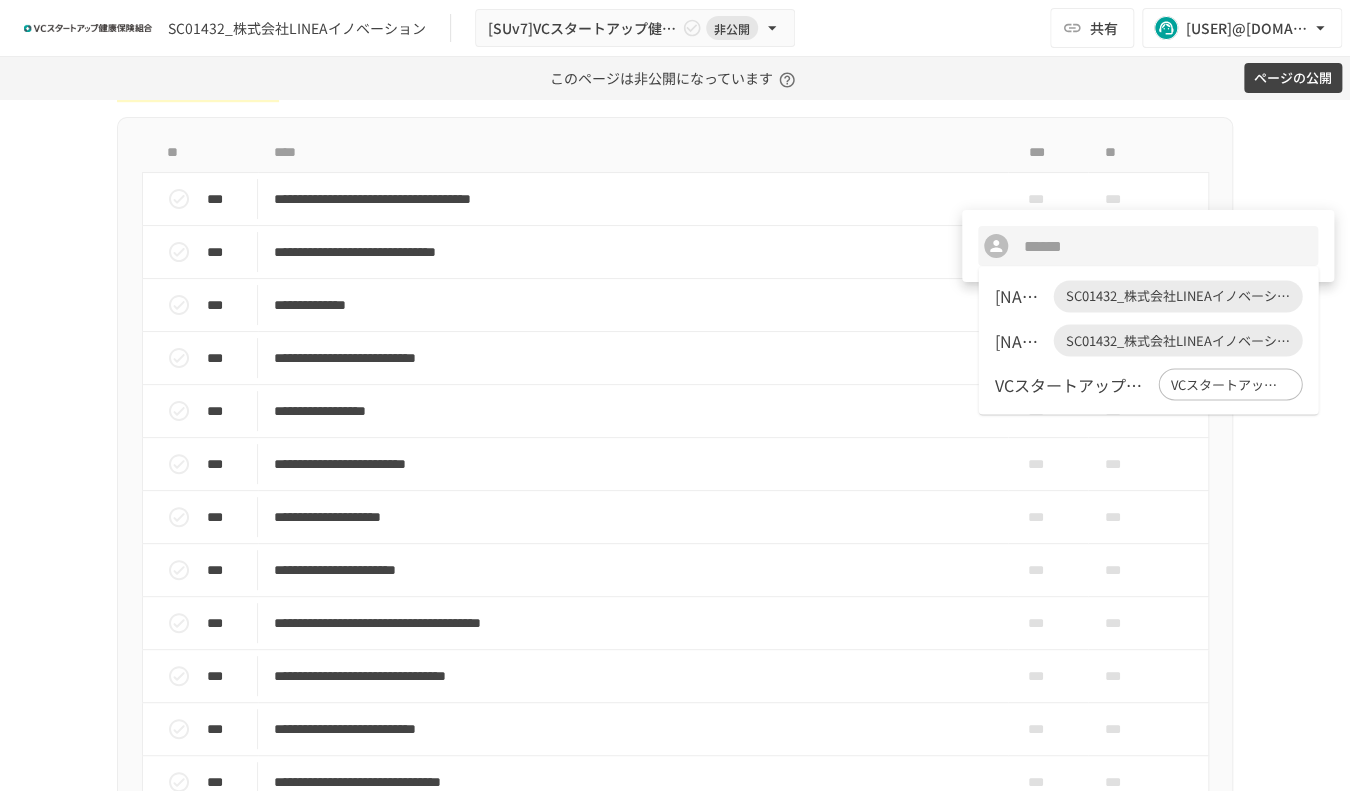 click on "山口　雪菜 SC01432_株式会社LINEAイノベーション" at bounding box center (1148, 296) 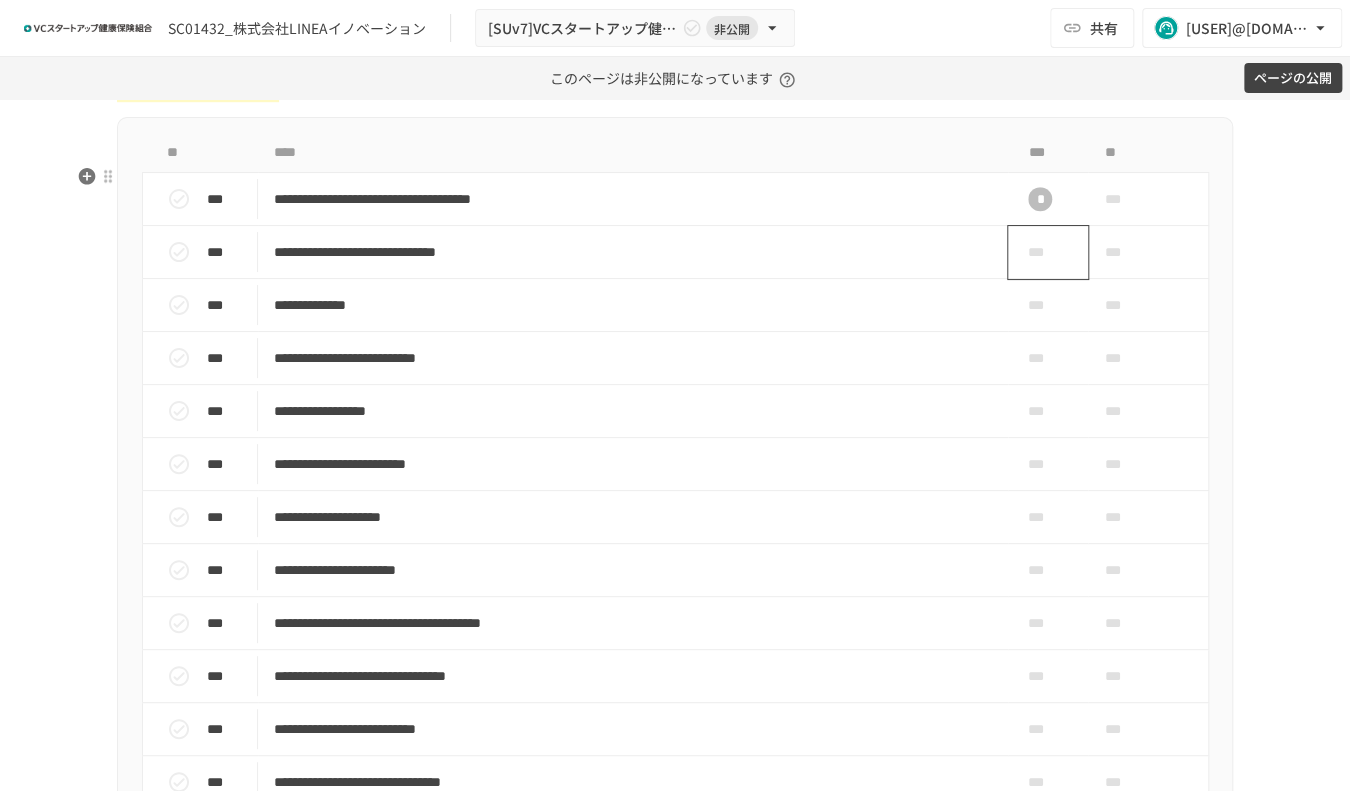 click on "***" at bounding box center (1040, 252) 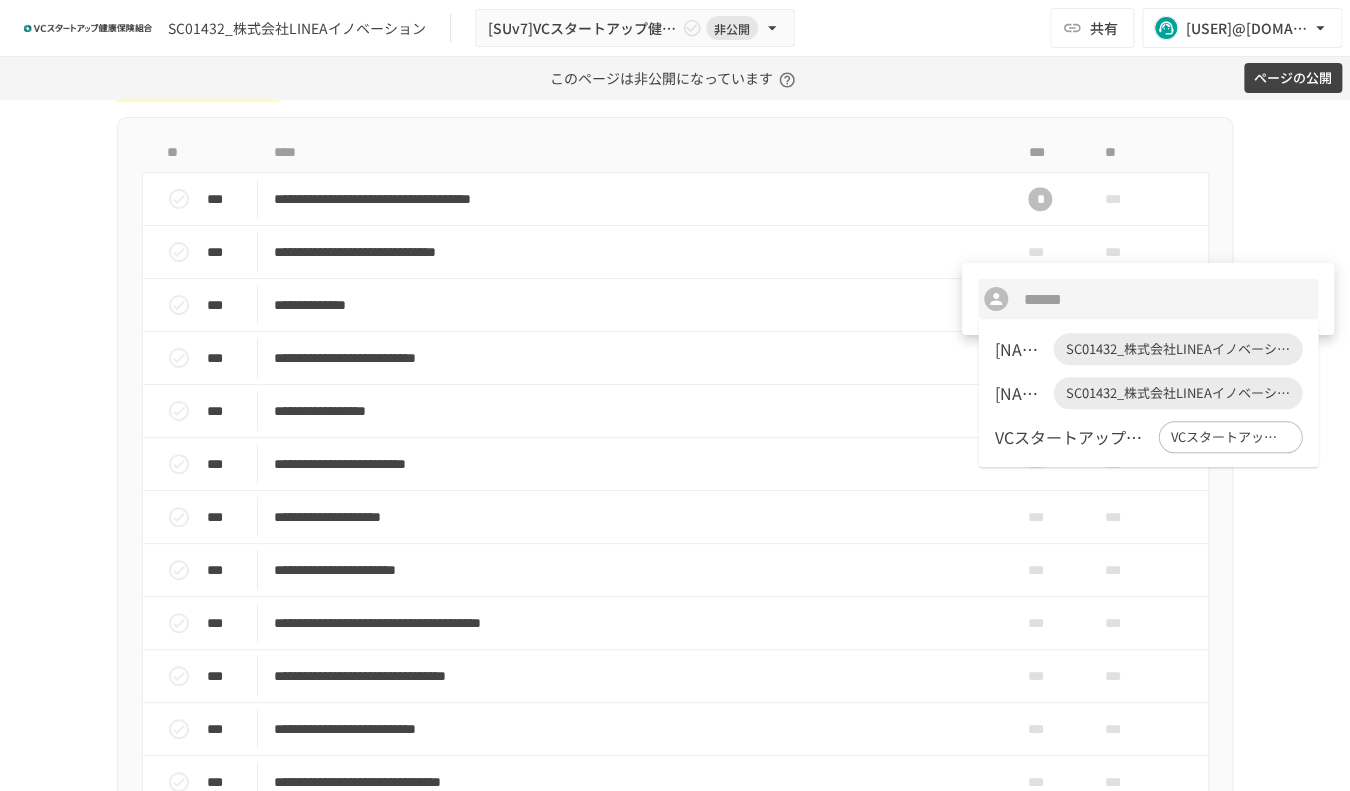 click on "山口　雪菜" at bounding box center (1019, 349) 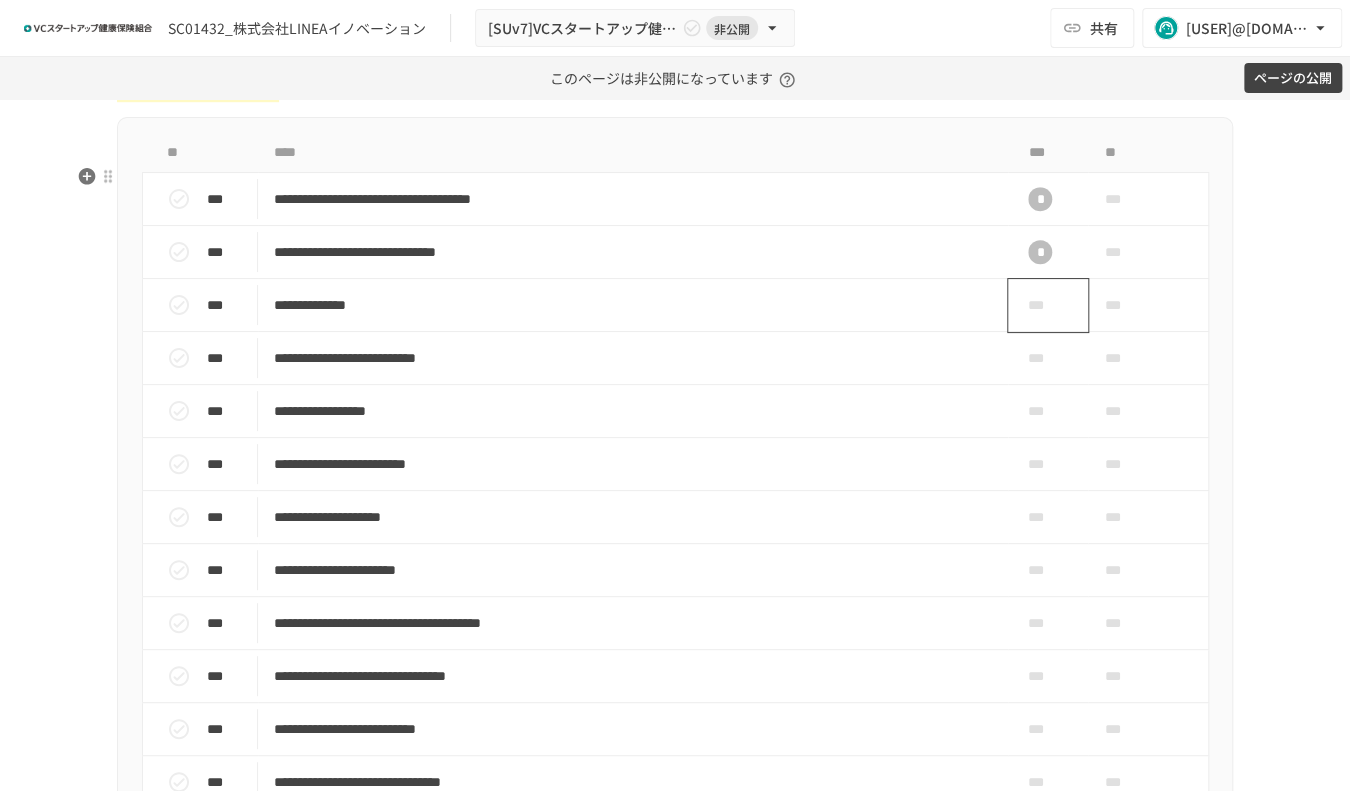 click on "***" at bounding box center (1040, 305) 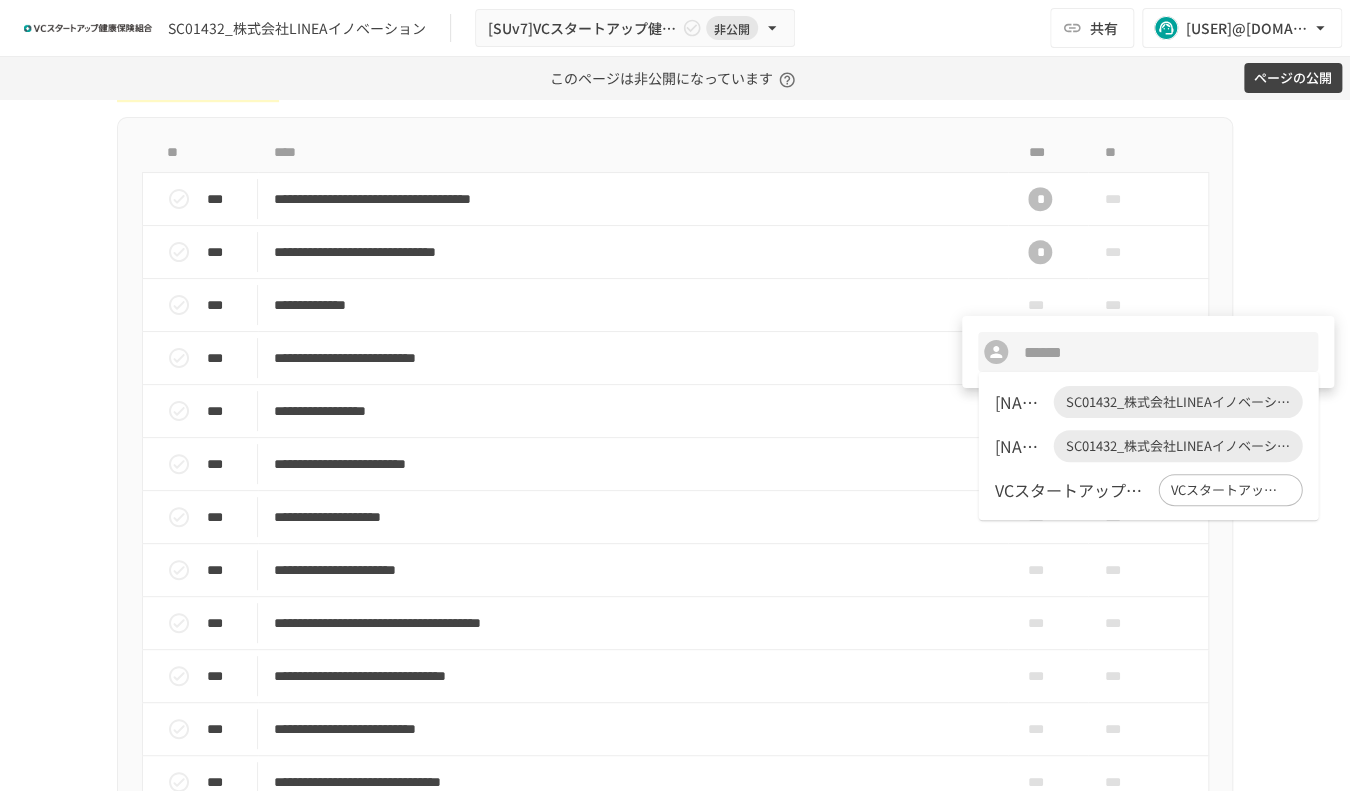 click on "山口　雪菜 SC01432_株式会社LINEAイノベーション" at bounding box center (1148, 402) 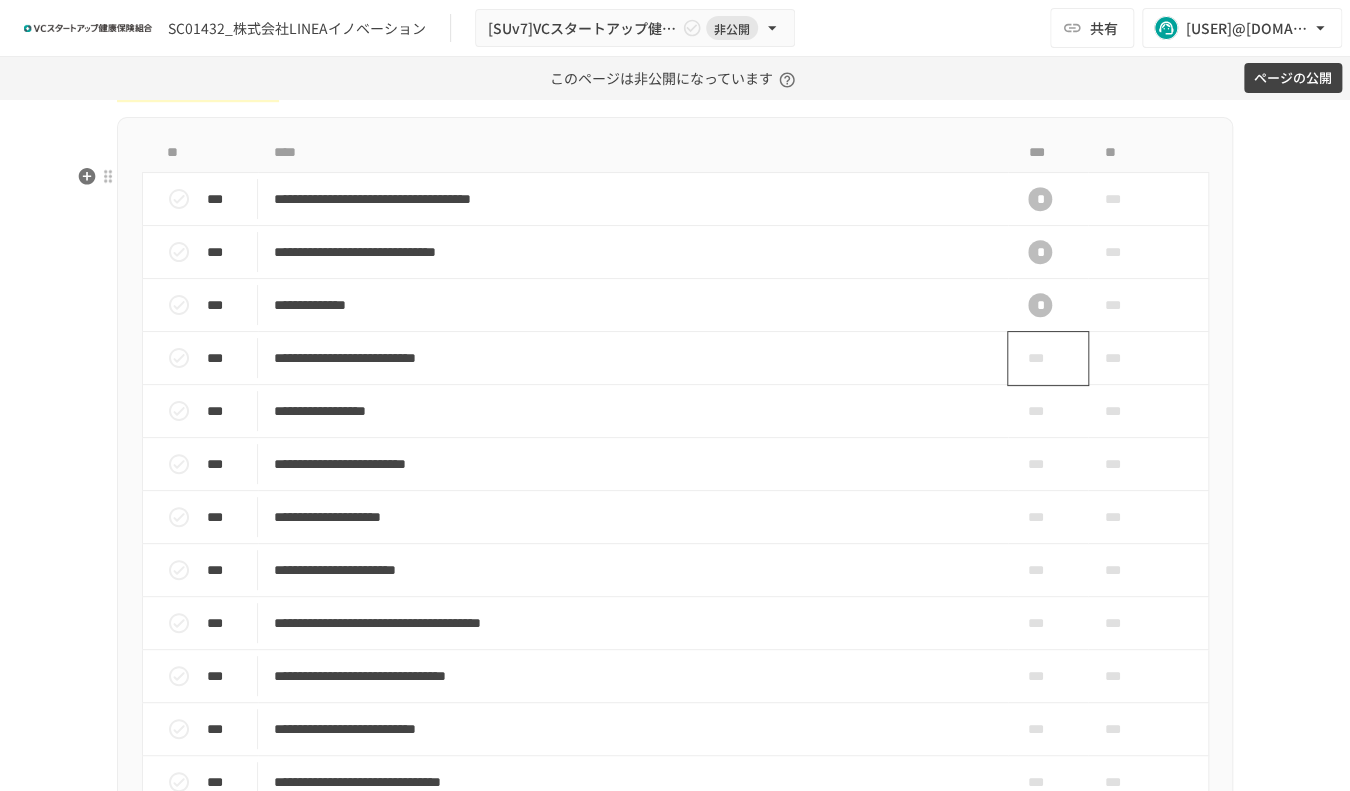 click on "***" at bounding box center (1040, 358) 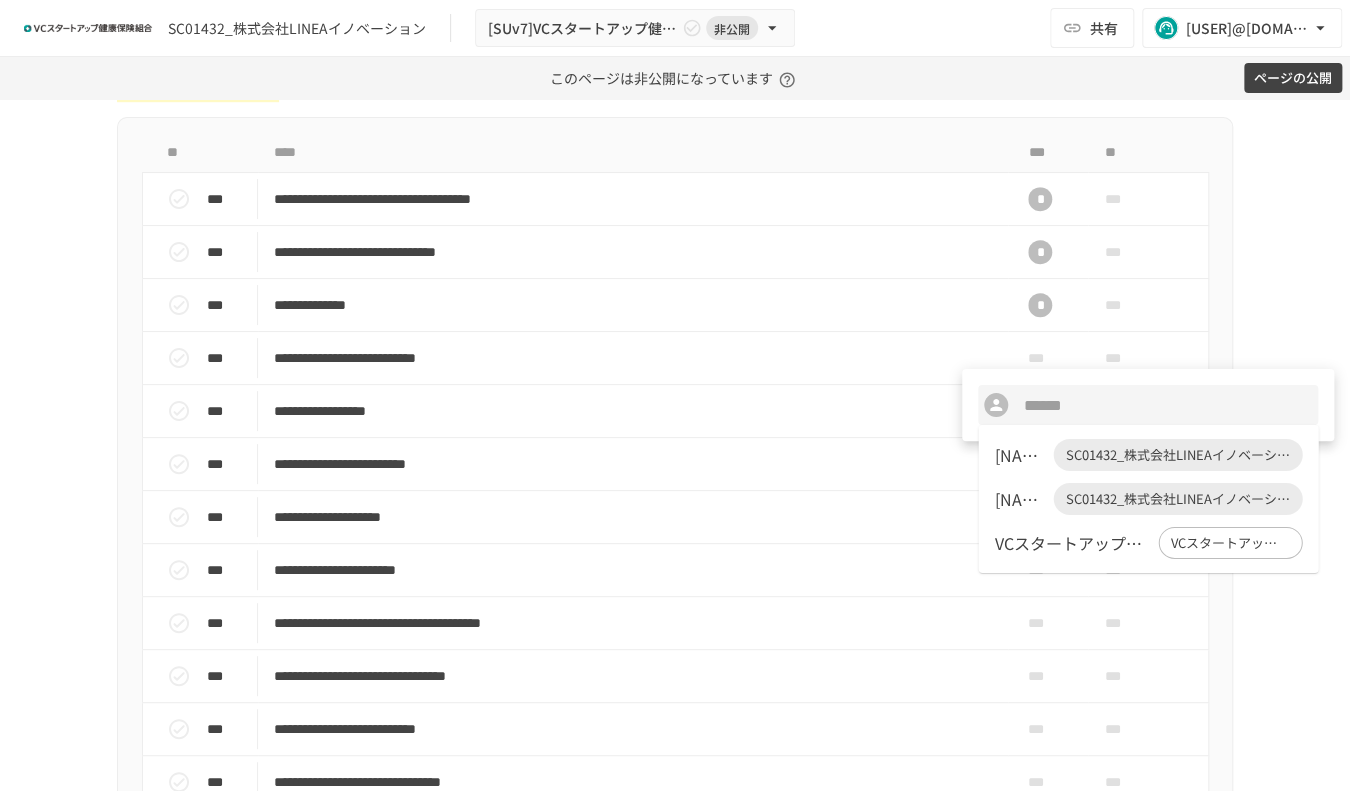 click on "山口　雪菜" at bounding box center [1019, 455] 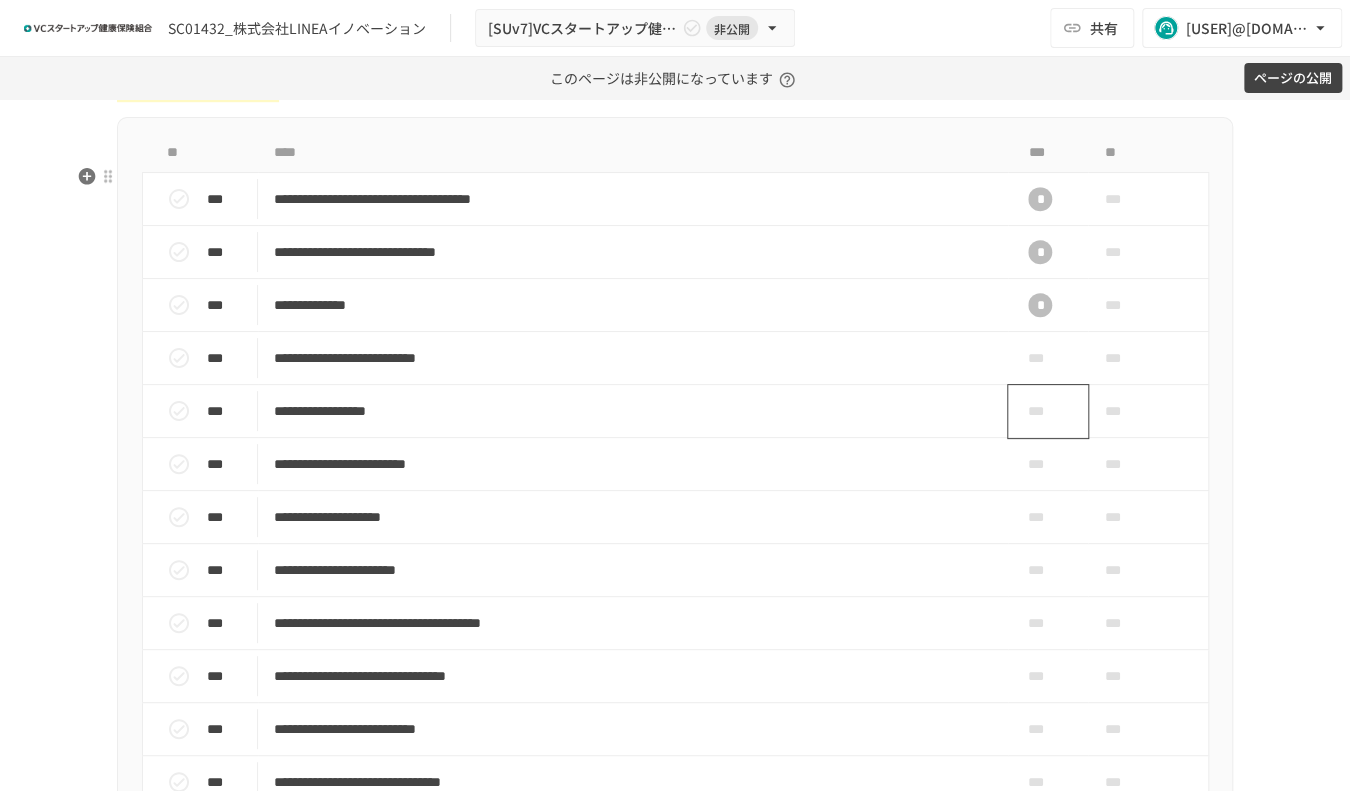 click on "***" at bounding box center (1040, 411) 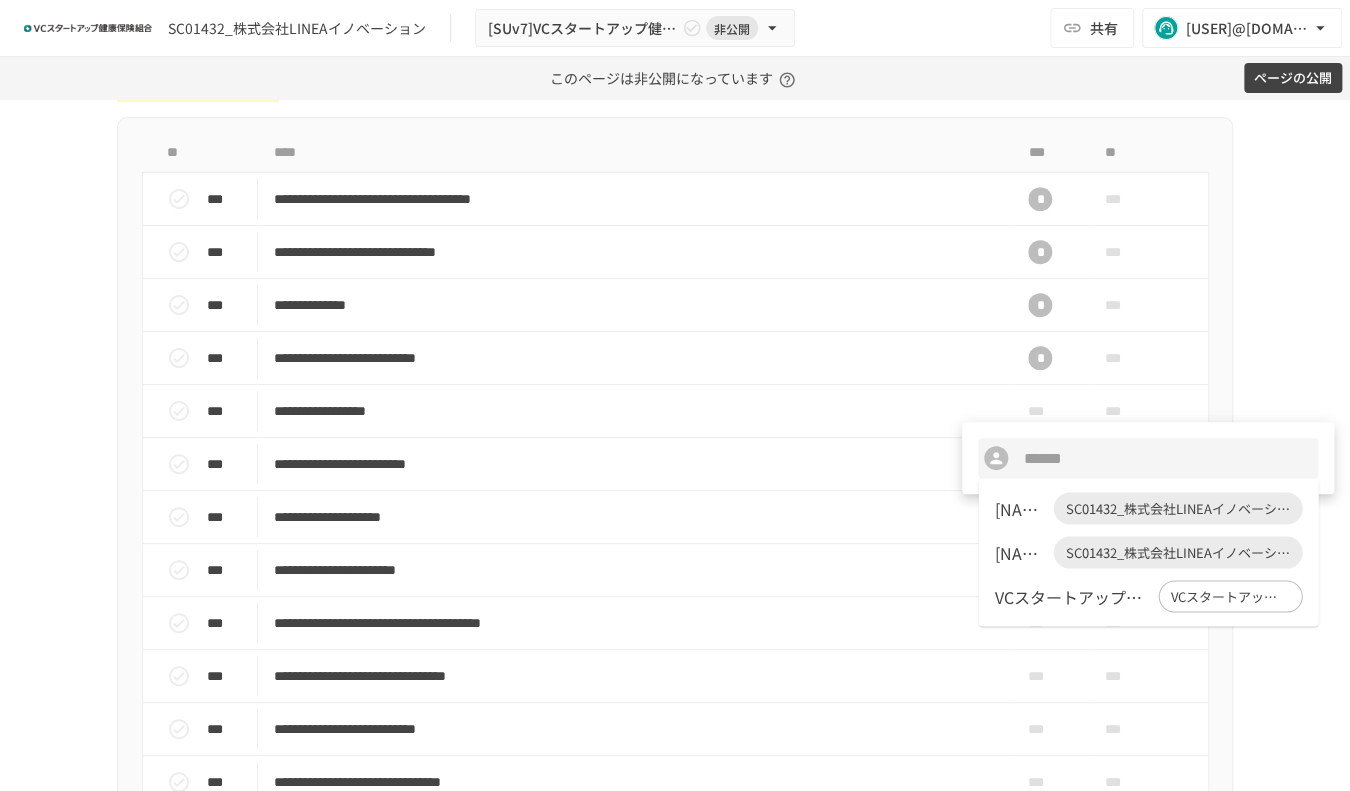 click on "山口　雪菜" at bounding box center (1019, 508) 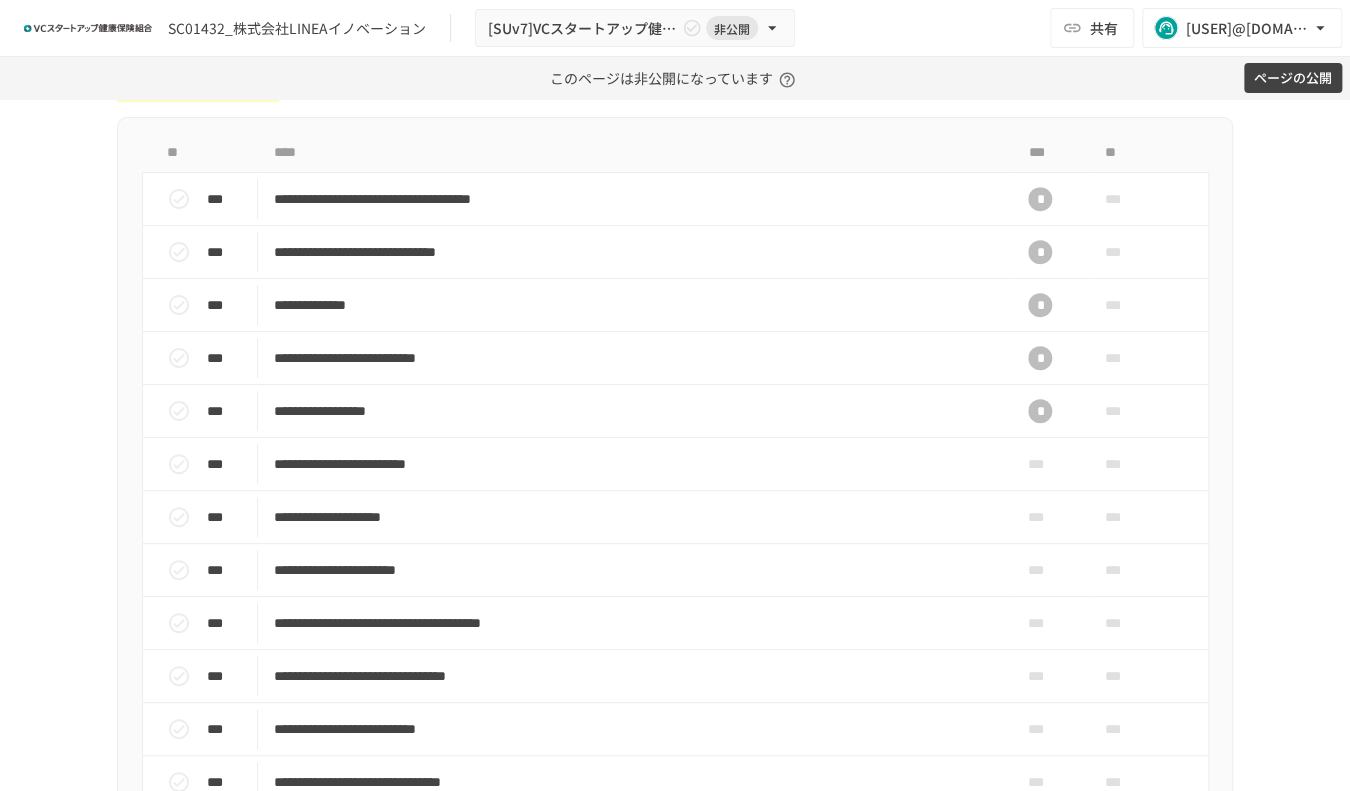click on "***" at bounding box center [1040, 464] 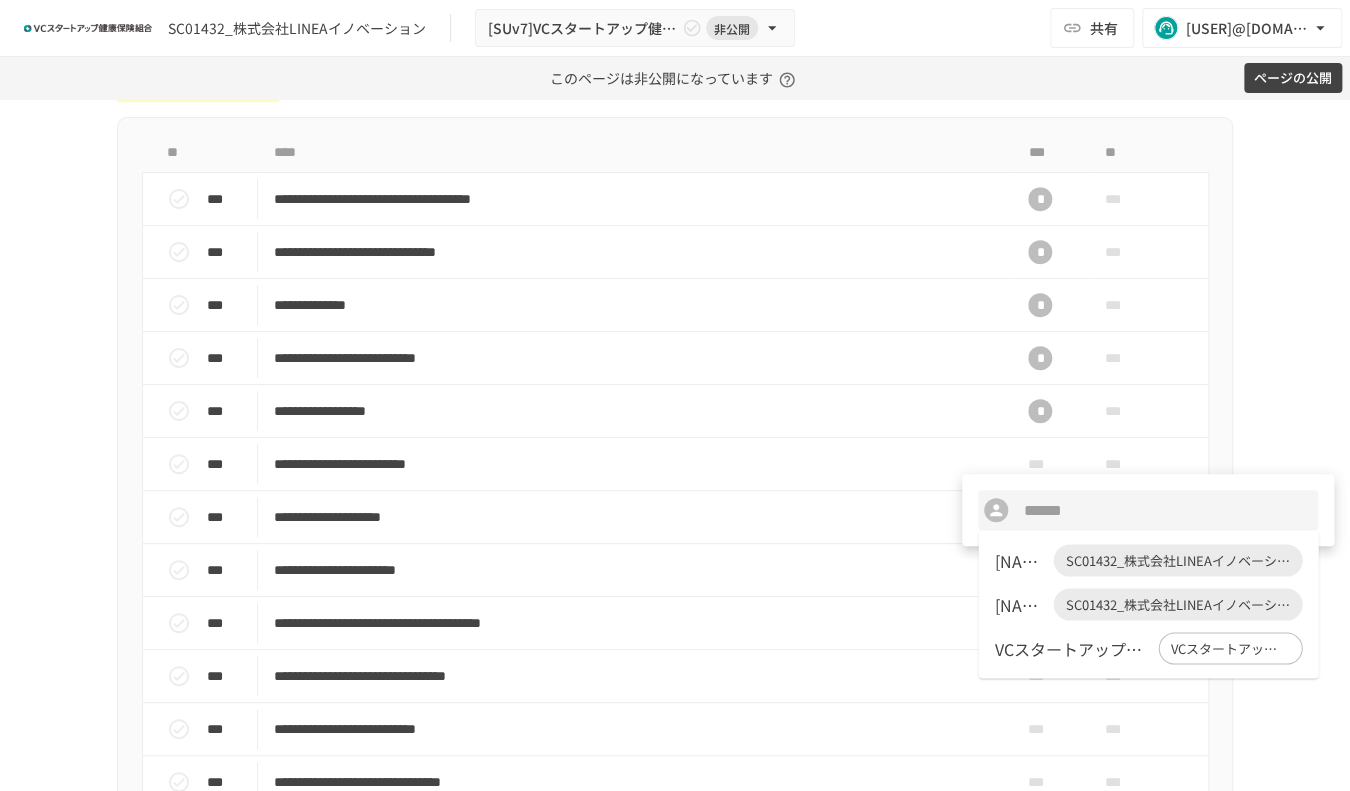 click on "山口　雪菜" at bounding box center [1019, 560] 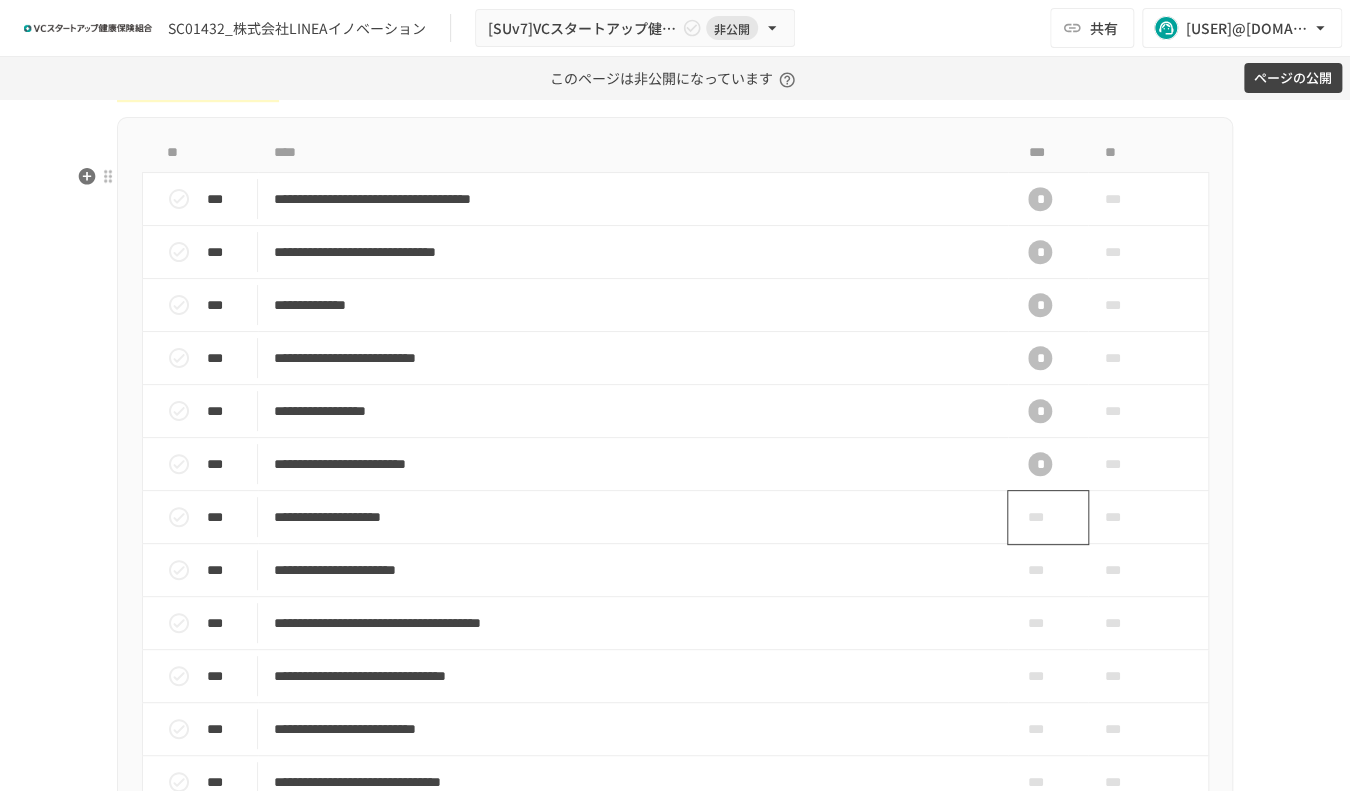 click on "***" at bounding box center (1040, 517) 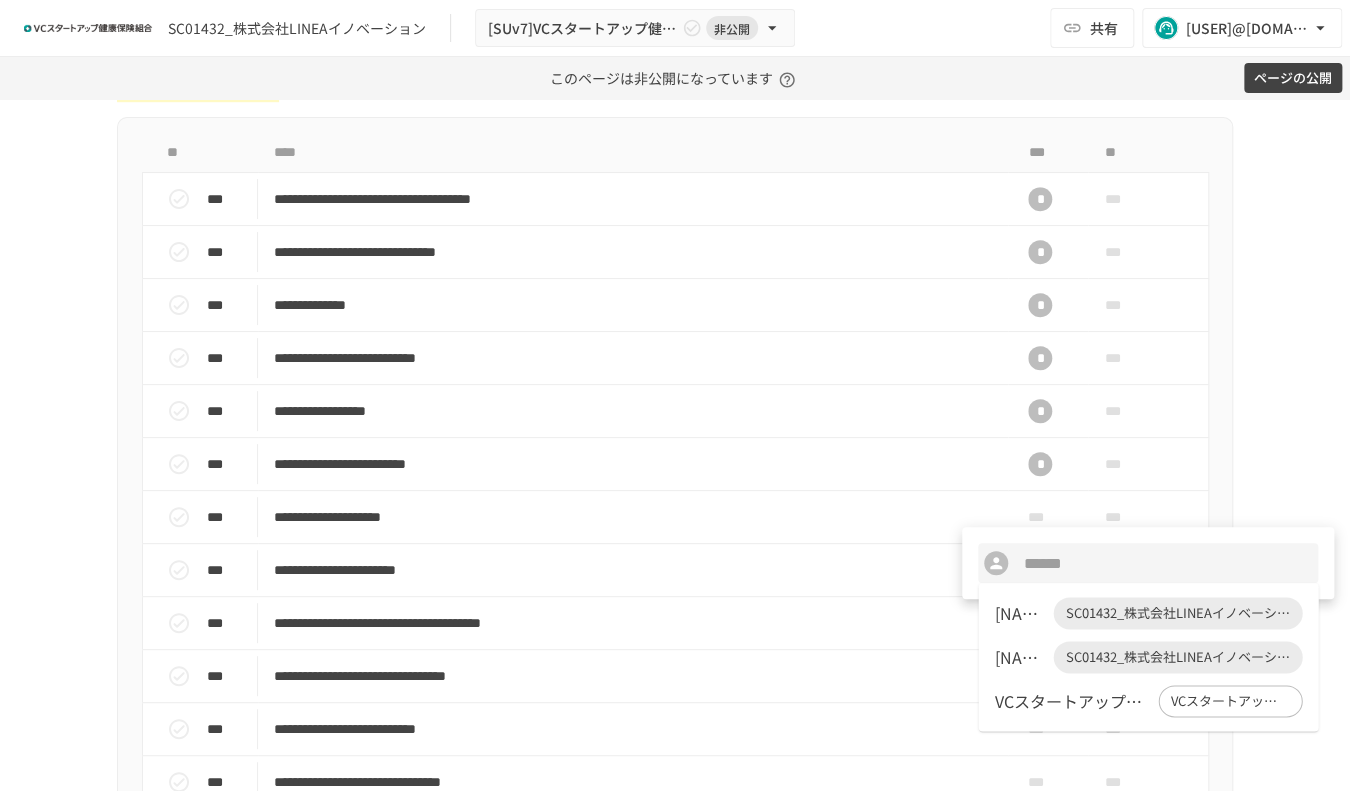 click on "山口　雪菜" at bounding box center [1019, 613] 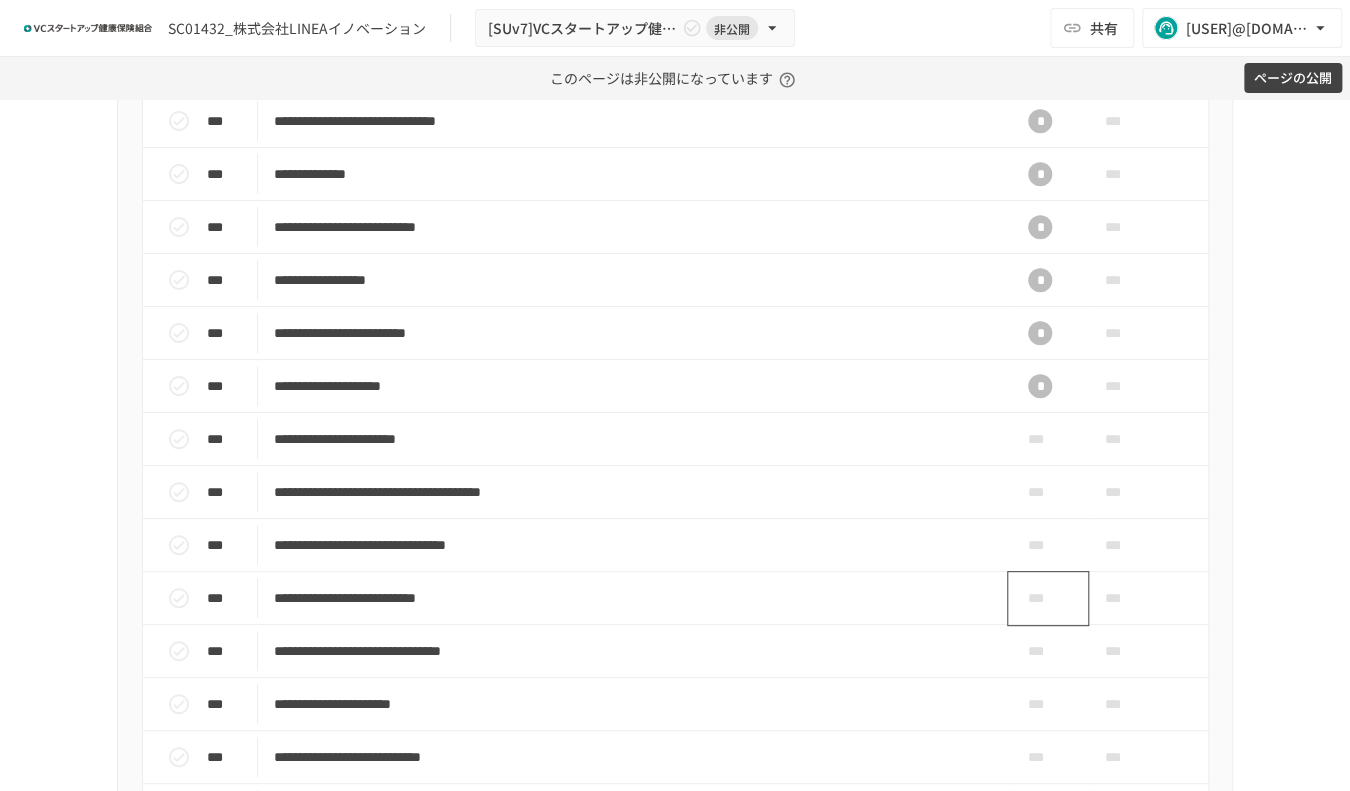 scroll, scrollTop: 833, scrollLeft: 0, axis: vertical 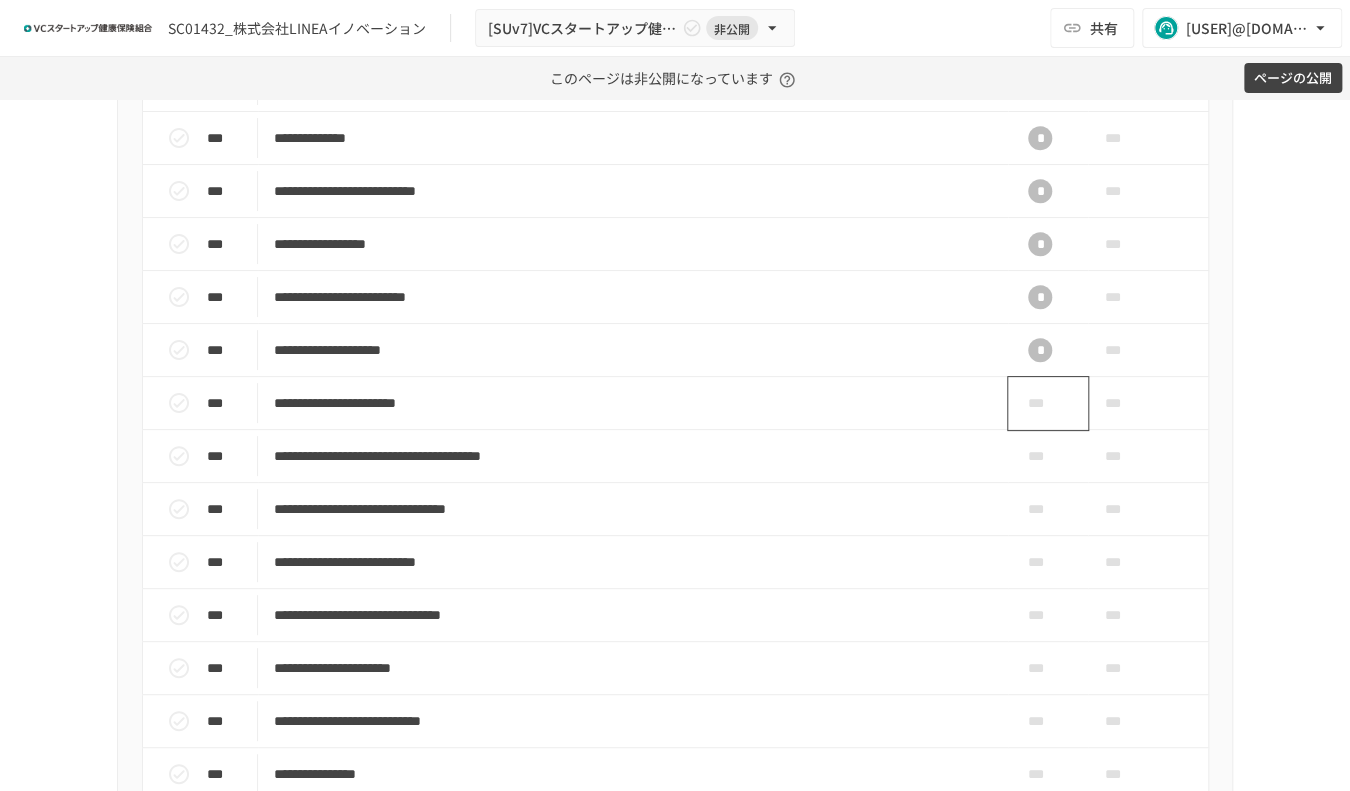 click on "***" at bounding box center [1048, 403] 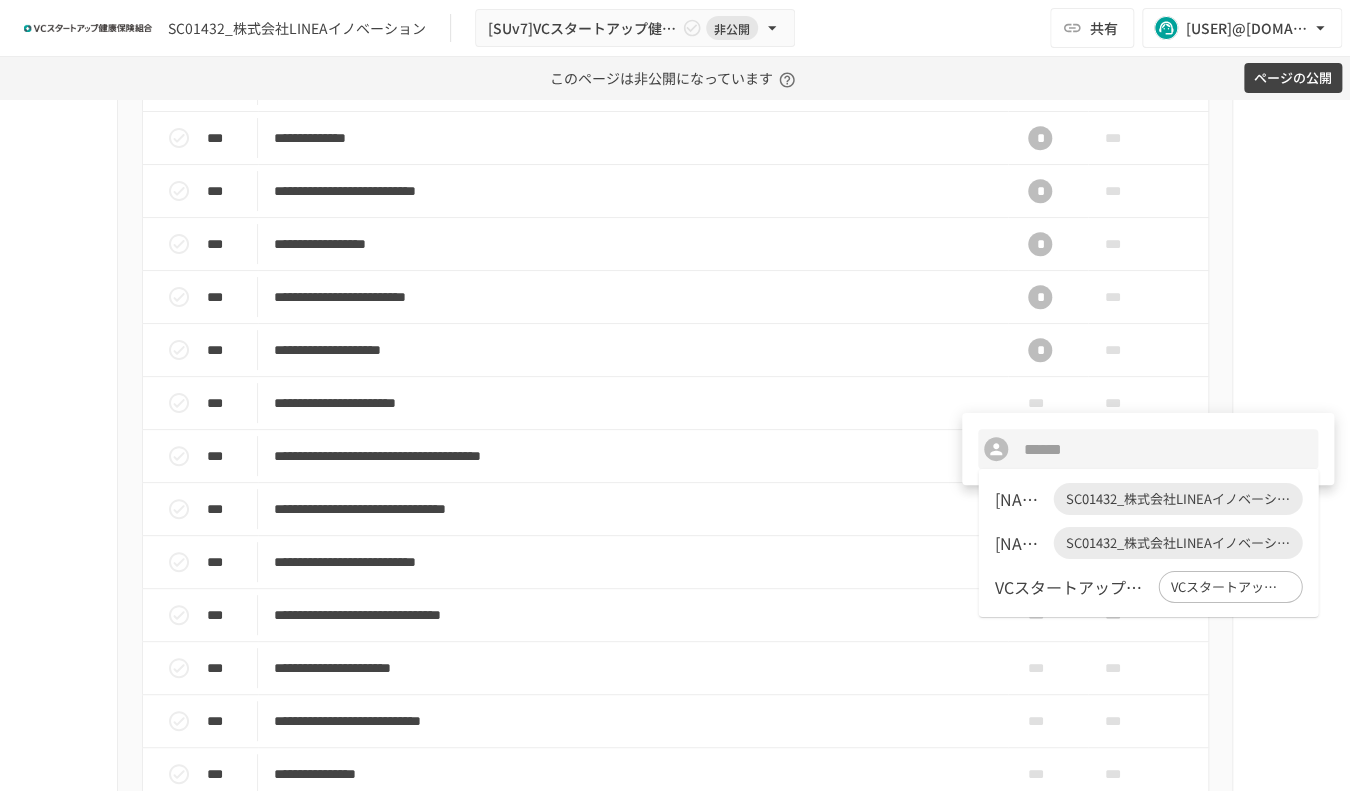 click on "山口　雪菜" at bounding box center [1019, 499] 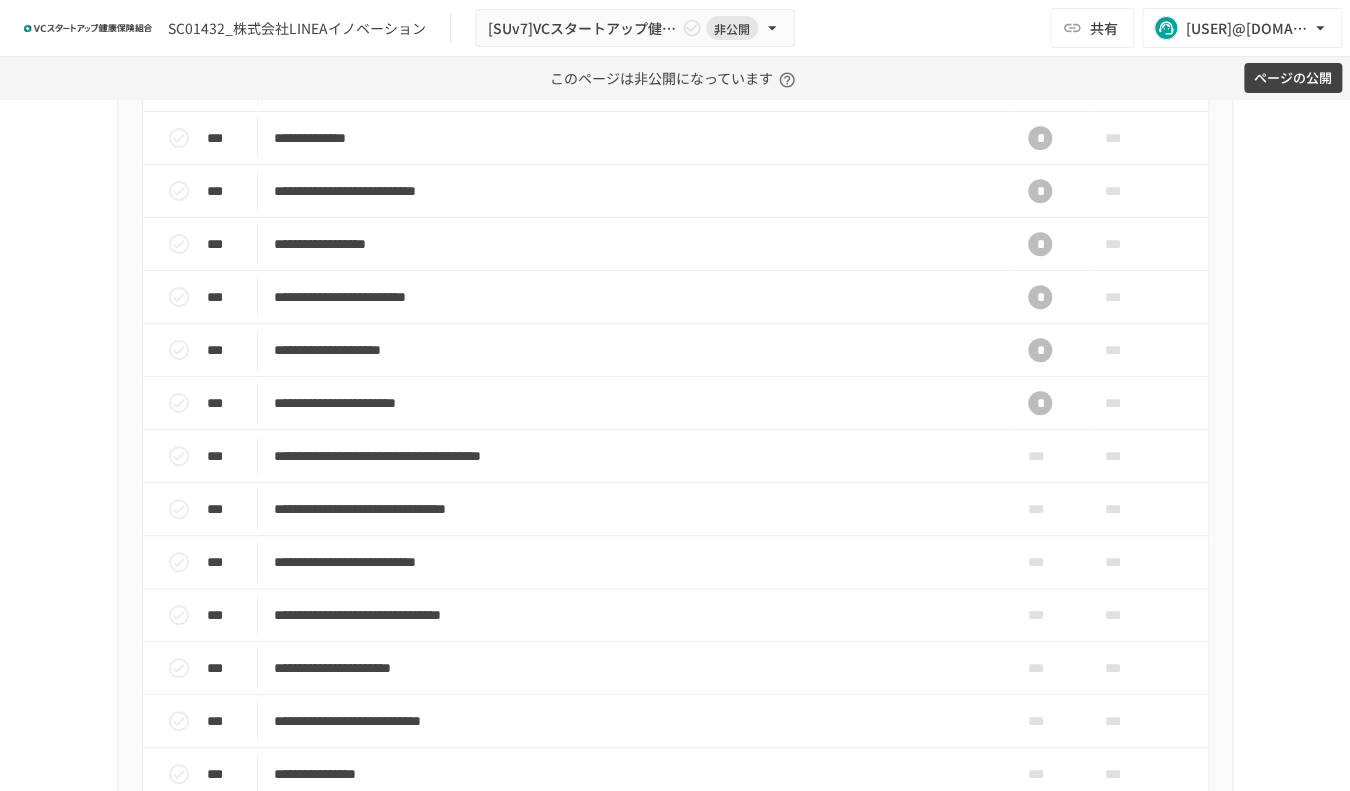 click on "***" at bounding box center [1040, 456] 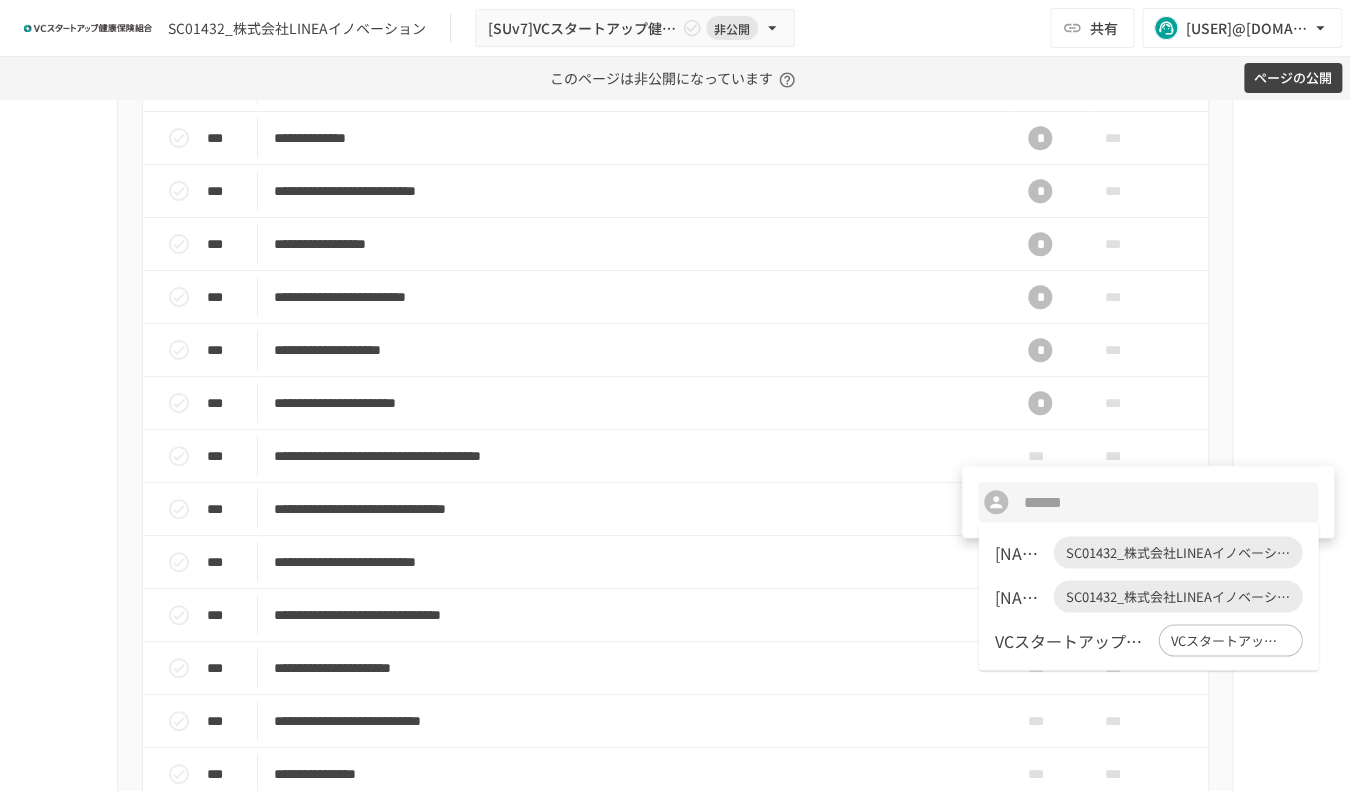 click on "山口　雪菜" at bounding box center [1019, 552] 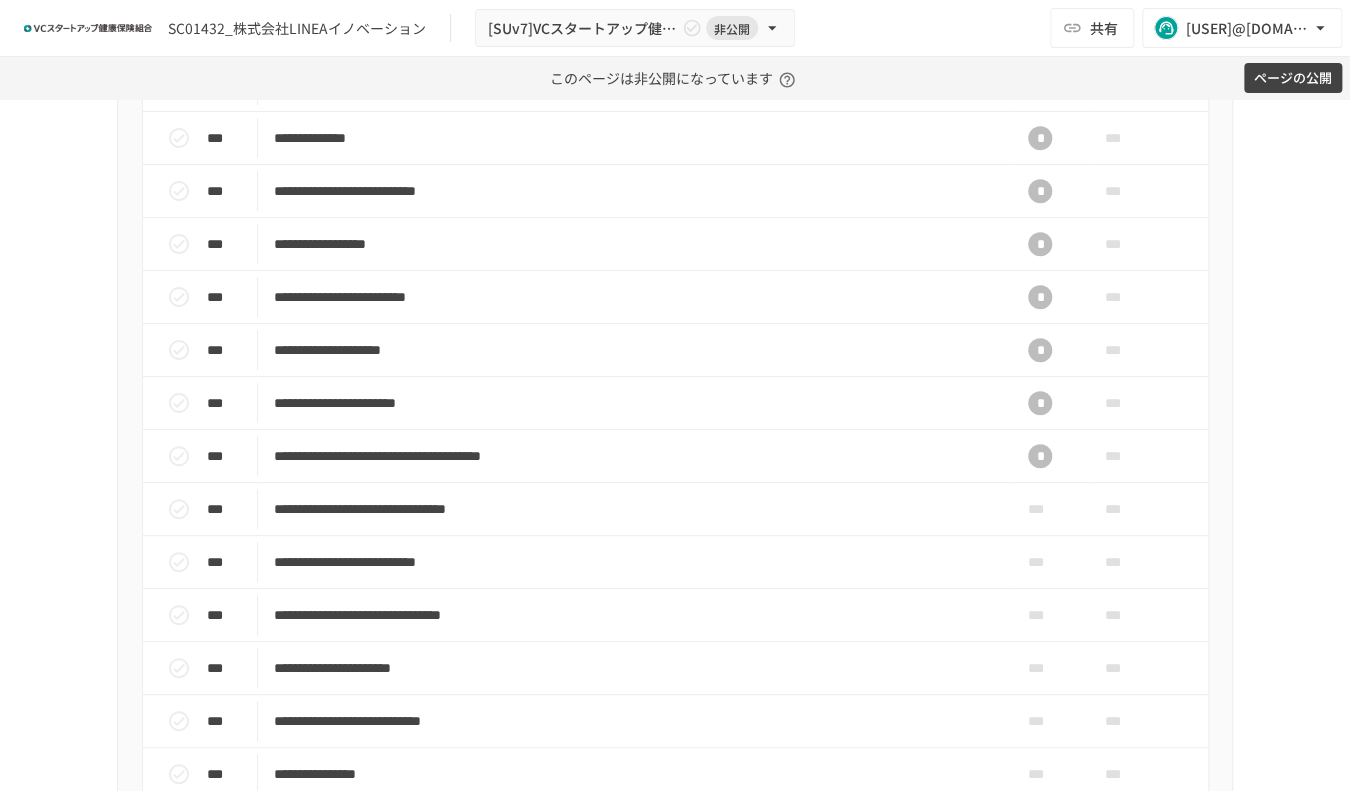 click on "***" at bounding box center [1040, 509] 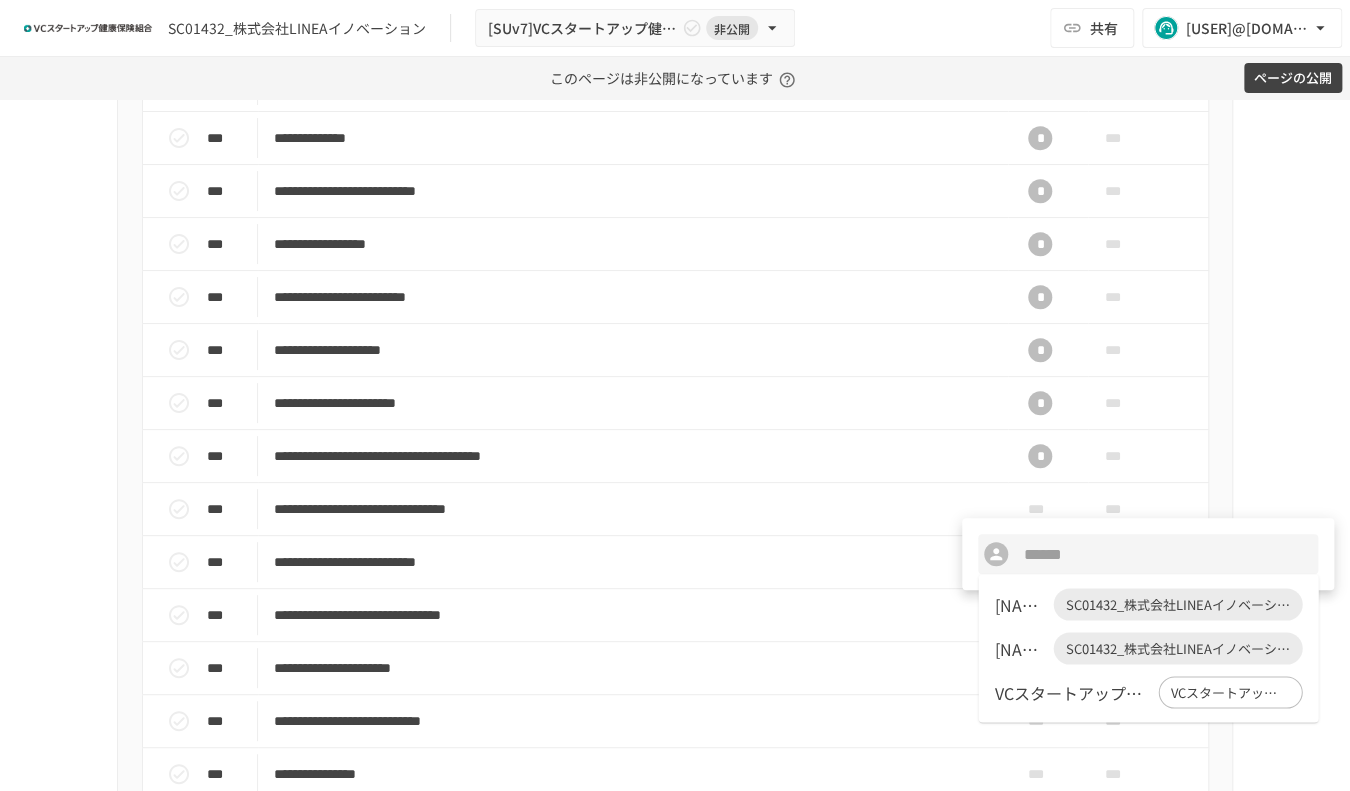 click on "山口　雪菜" at bounding box center (1019, 604) 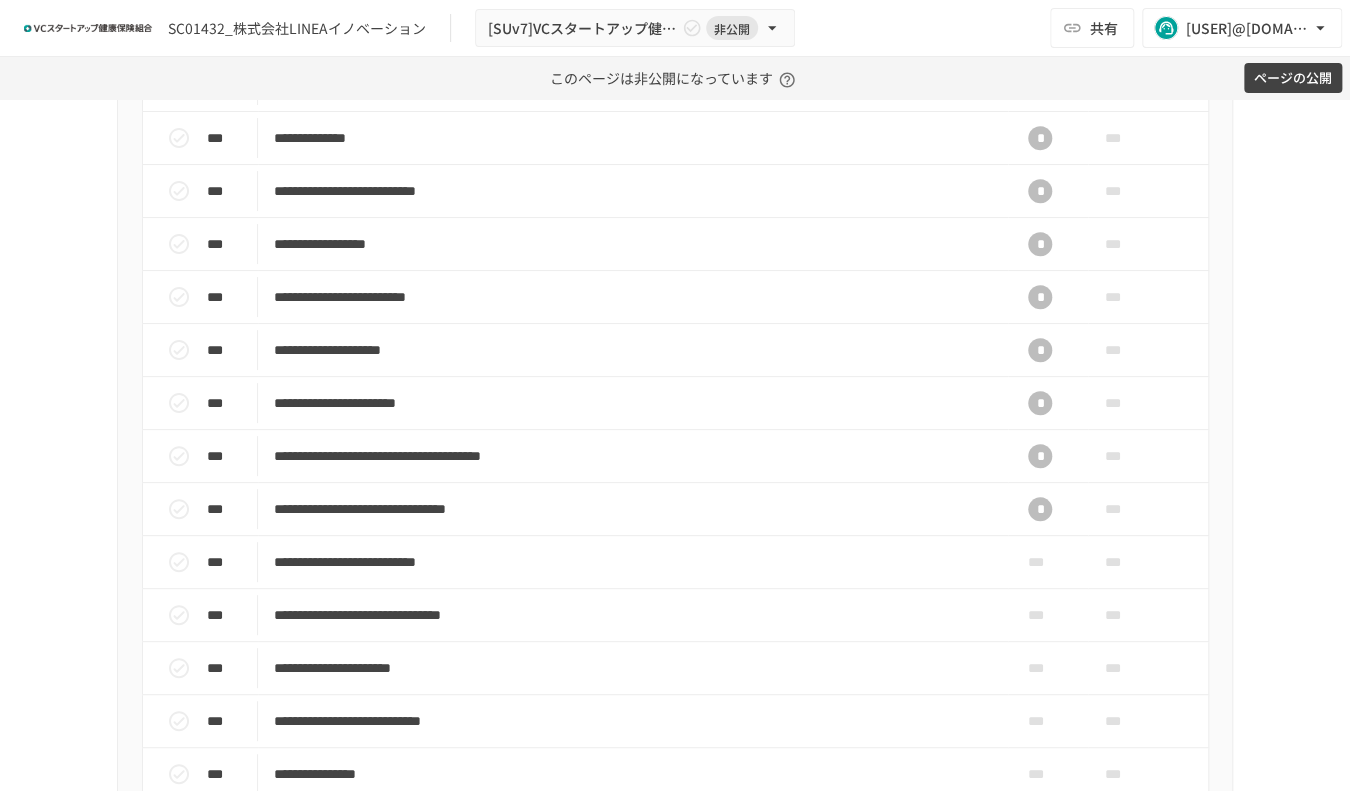 click on "***" at bounding box center [1040, 562] 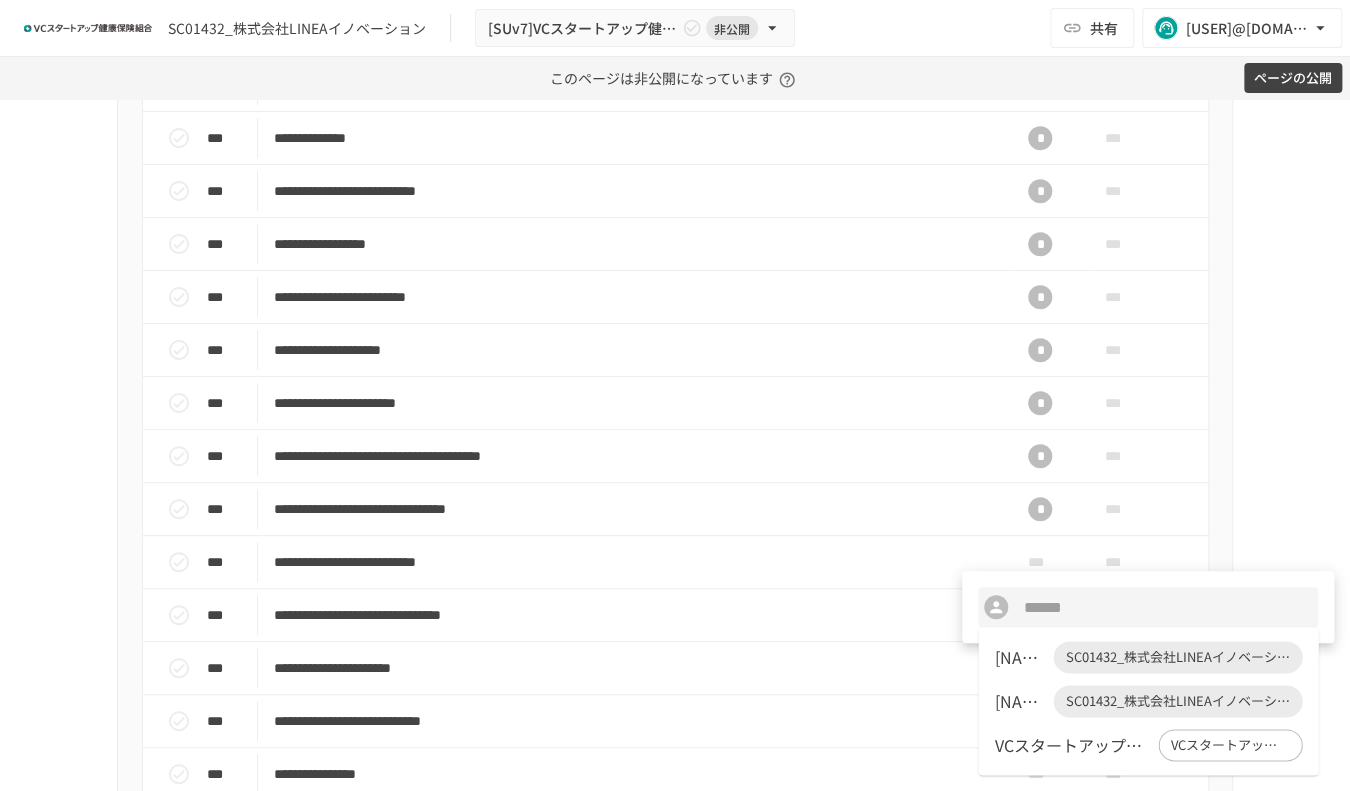 click on "山口　雪菜" at bounding box center [1019, 657] 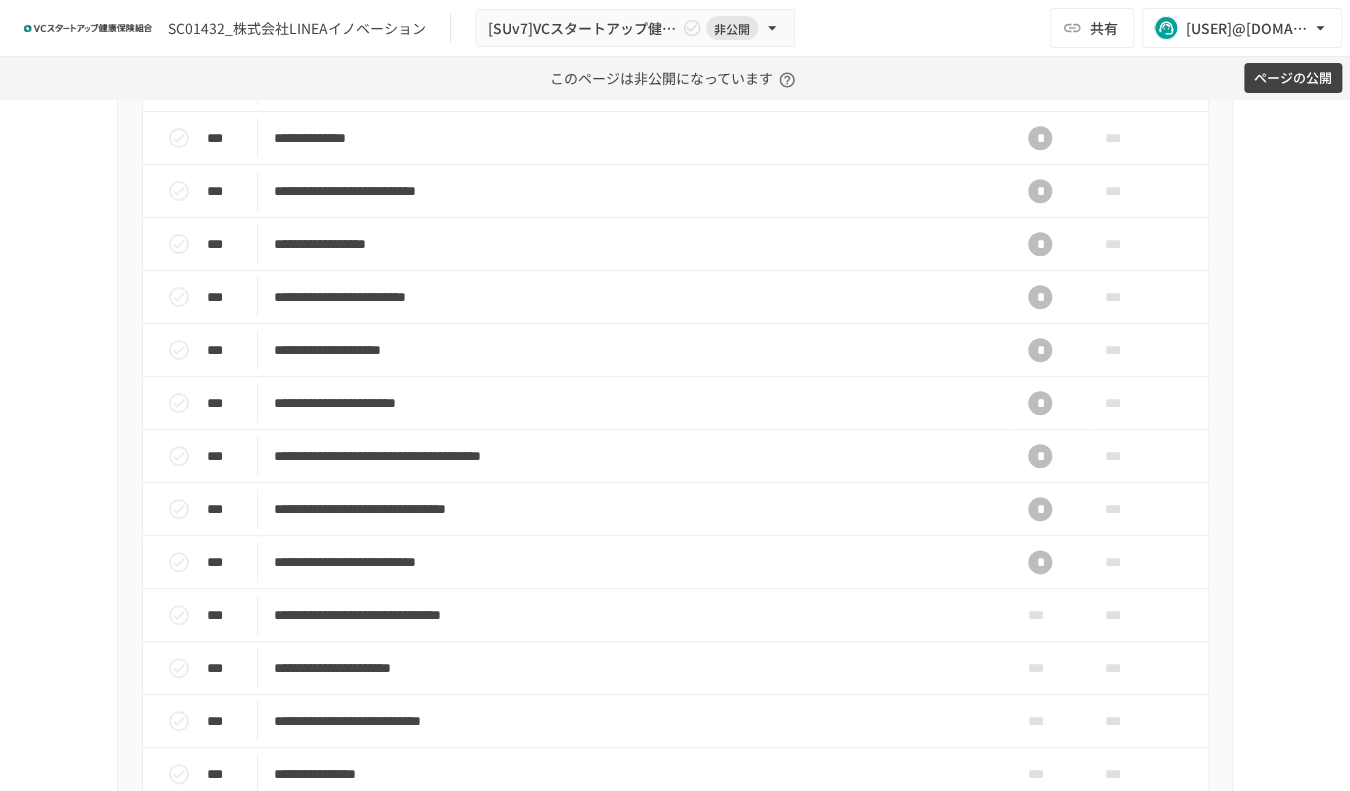 scroll, scrollTop: 1166, scrollLeft: 0, axis: vertical 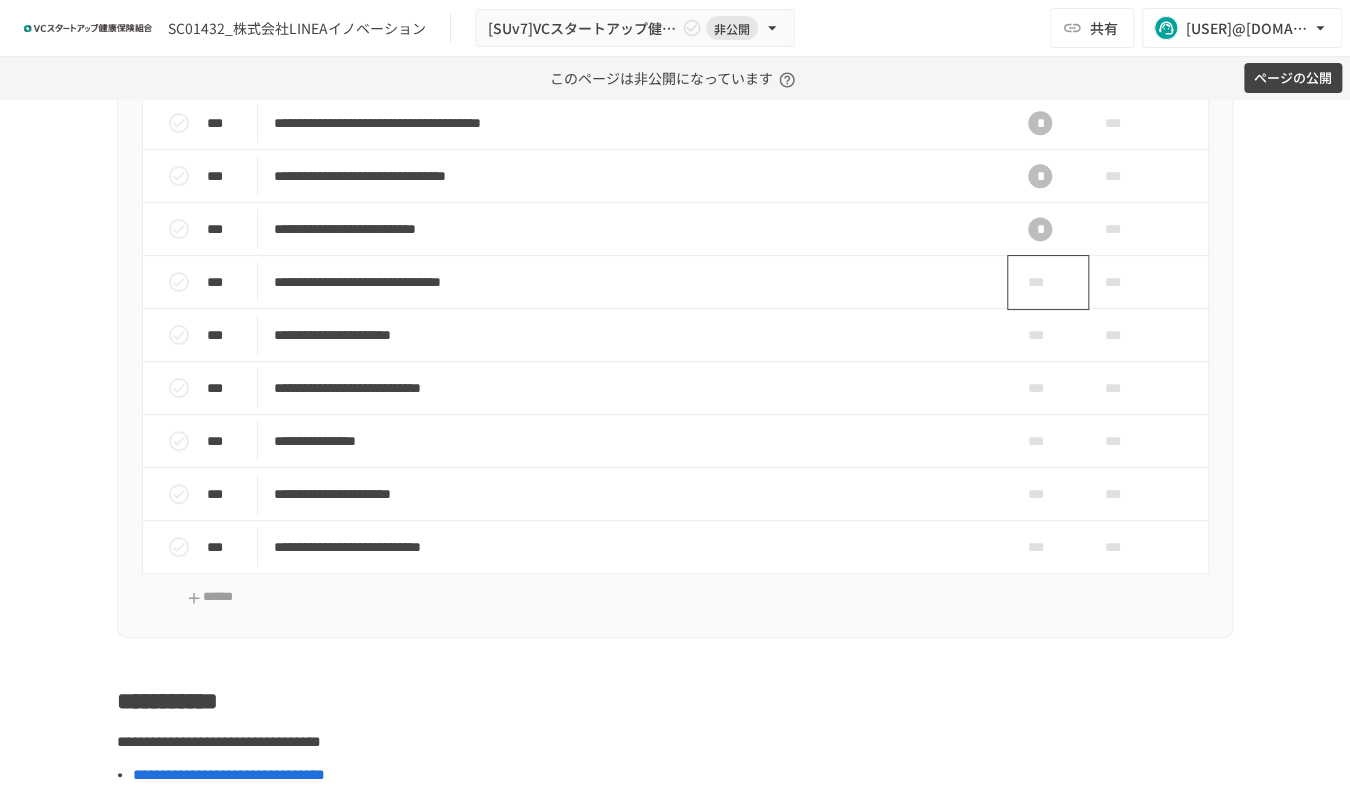 click on "***" at bounding box center (1040, 282) 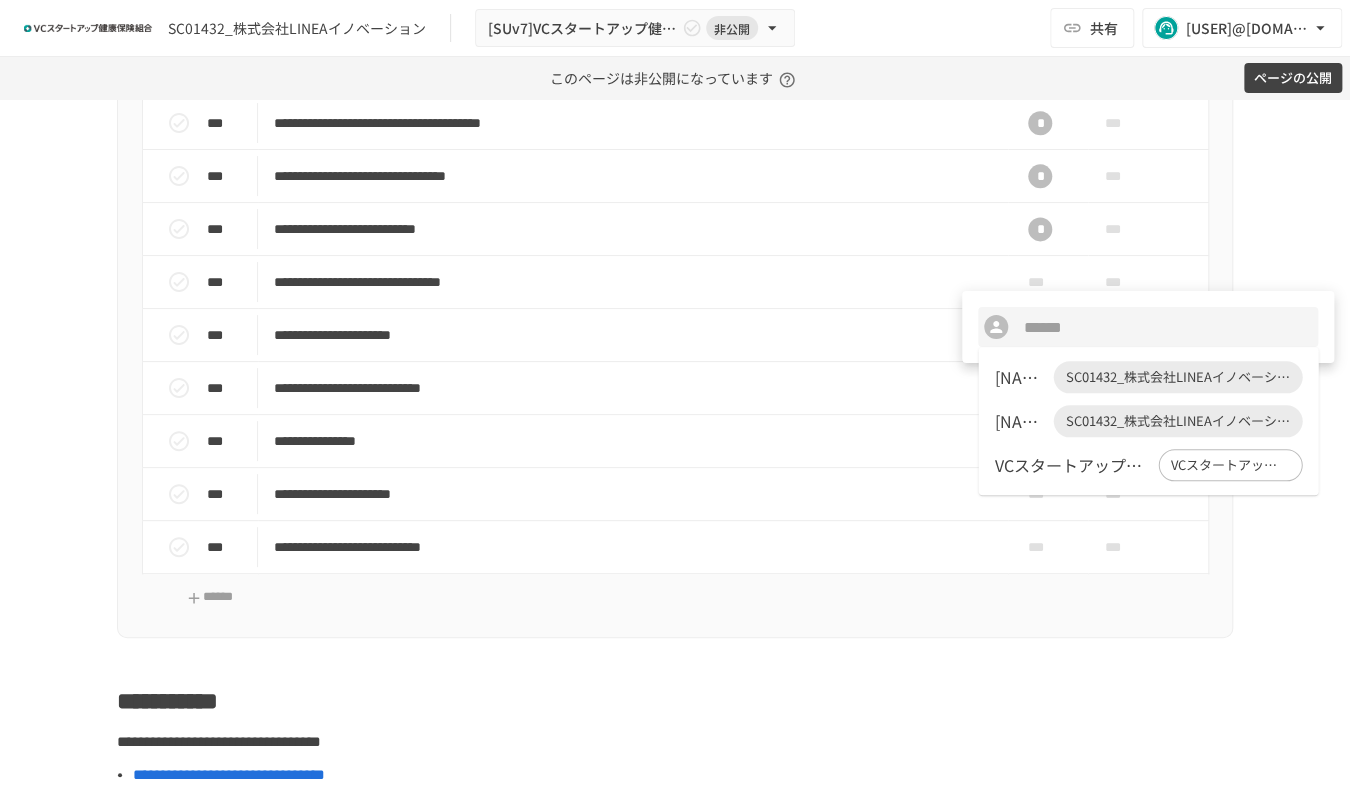 click on "山口　雪菜" at bounding box center [1019, 377] 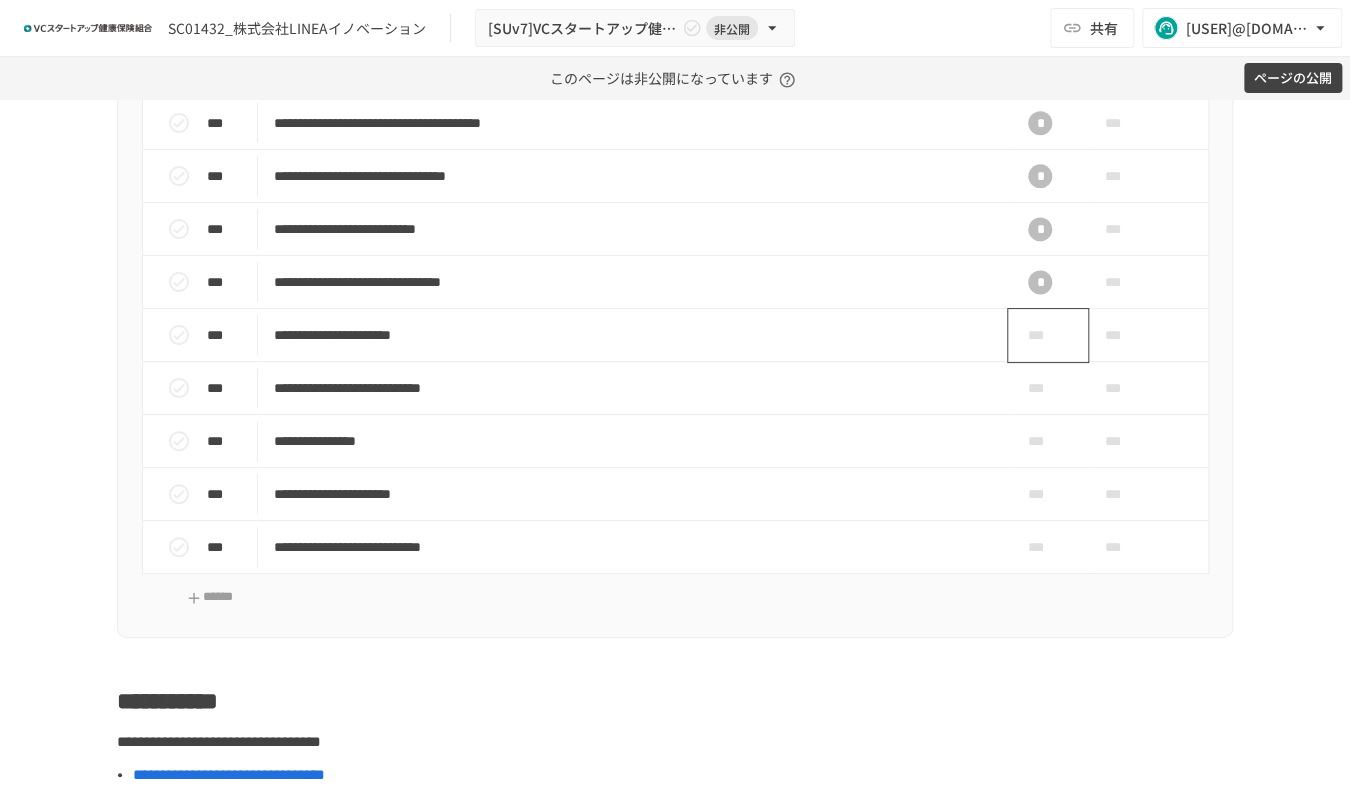 click on "***" at bounding box center (1040, 335) 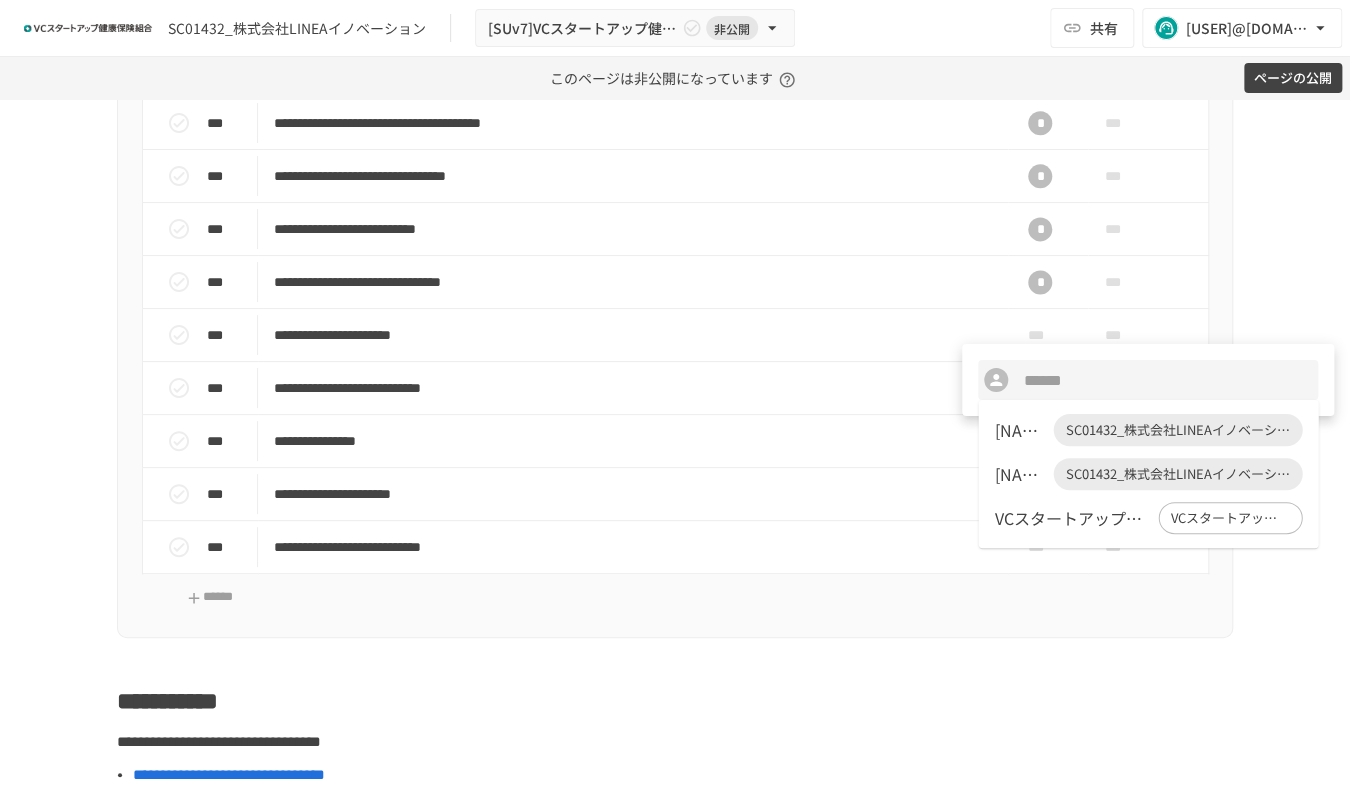 click on "山口　雪菜" at bounding box center (1019, 430) 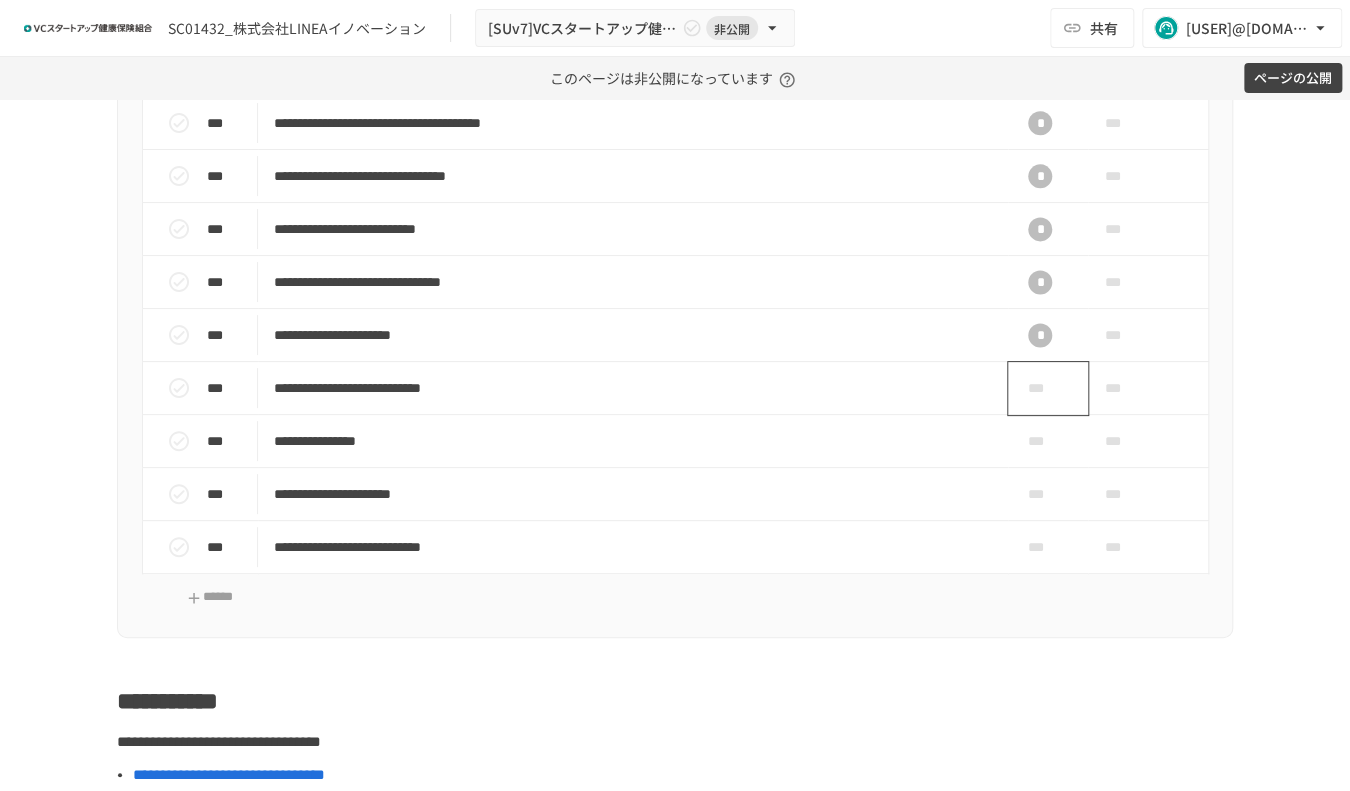 click on "***" at bounding box center (1040, 388) 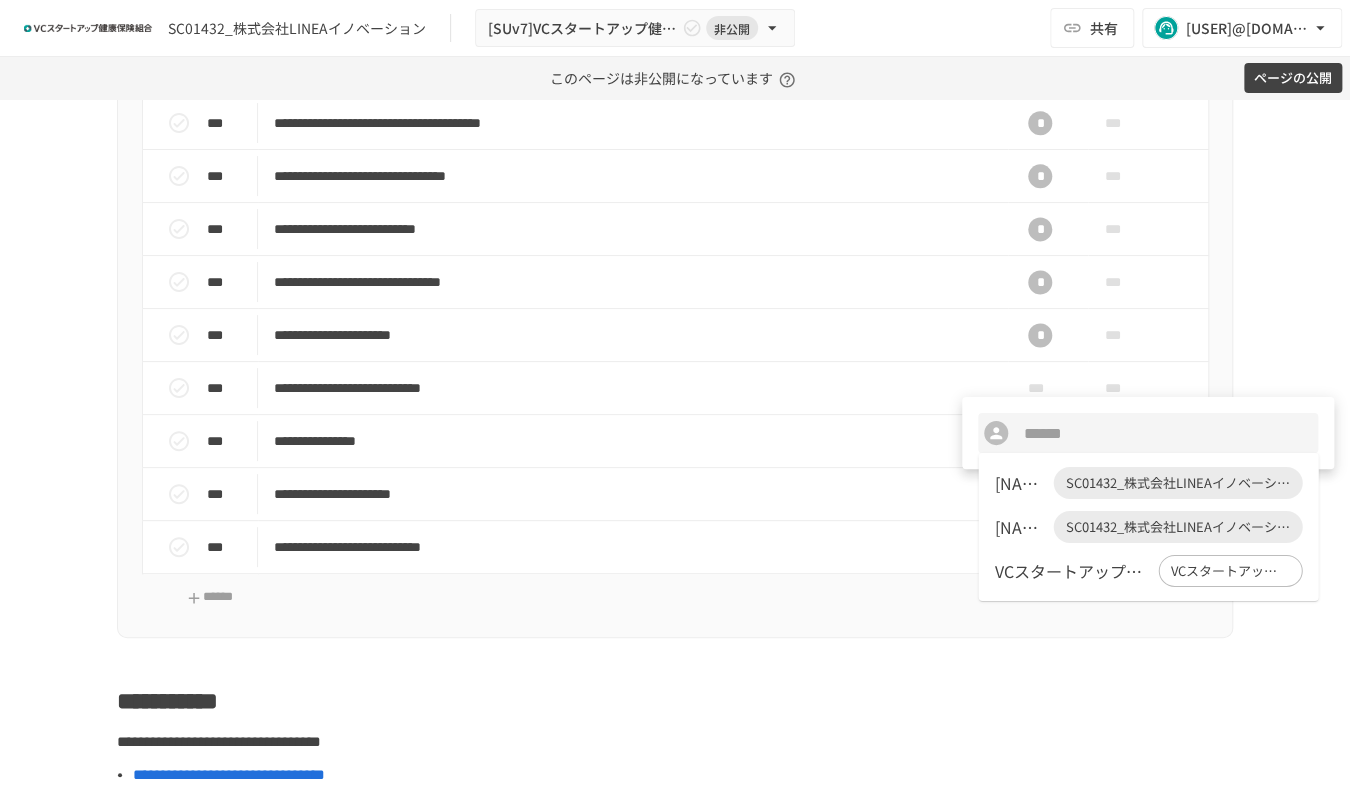 click on "山口　雪菜" at bounding box center (1019, 483) 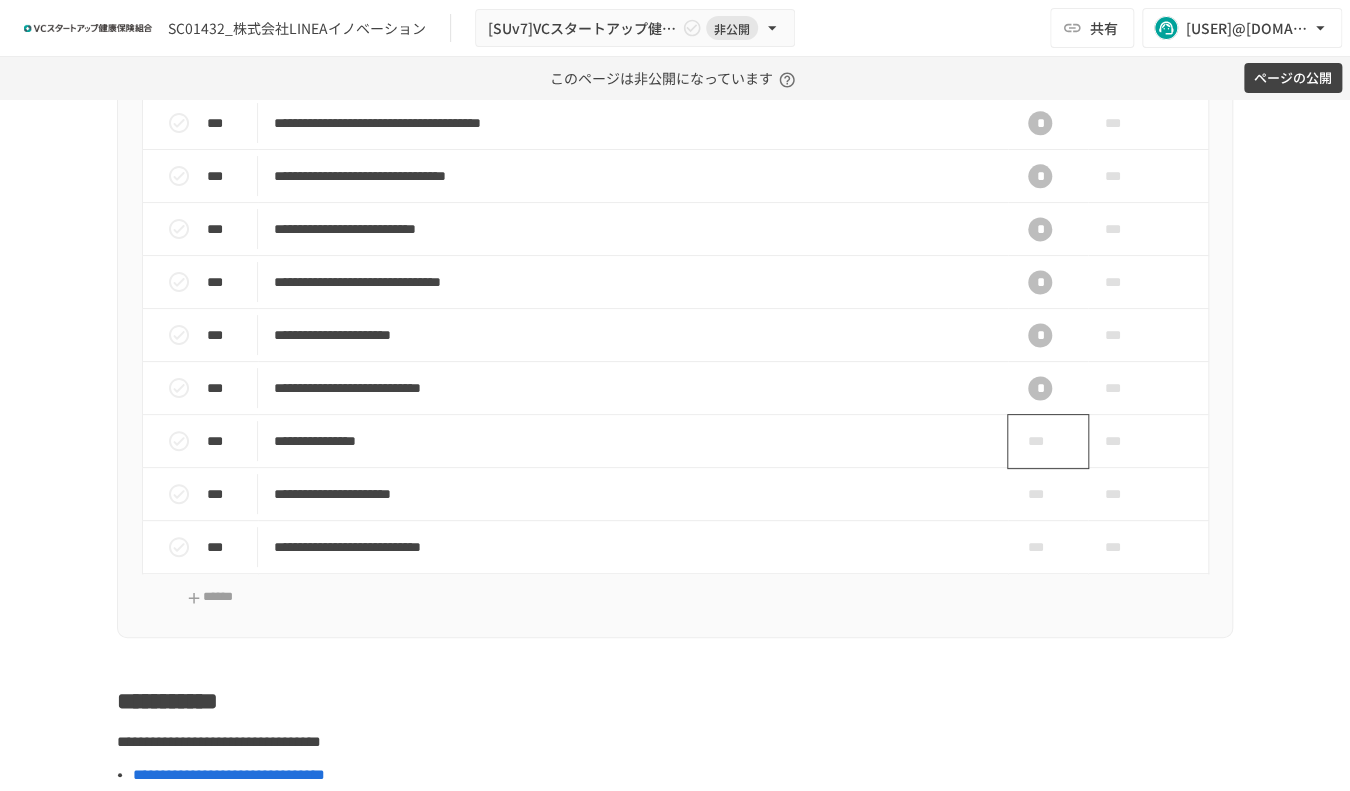click on "***" at bounding box center [1040, 441] 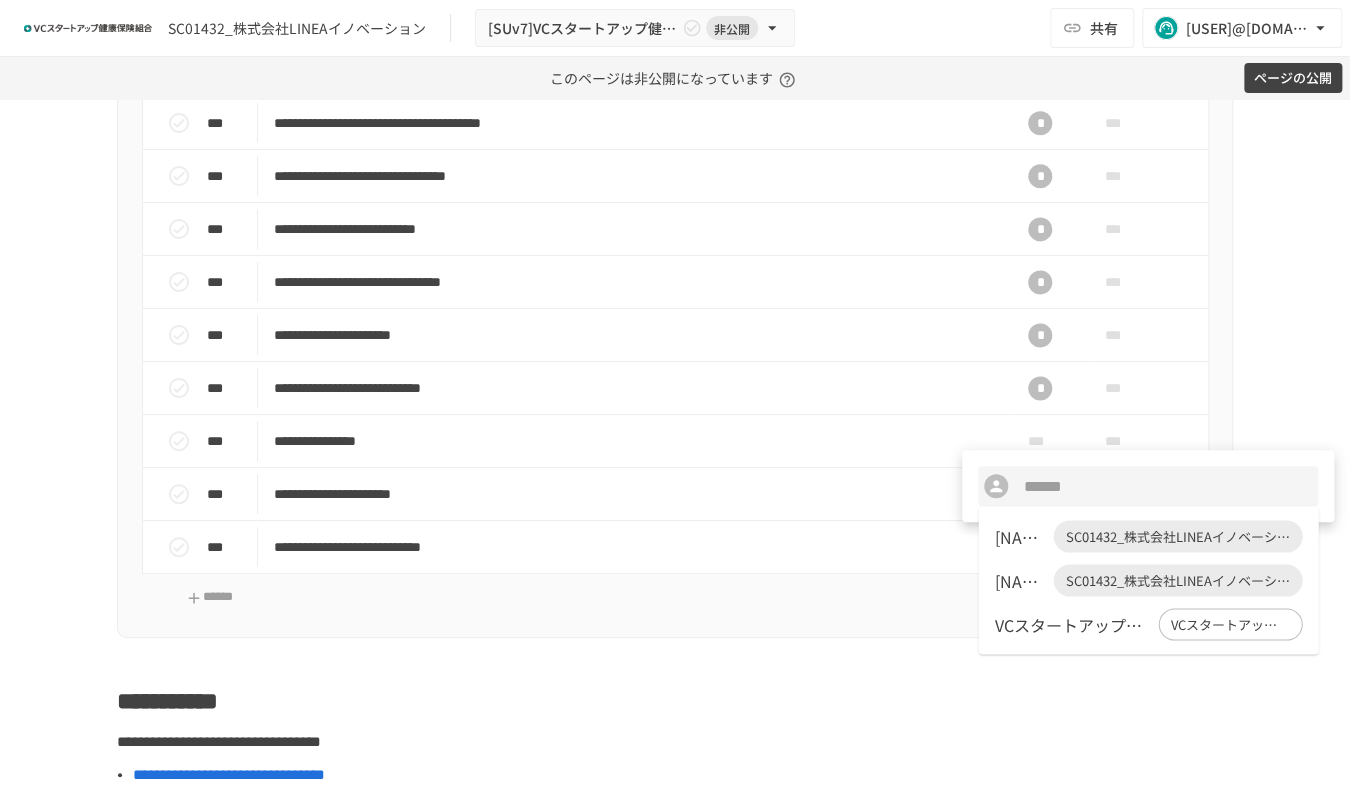 click on "山口　雪菜" at bounding box center (1019, 536) 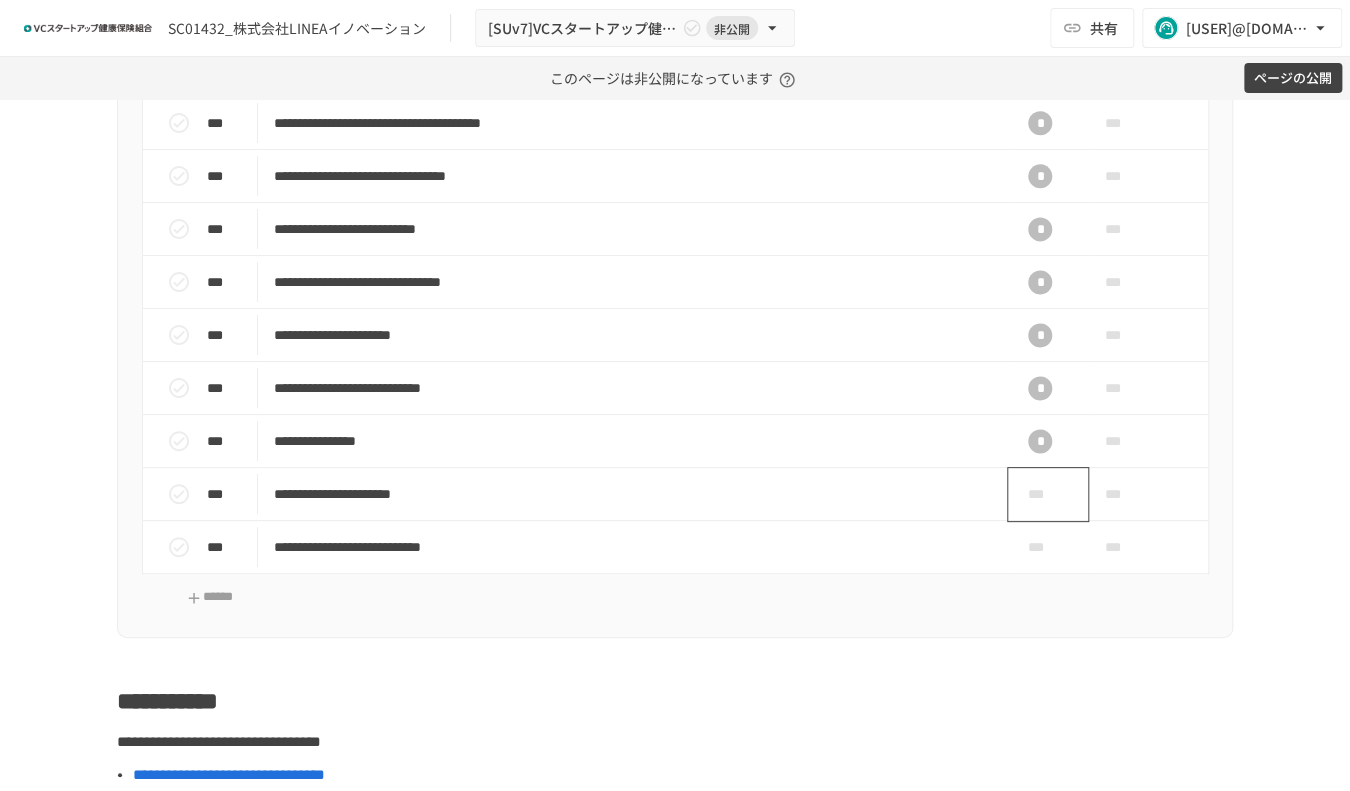 click on "***" at bounding box center (1040, 494) 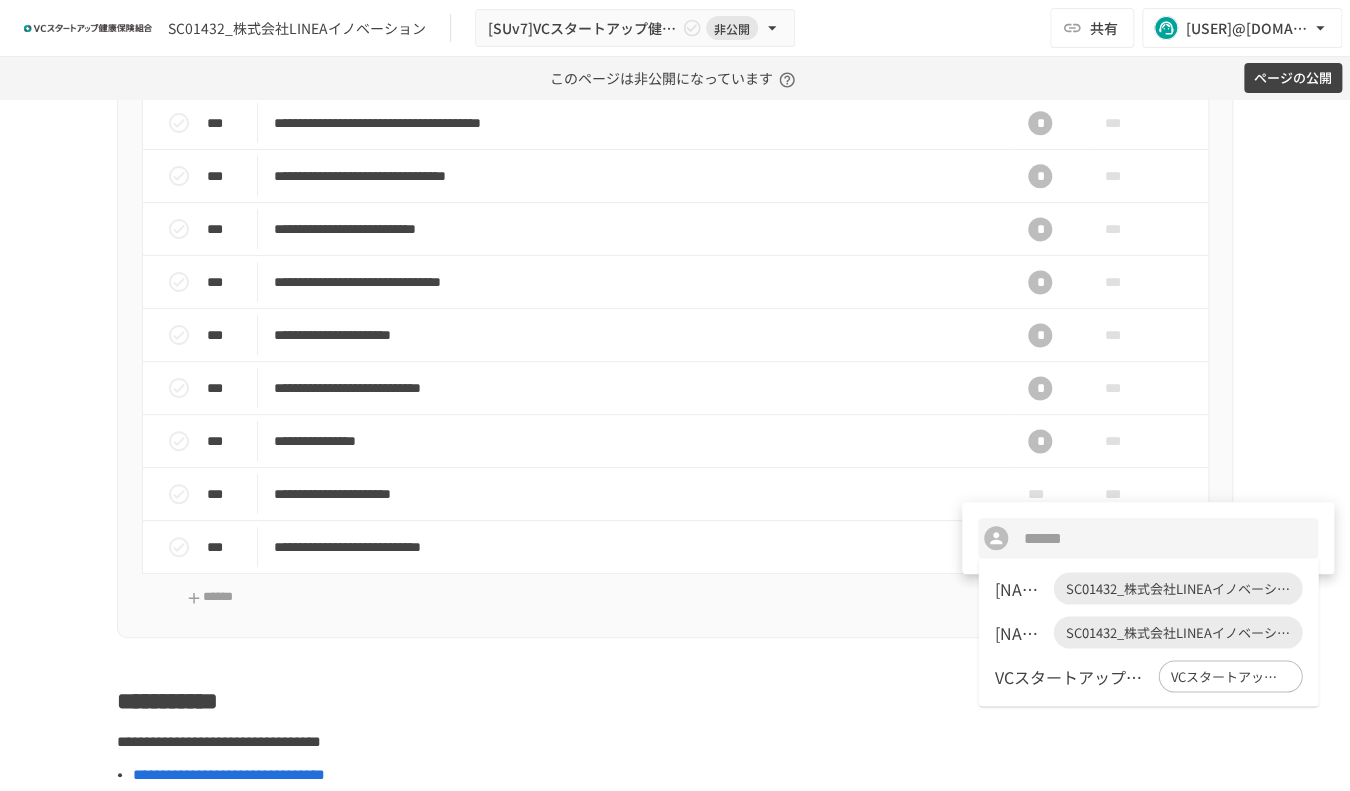 click on "山口　雪菜" at bounding box center [1019, 588] 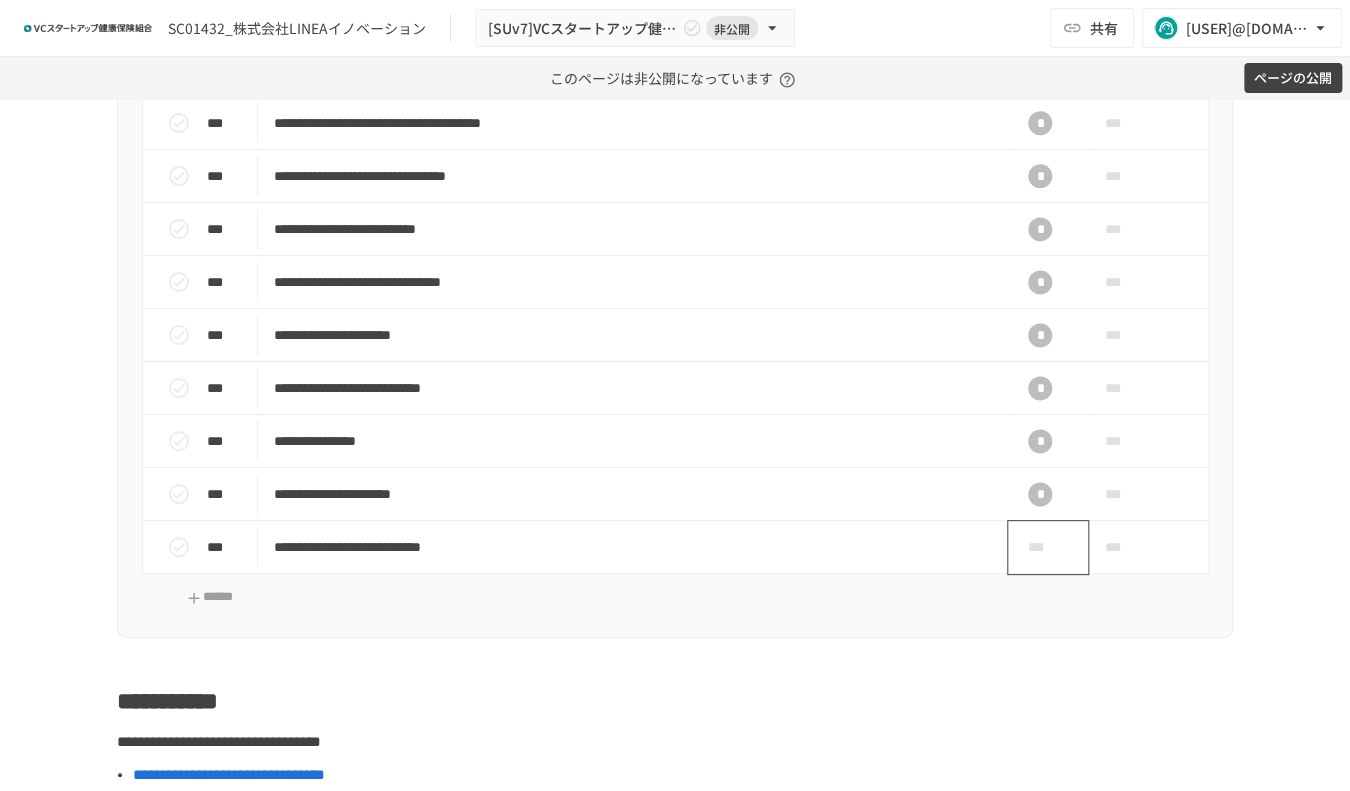 click on "***" at bounding box center (1040, 547) 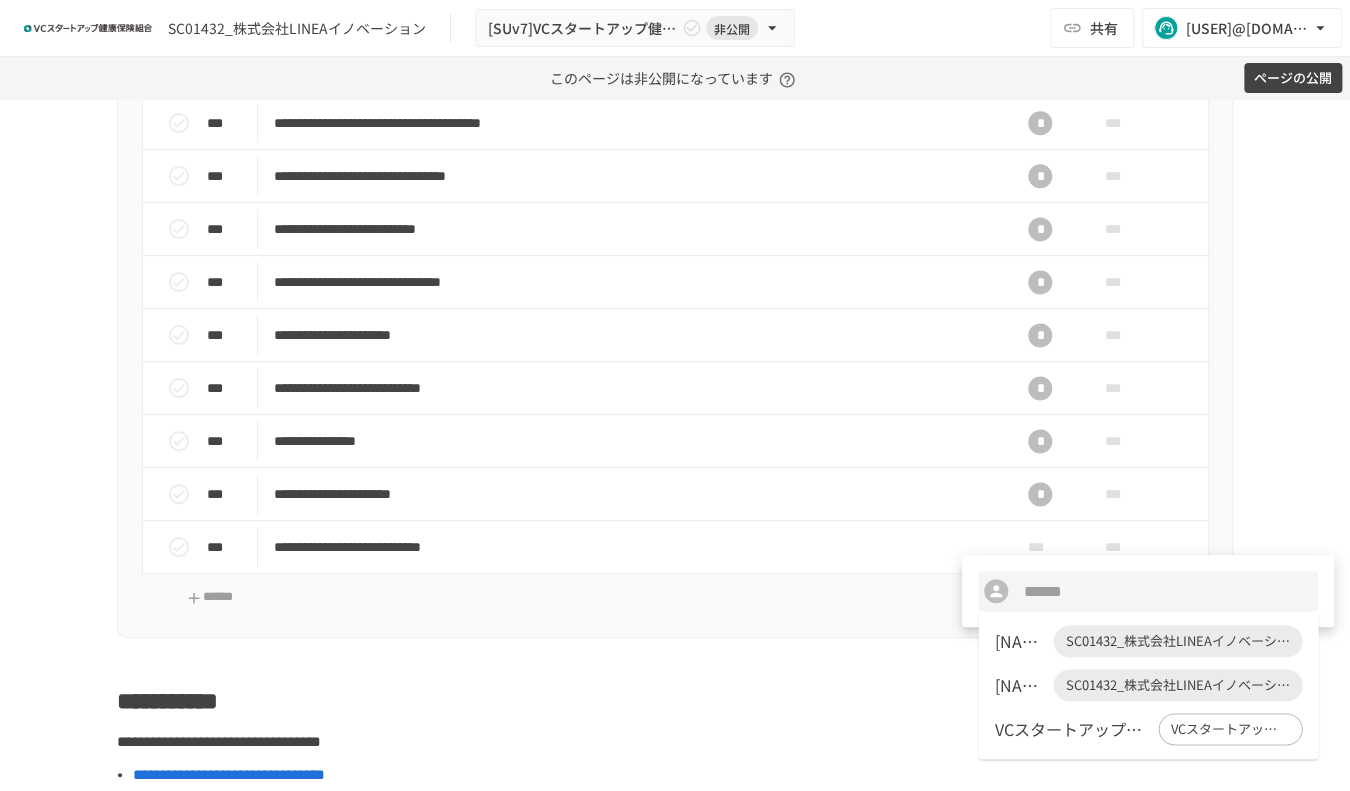 click on "山口　雪菜" at bounding box center (1019, 641) 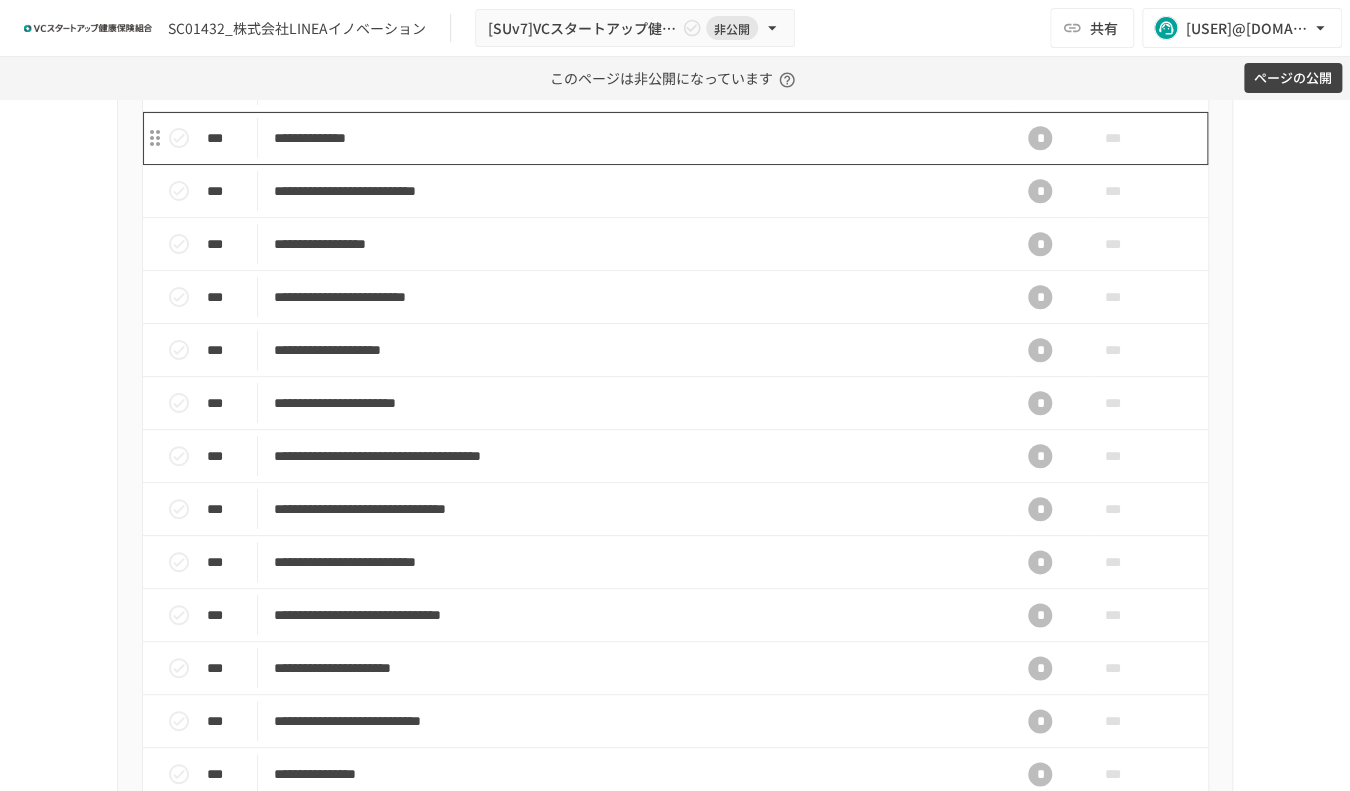 scroll, scrollTop: 666, scrollLeft: 0, axis: vertical 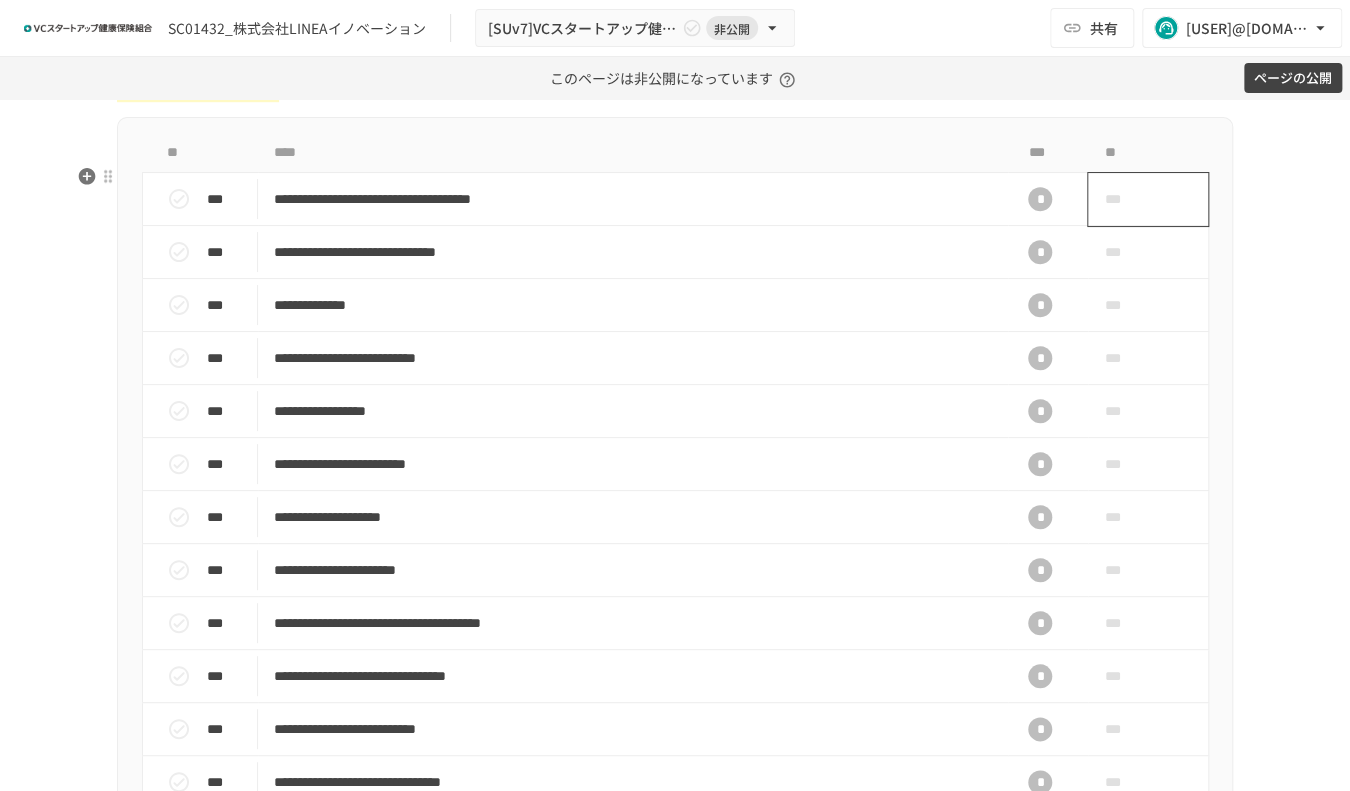 click on "***" at bounding box center (1148, 199) 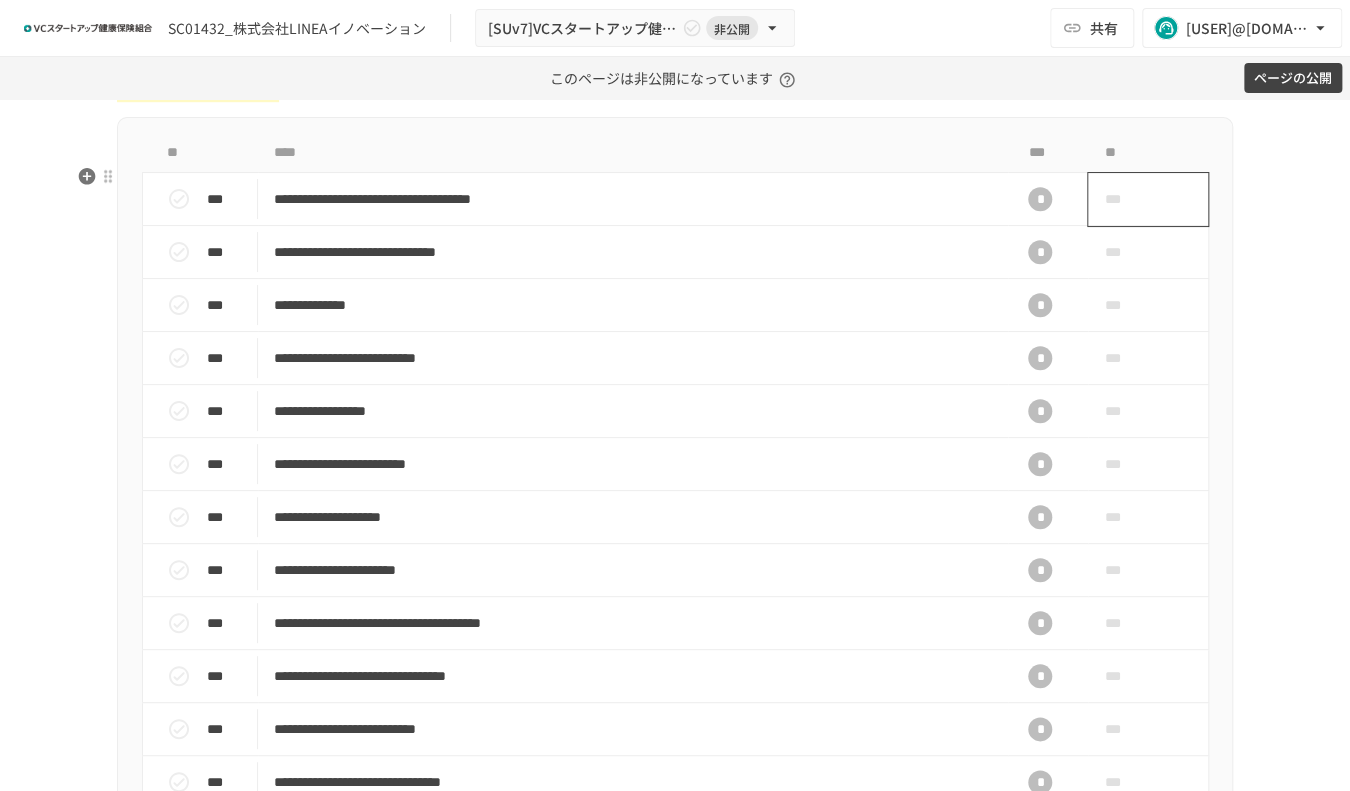 click on "***" at bounding box center (1125, 199) 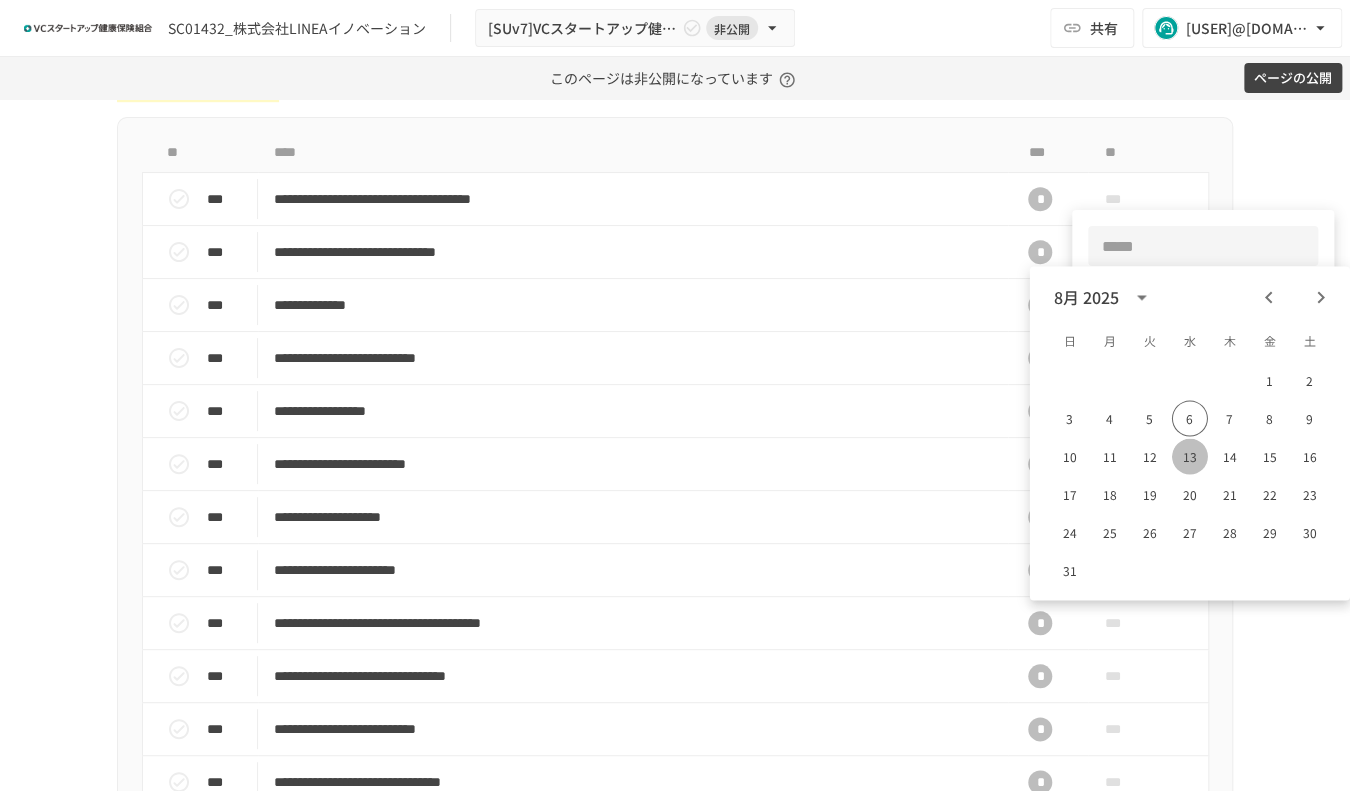 click on "13" at bounding box center (1190, 456) 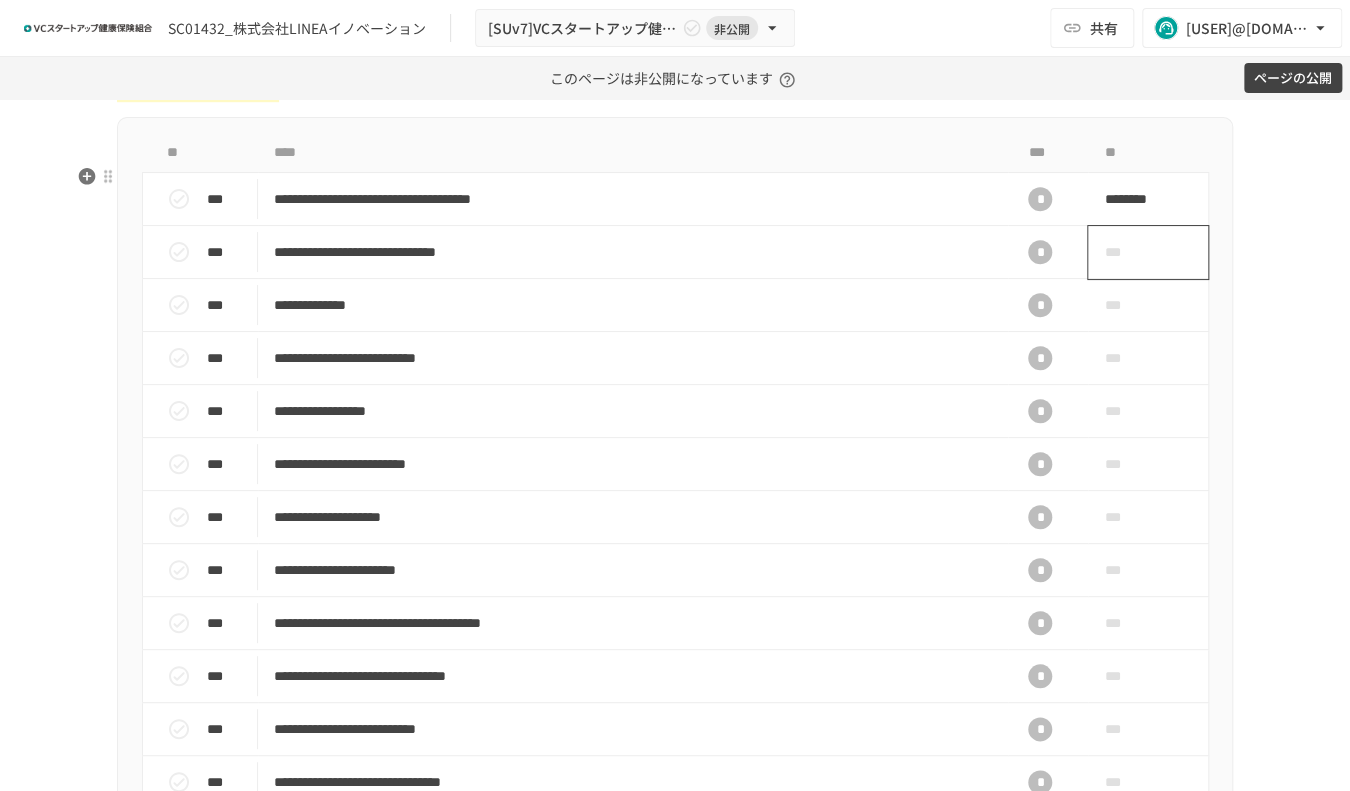 click on "***" at bounding box center (1148, 252) 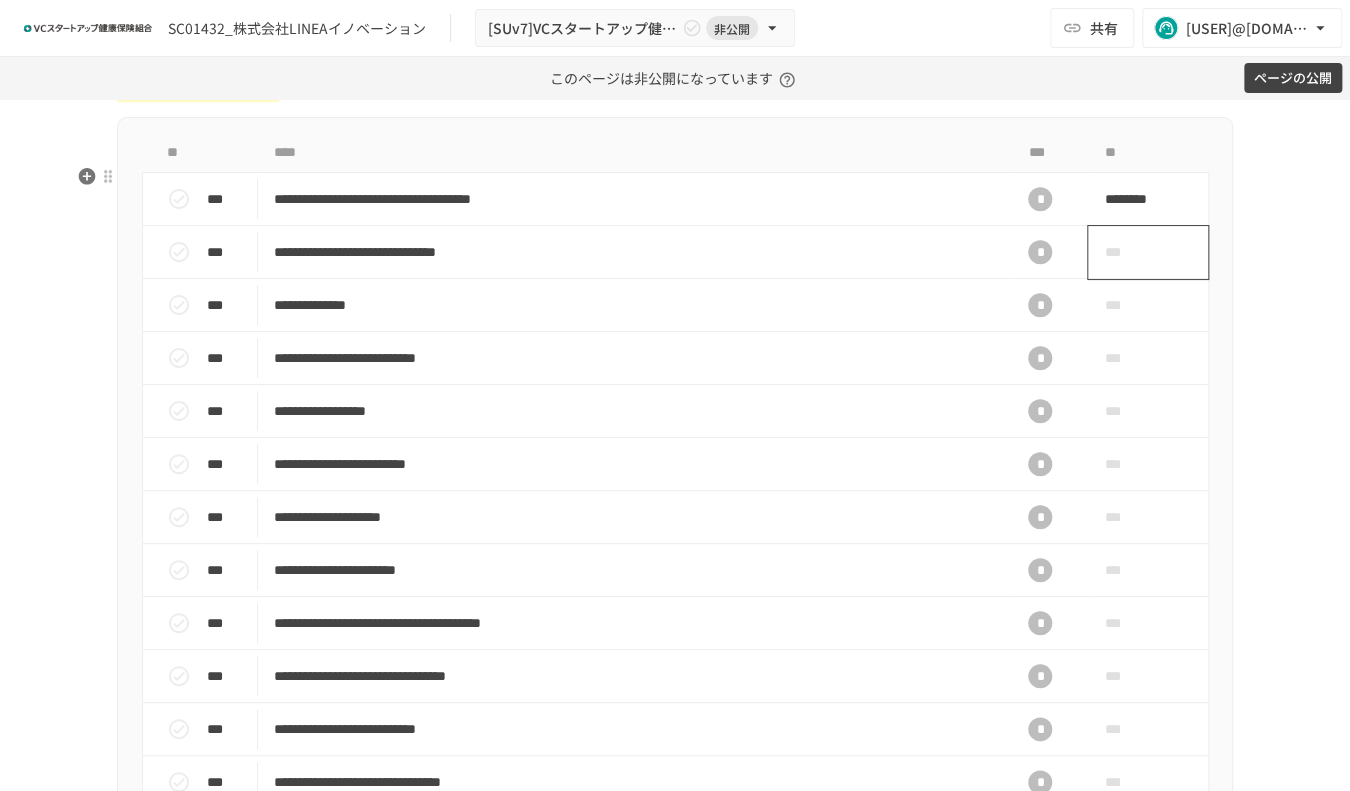 click on "***" at bounding box center (1125, 252) 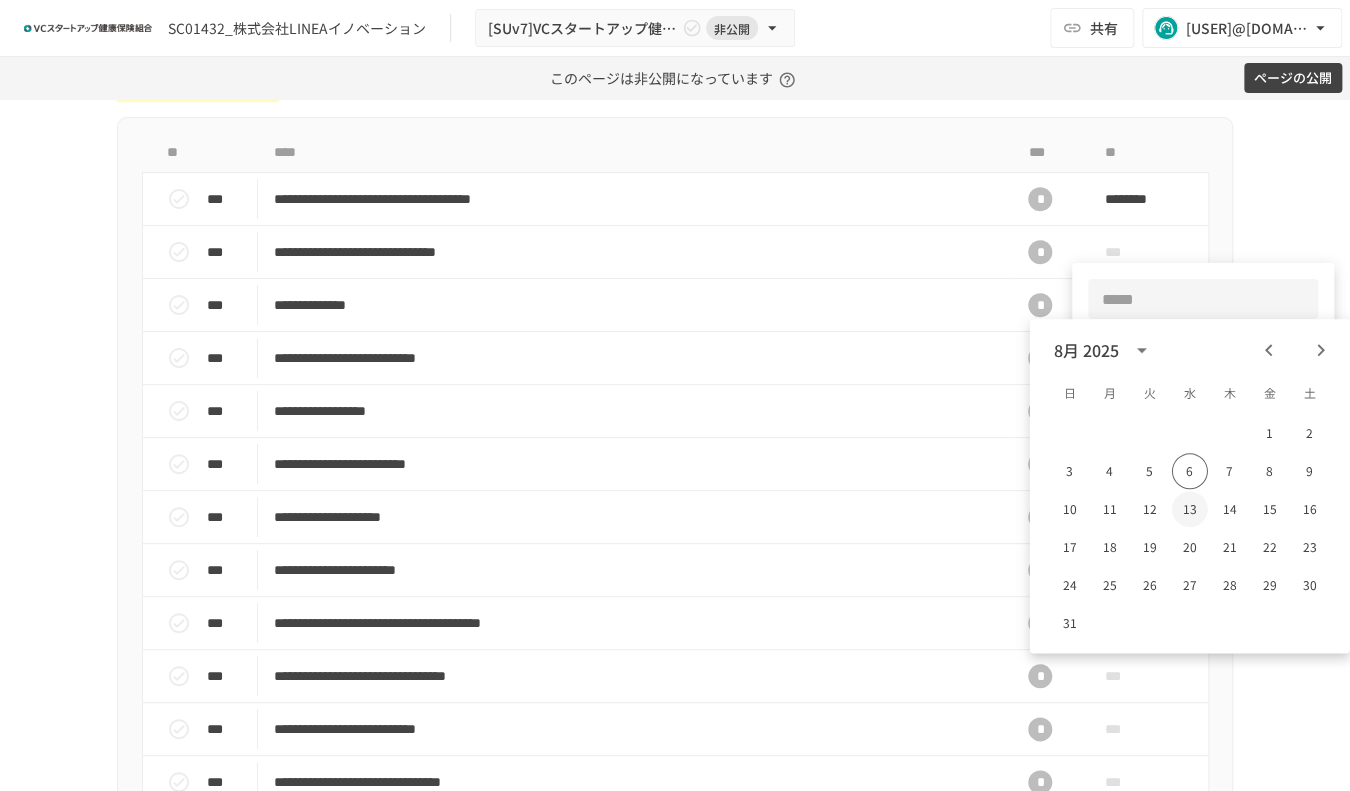 click on "13" at bounding box center [1190, 509] 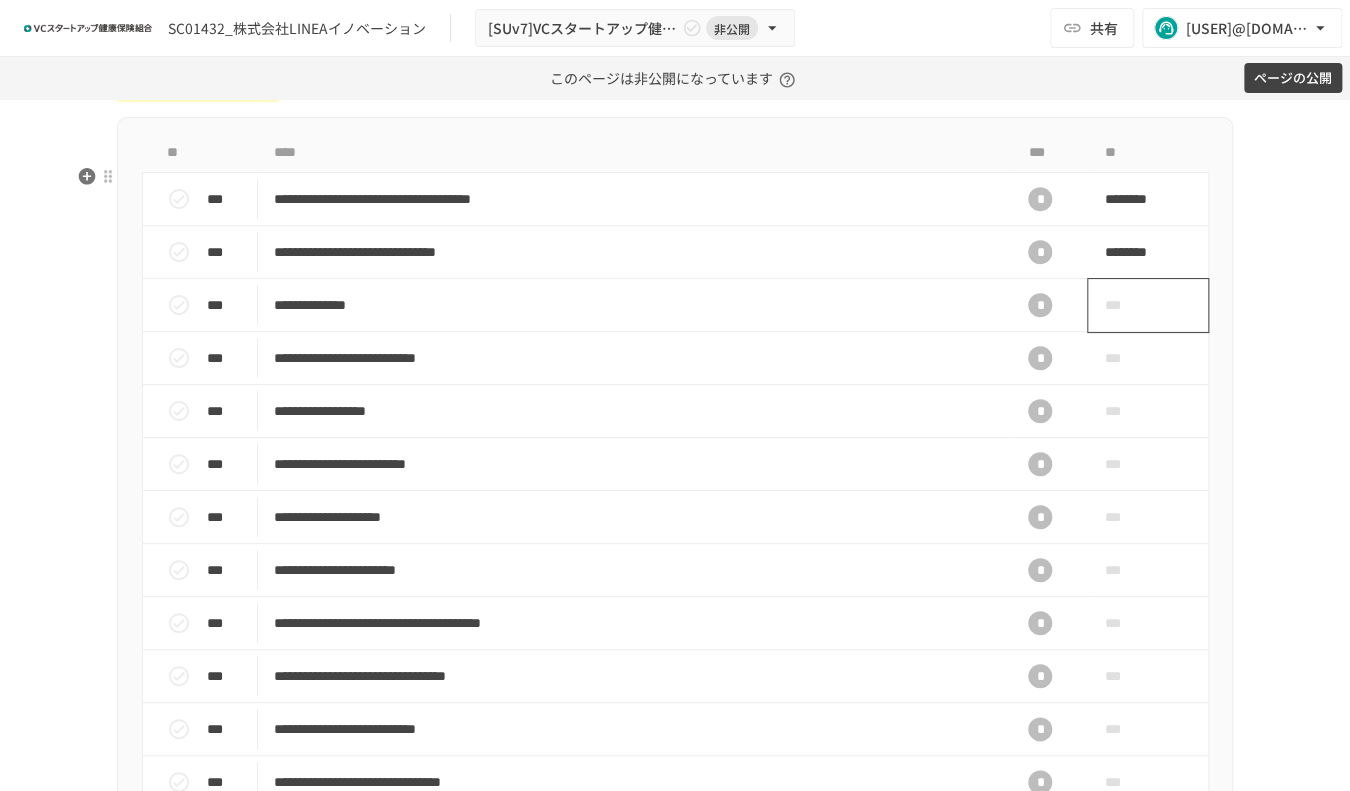 click on "***" at bounding box center [1148, 305] 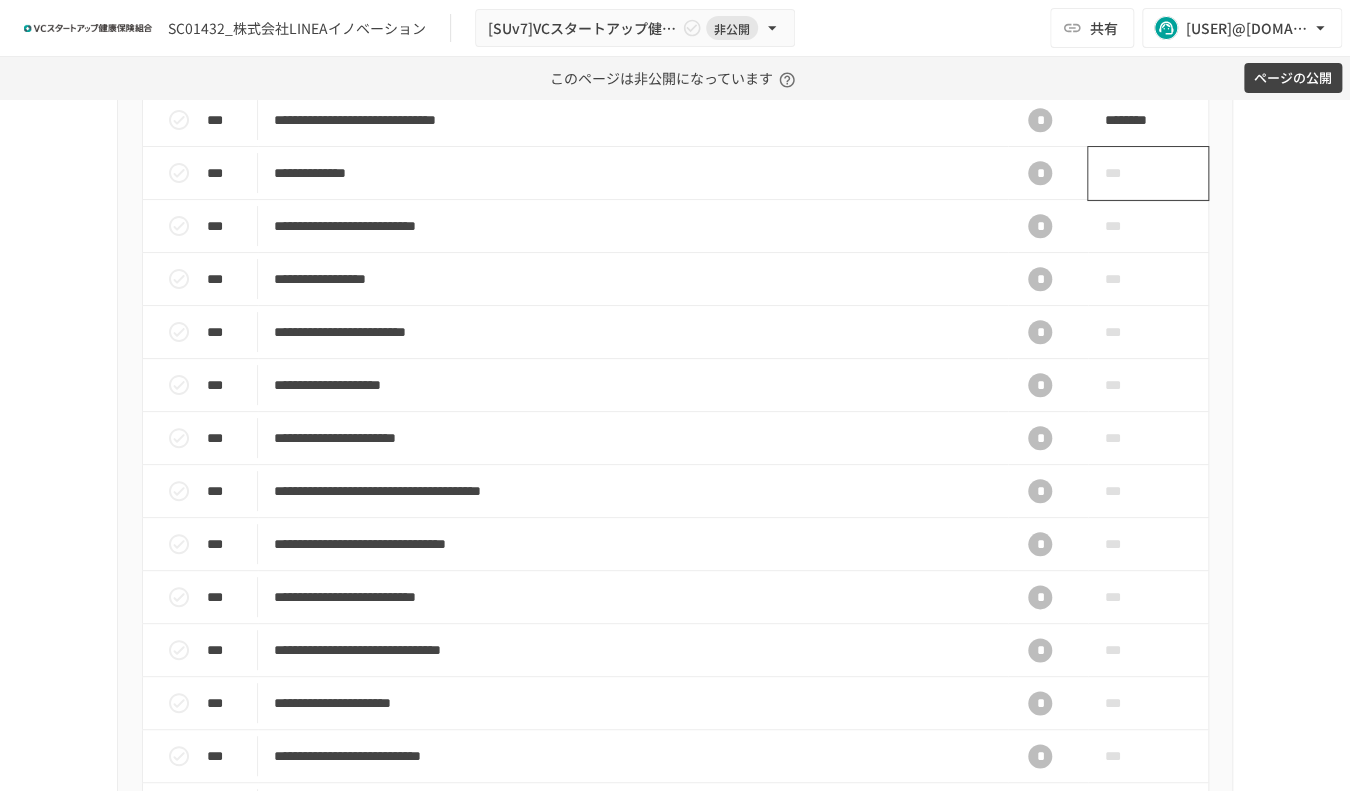 scroll, scrollTop: 833, scrollLeft: 0, axis: vertical 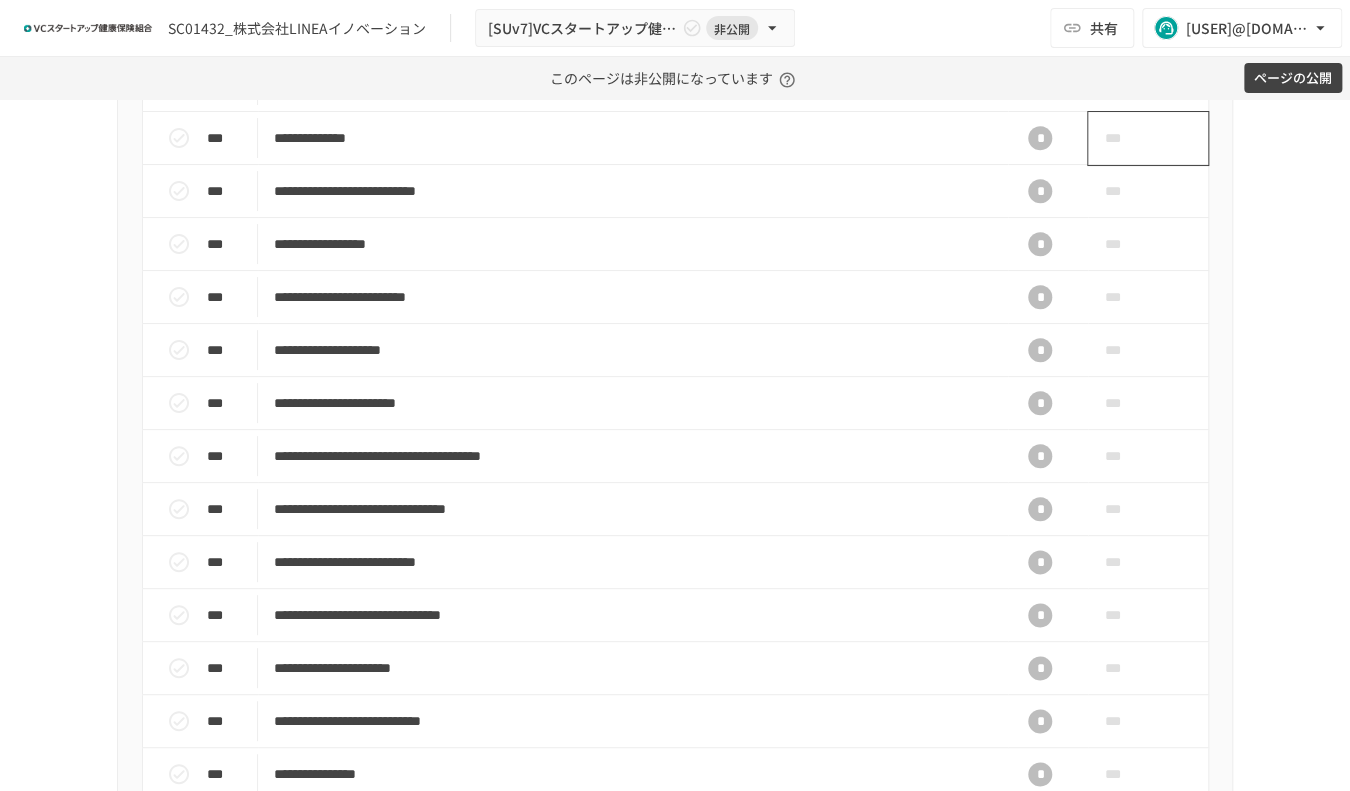 click on "***" at bounding box center (1148, 138) 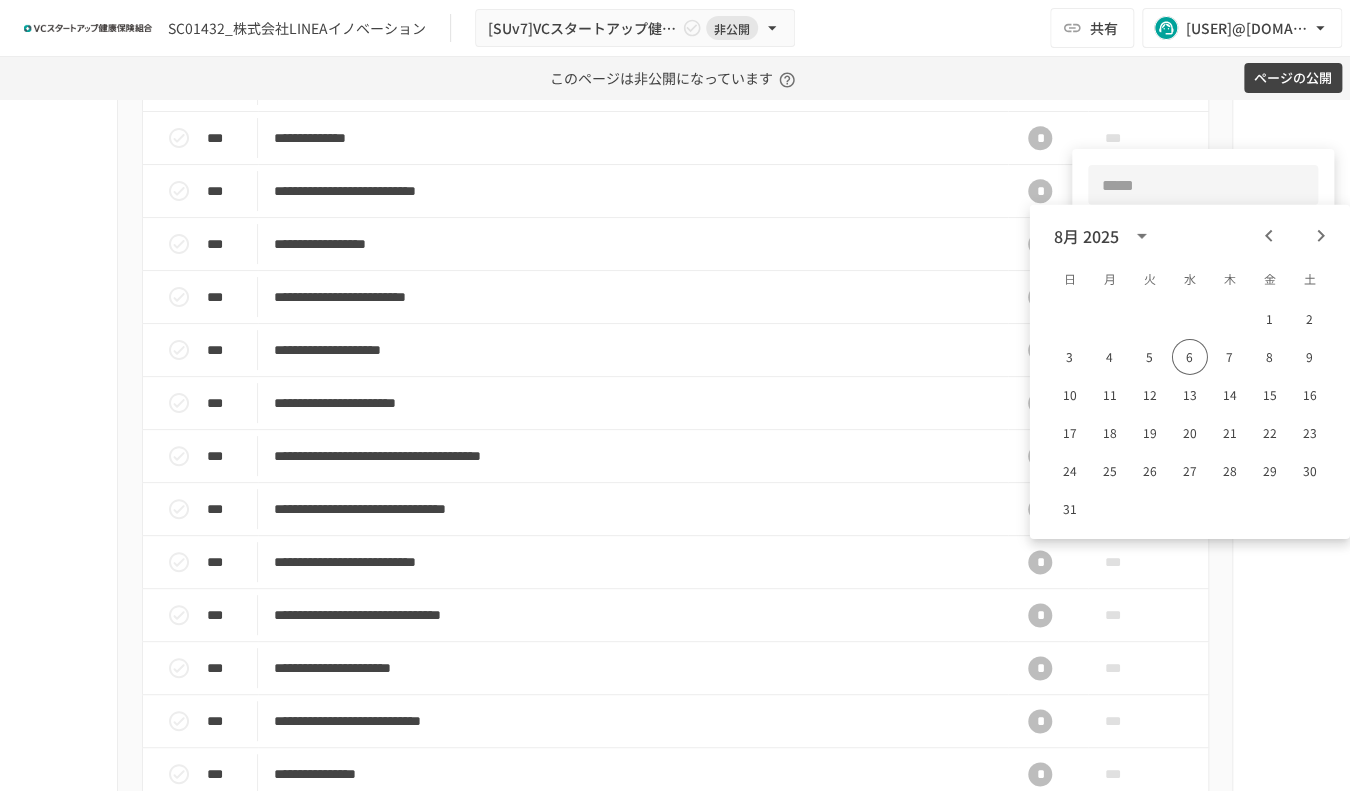 click at bounding box center [1321, 236] 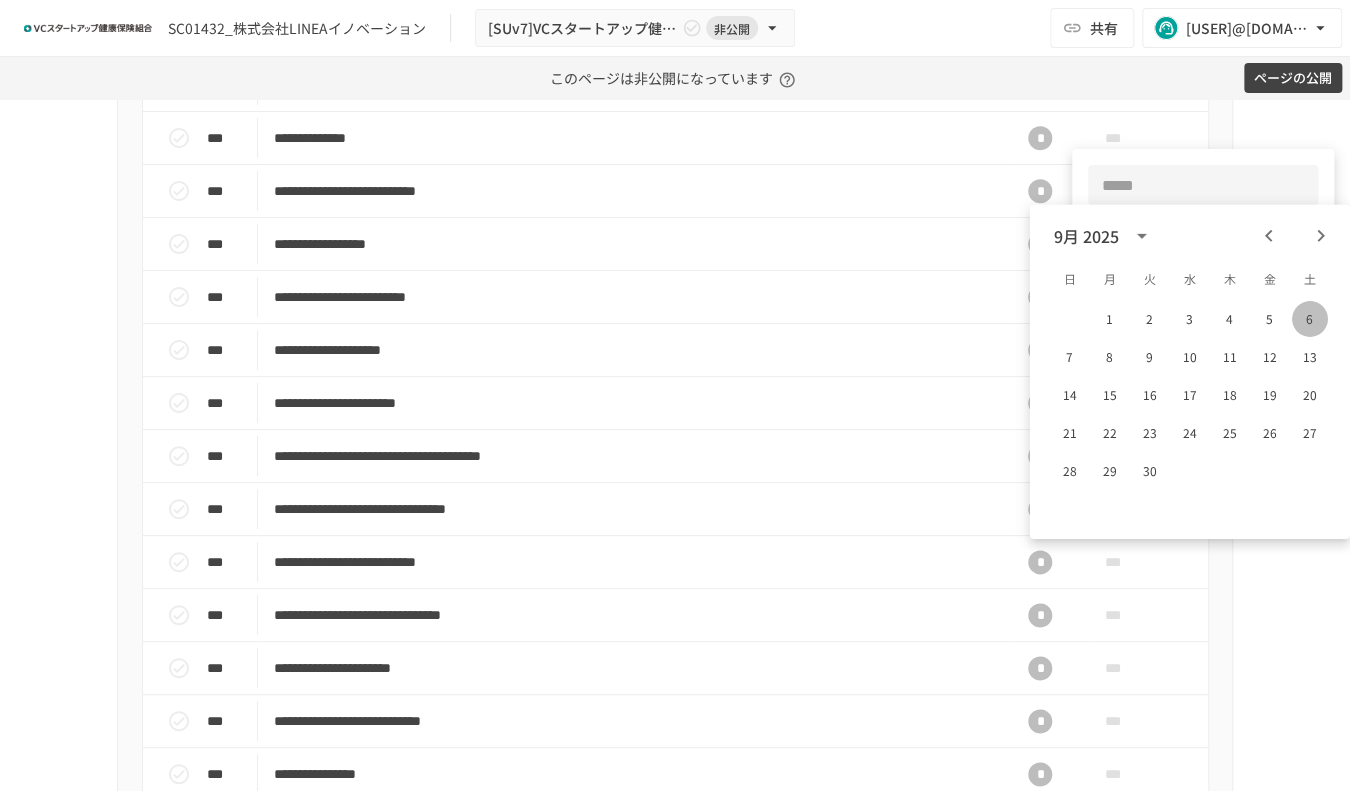 click on "6" at bounding box center [1310, 319] 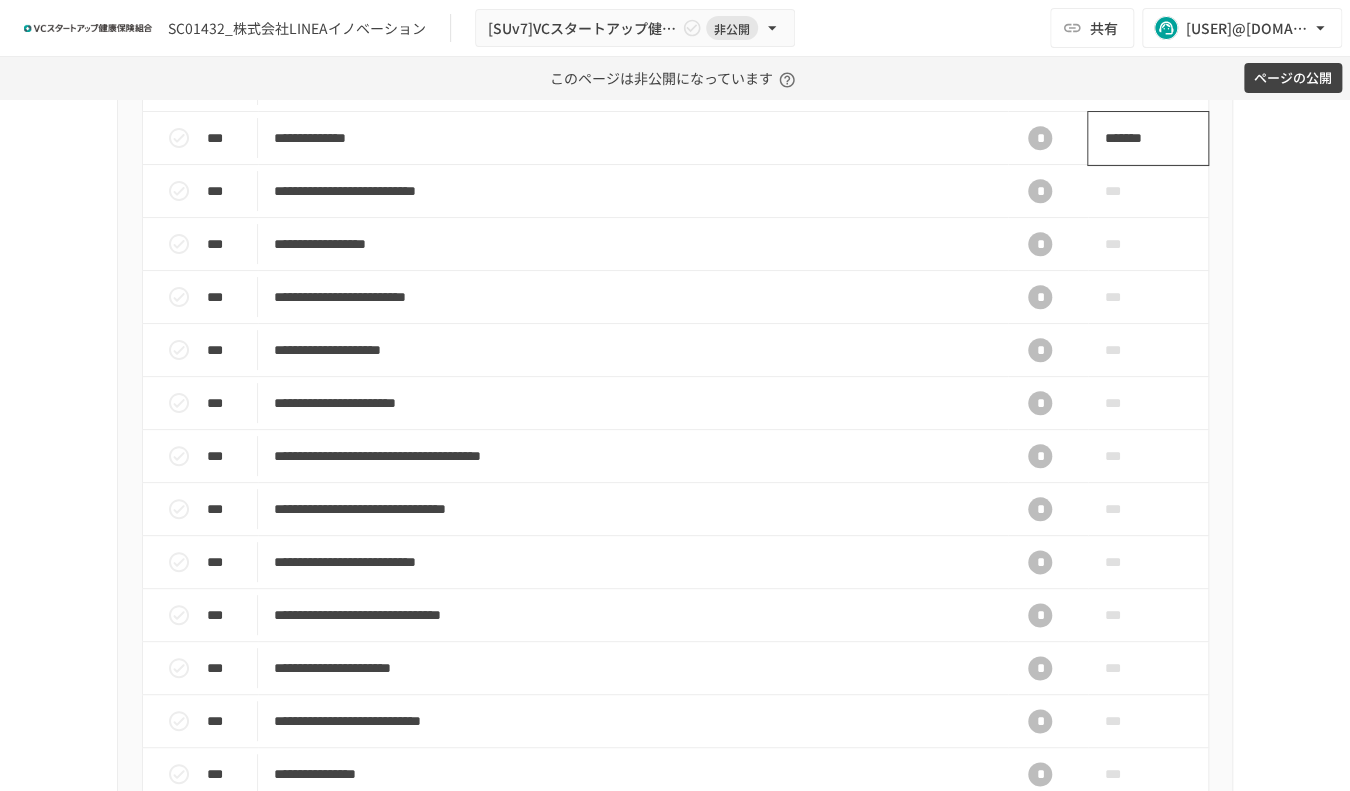 click on "*******" at bounding box center (1137, 138) 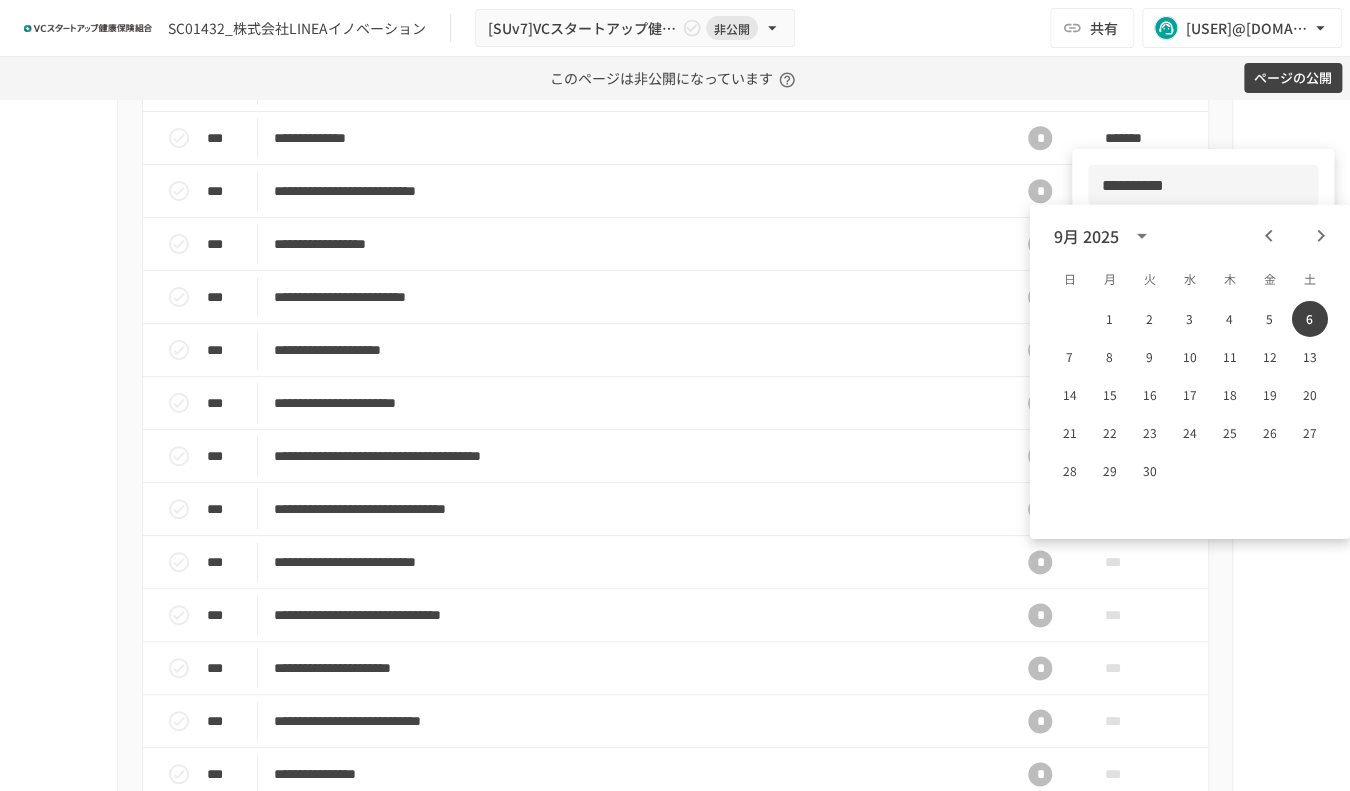 drag, startPoint x: 1204, startPoint y: 186, endPoint x: 1091, endPoint y: 183, distance: 113.03982 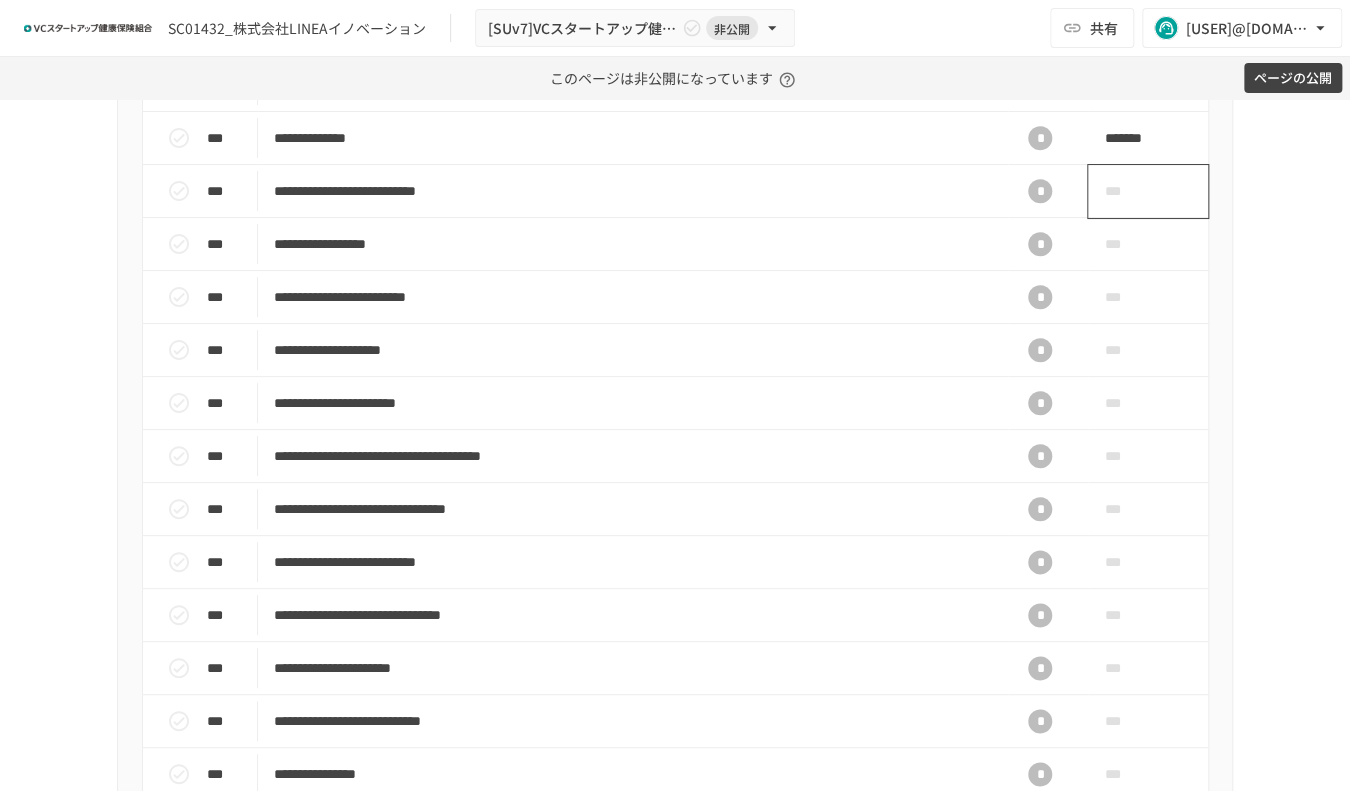 scroll, scrollTop: 666, scrollLeft: 0, axis: vertical 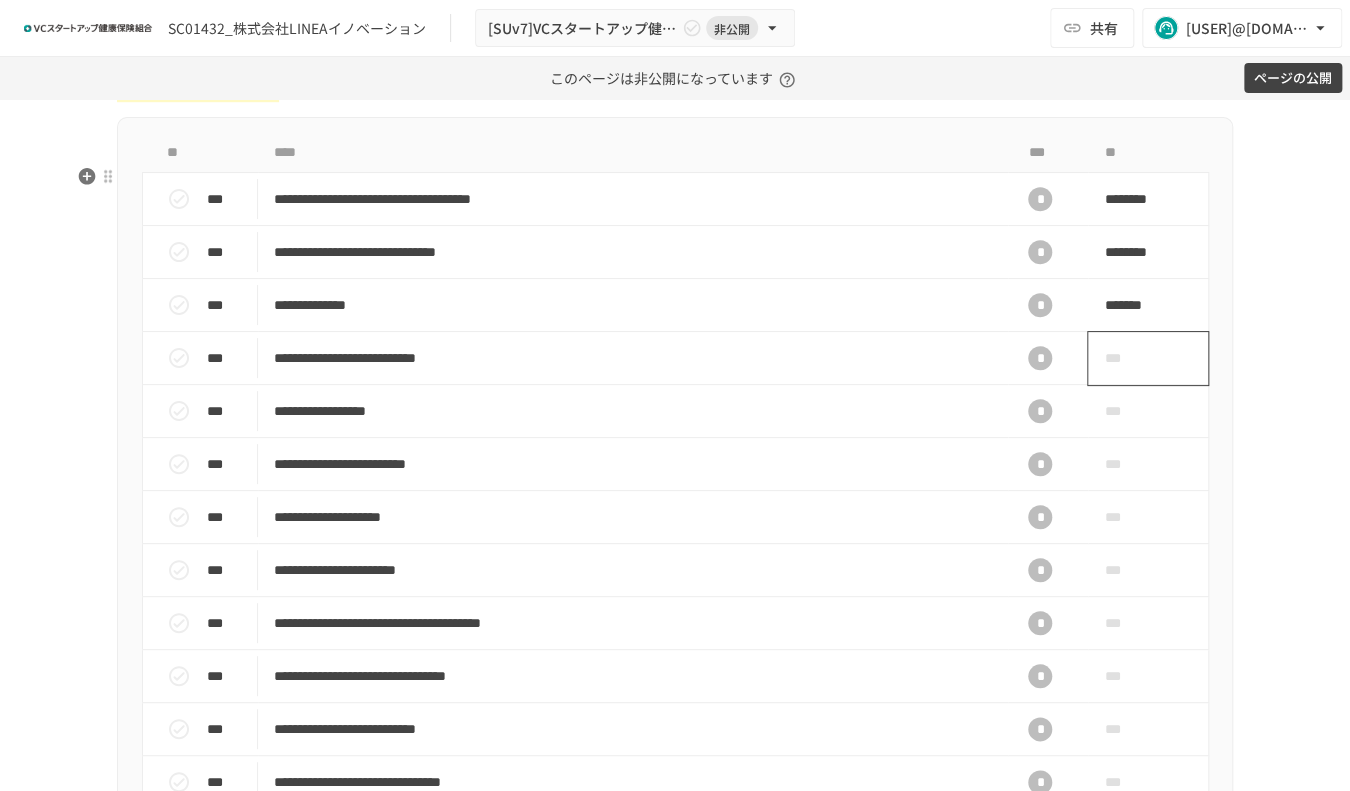 click on "***" at bounding box center (1148, 358) 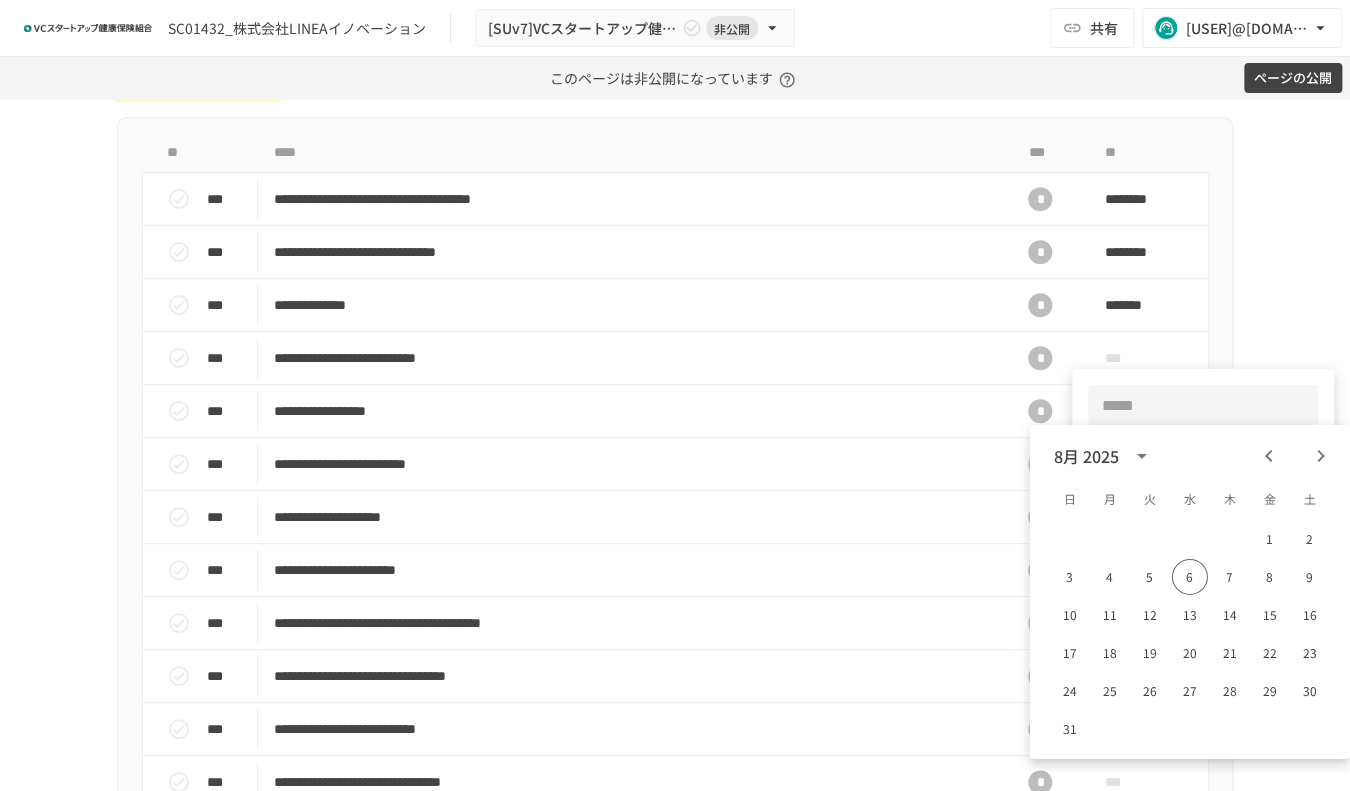 click at bounding box center [1203, 405] 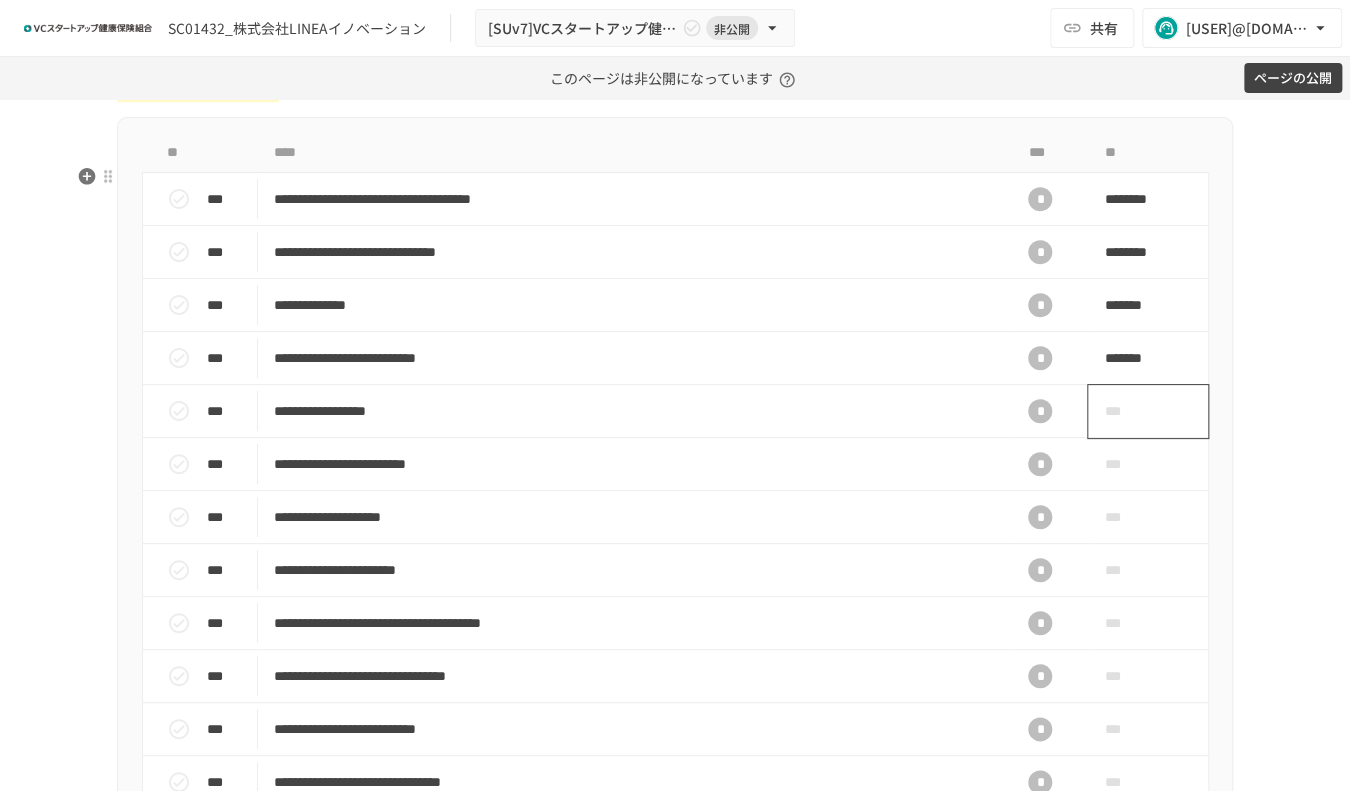 click on "***" at bounding box center (1125, 411) 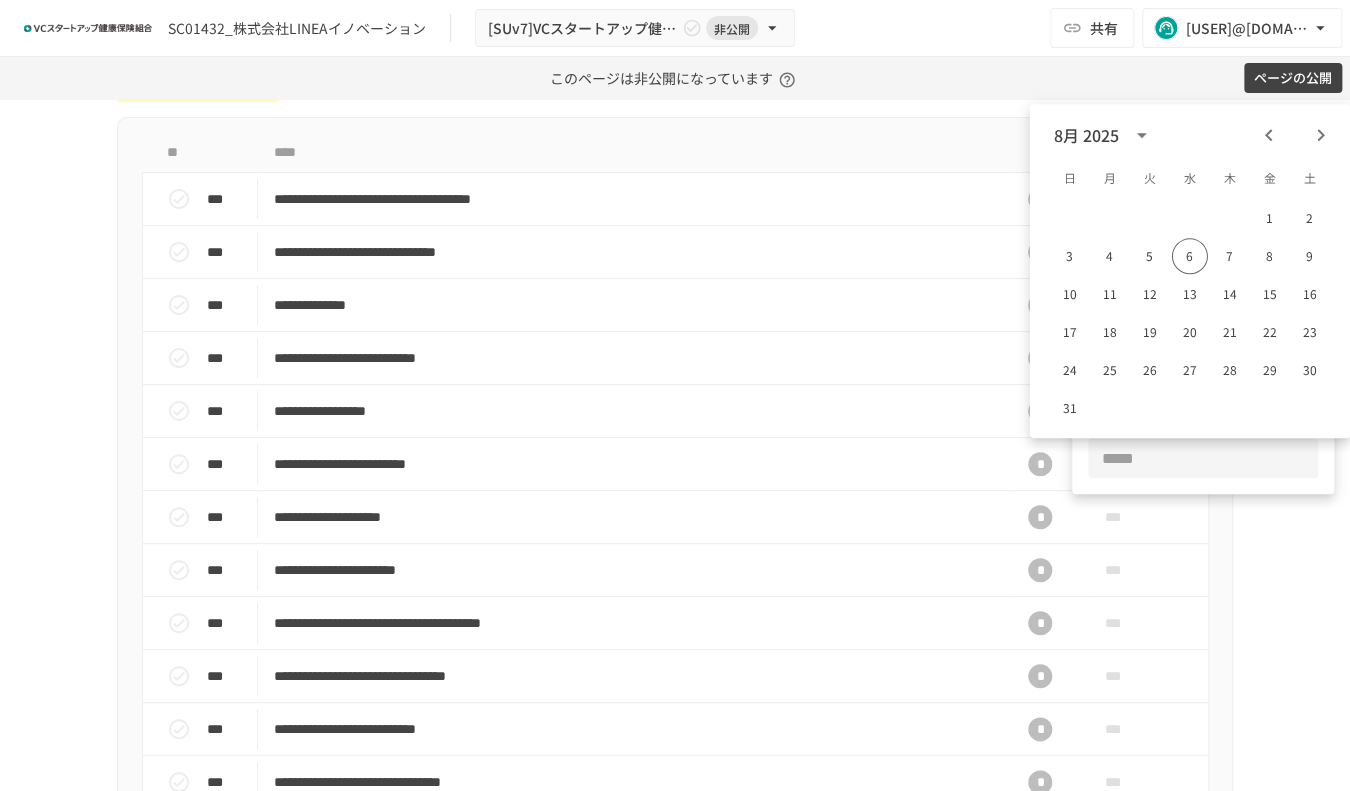 click at bounding box center (1203, 458) 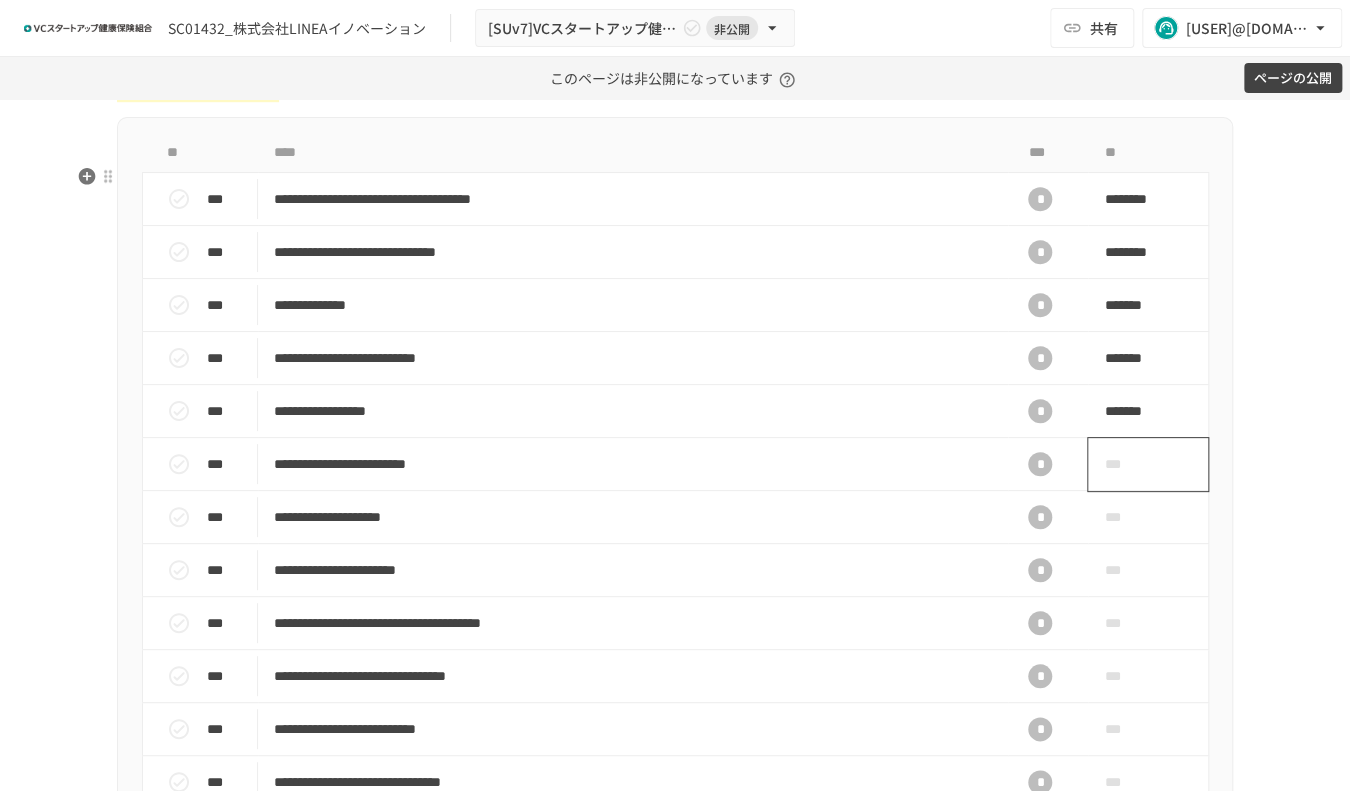 click on "***" at bounding box center (1125, 464) 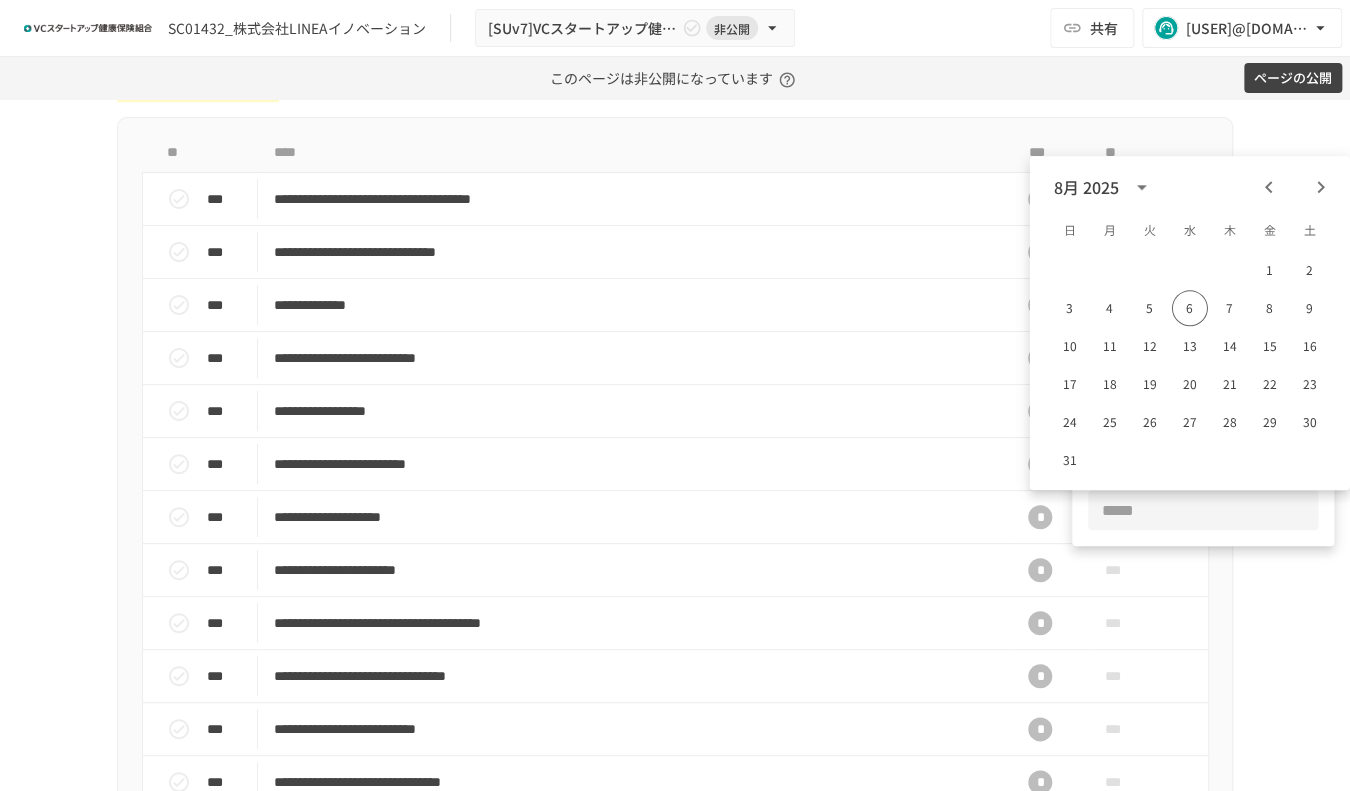 click at bounding box center (1203, 510) 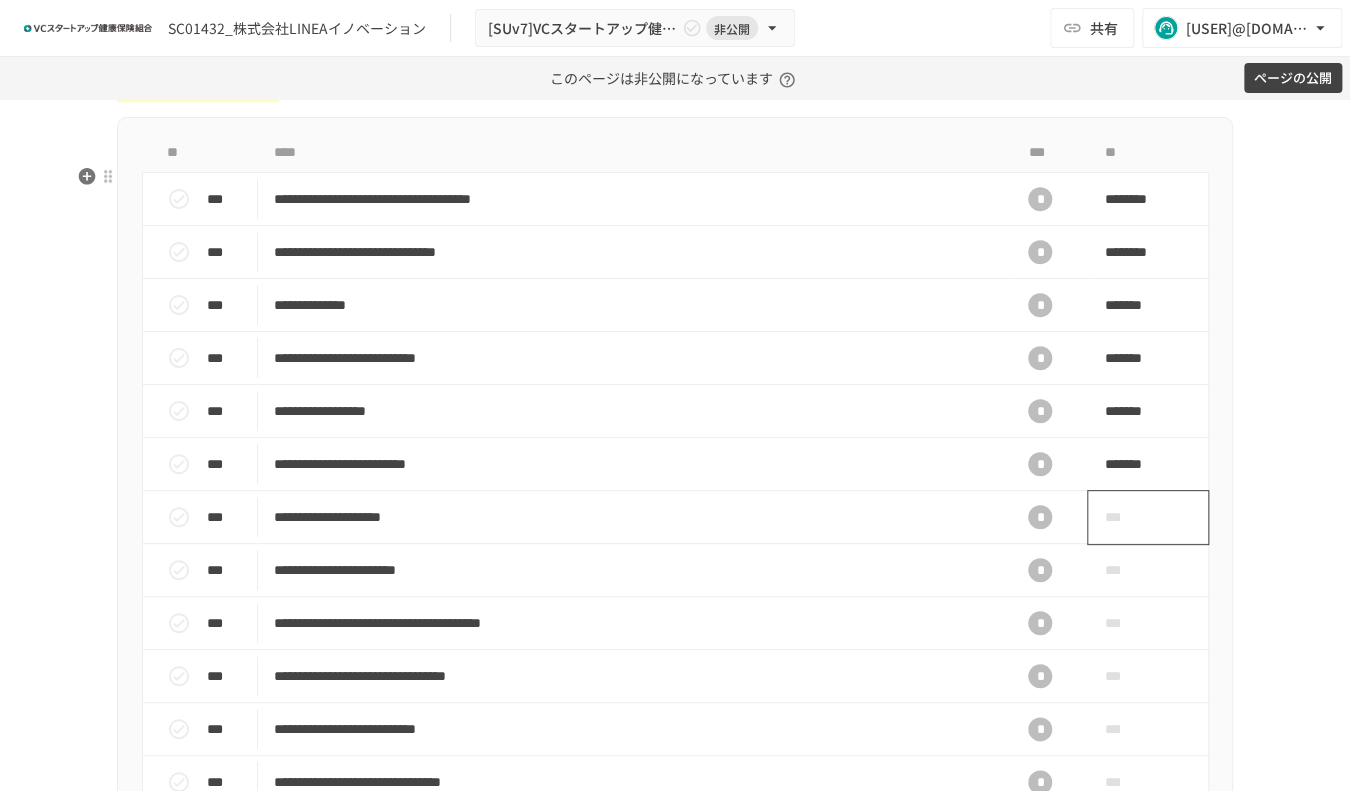 click on "***" at bounding box center [1125, 517] 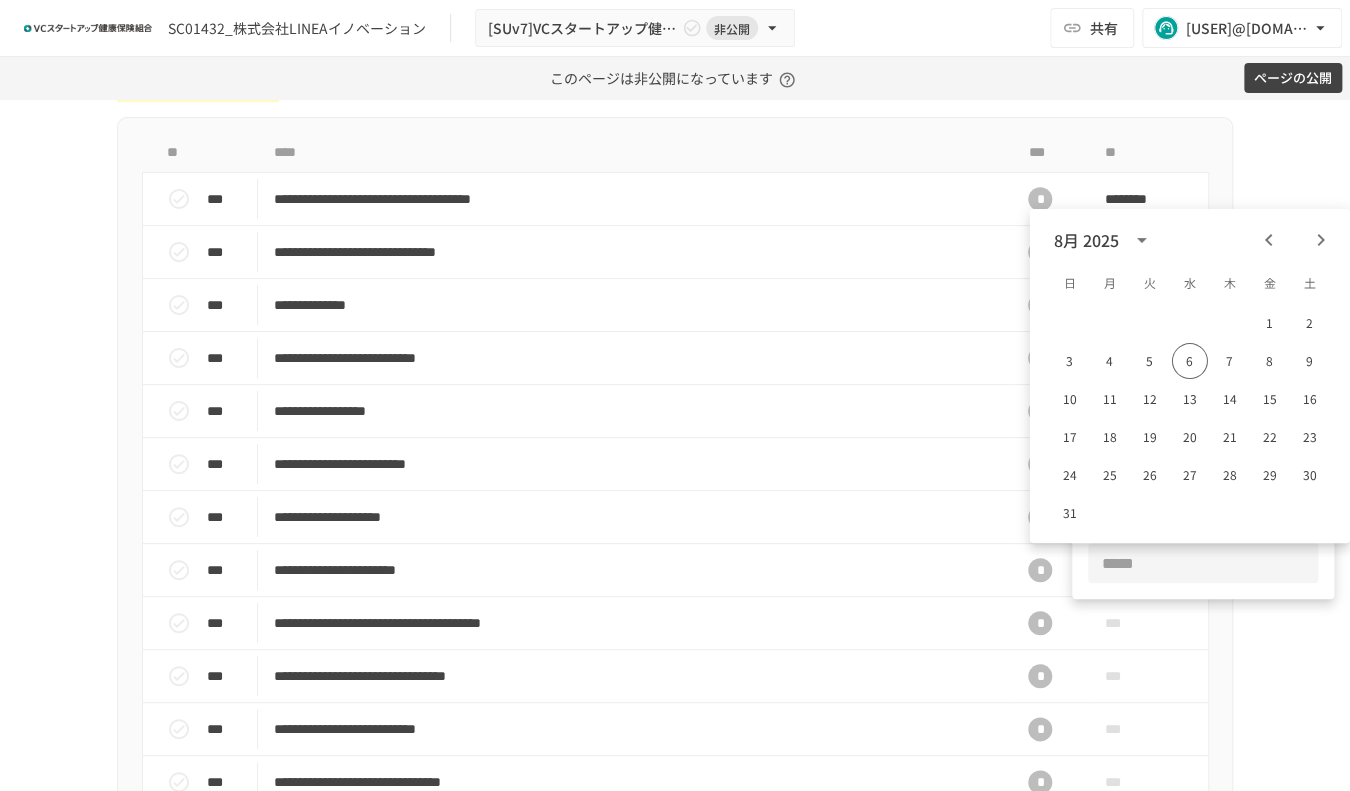 click at bounding box center (1203, 563) 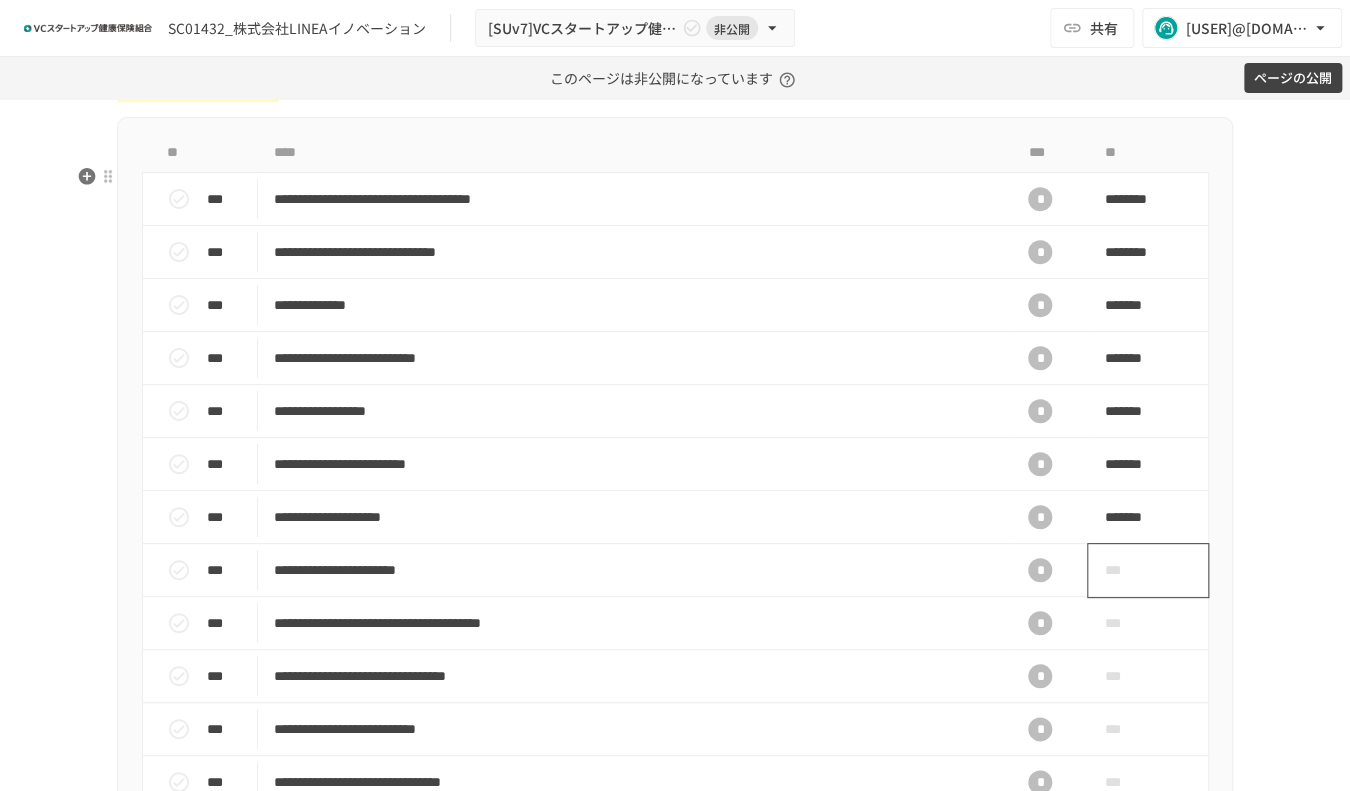 click on "***" at bounding box center [1125, 570] 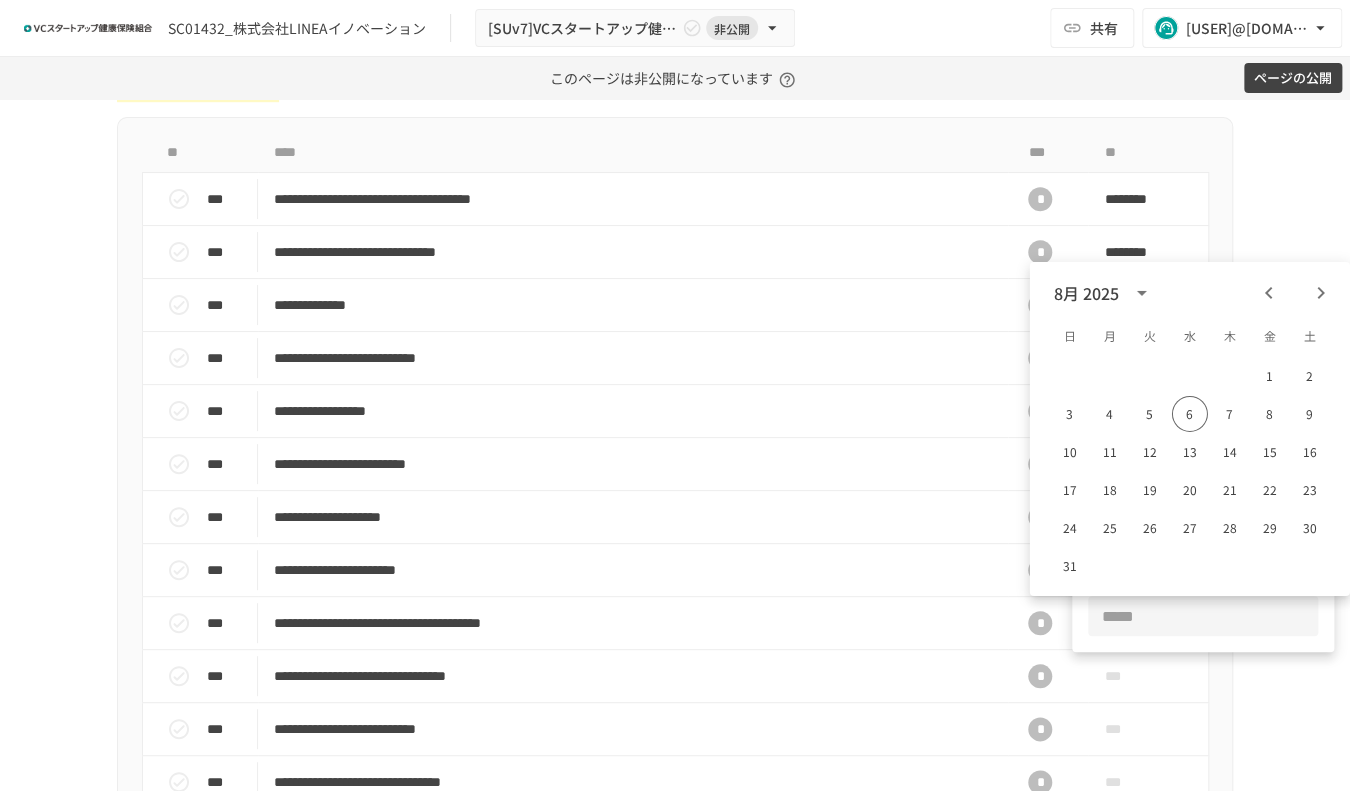 click at bounding box center (1203, 616) 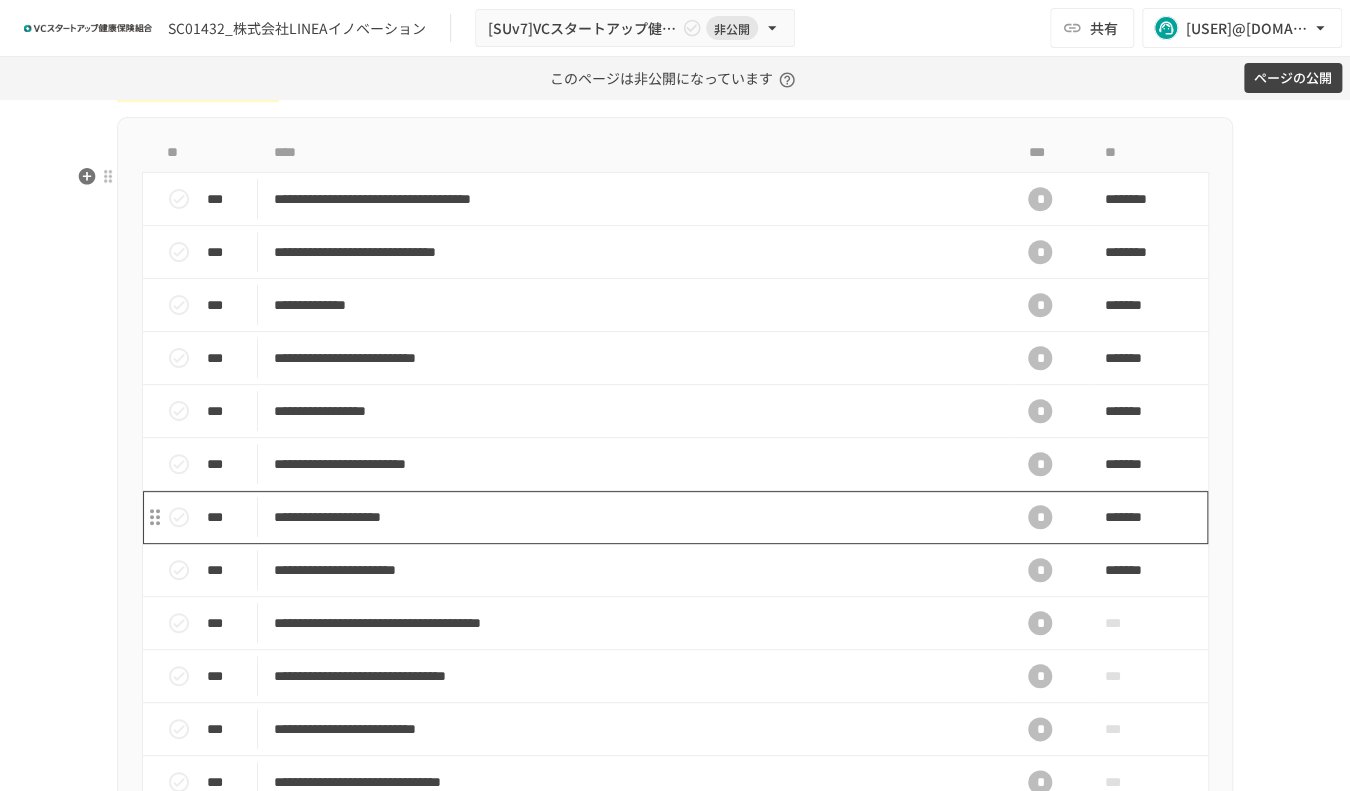 click on "**********" at bounding box center (633, 517) 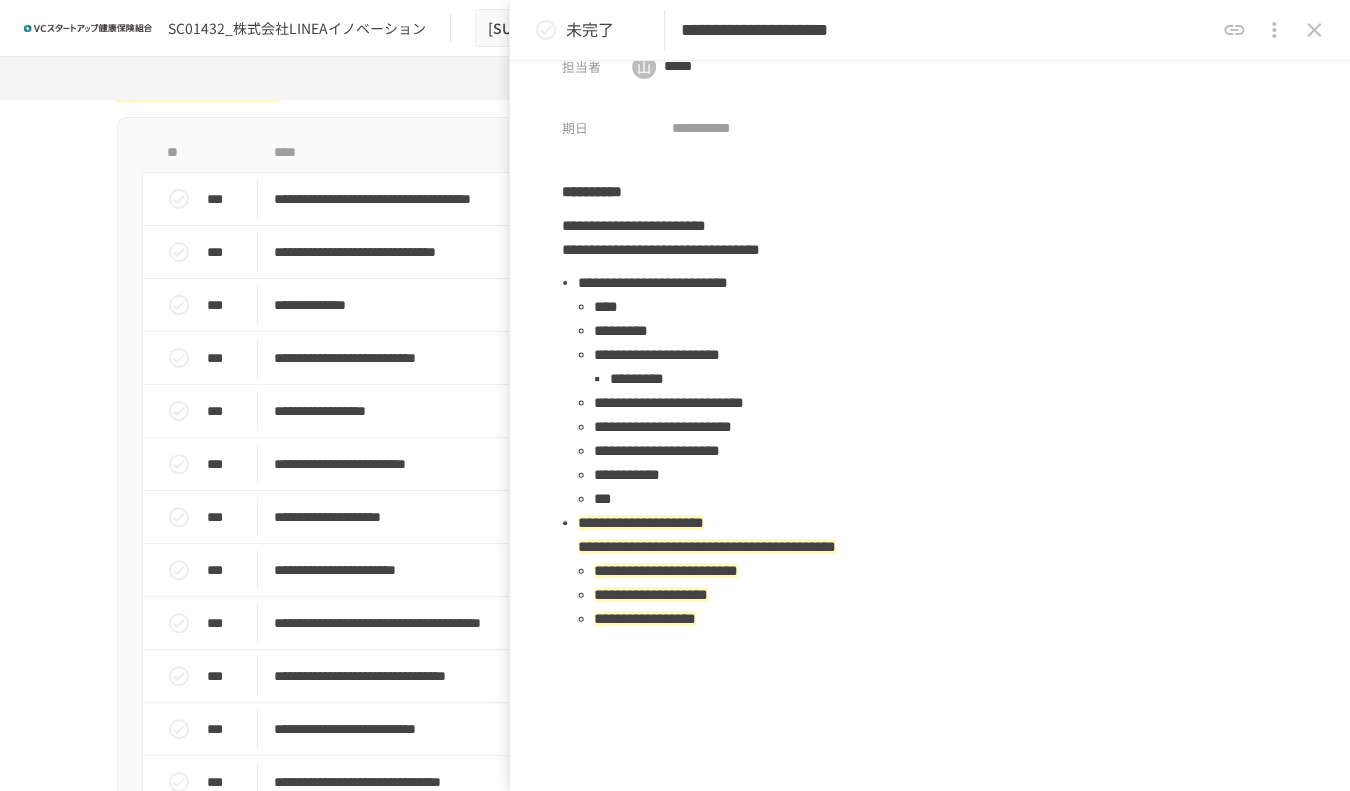 scroll, scrollTop: 0, scrollLeft: 0, axis: both 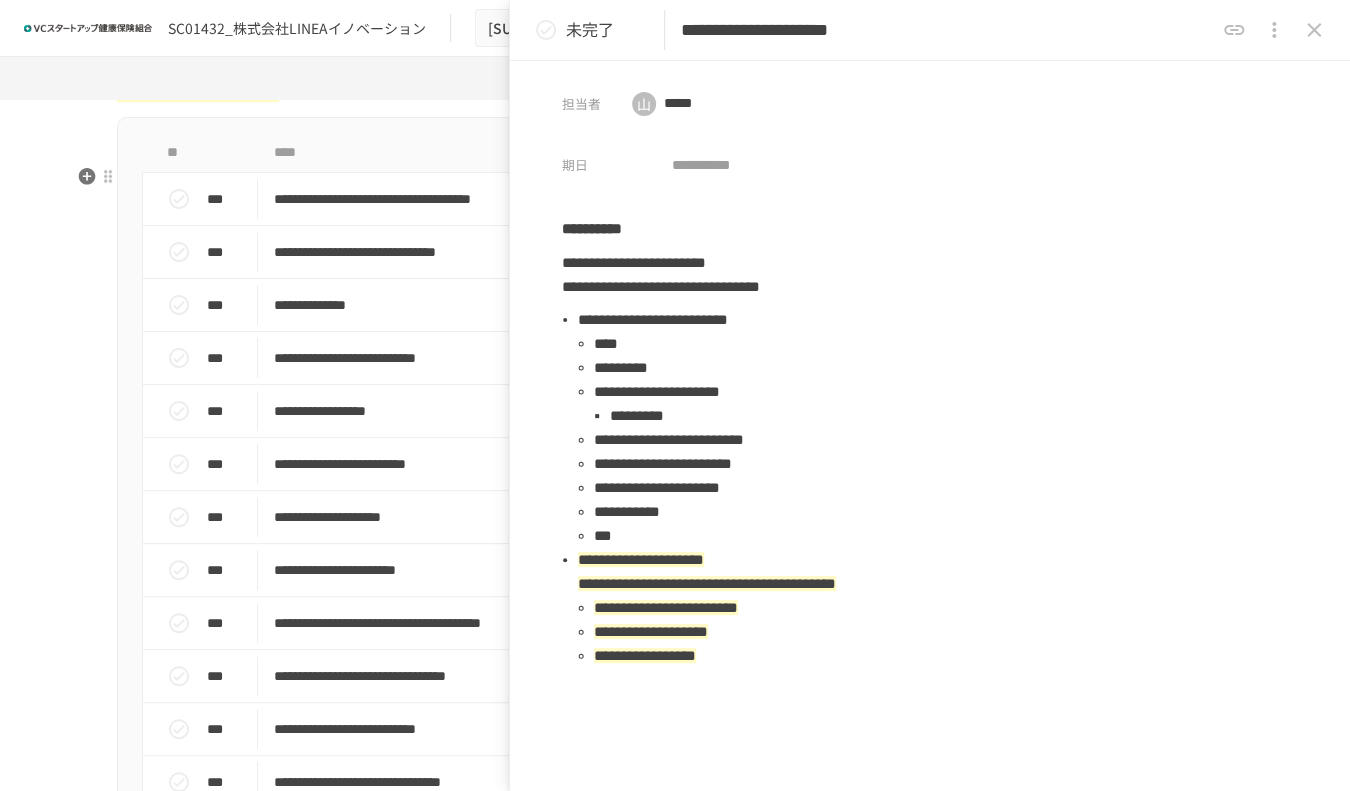 click on "**********" at bounding box center (675, 555) 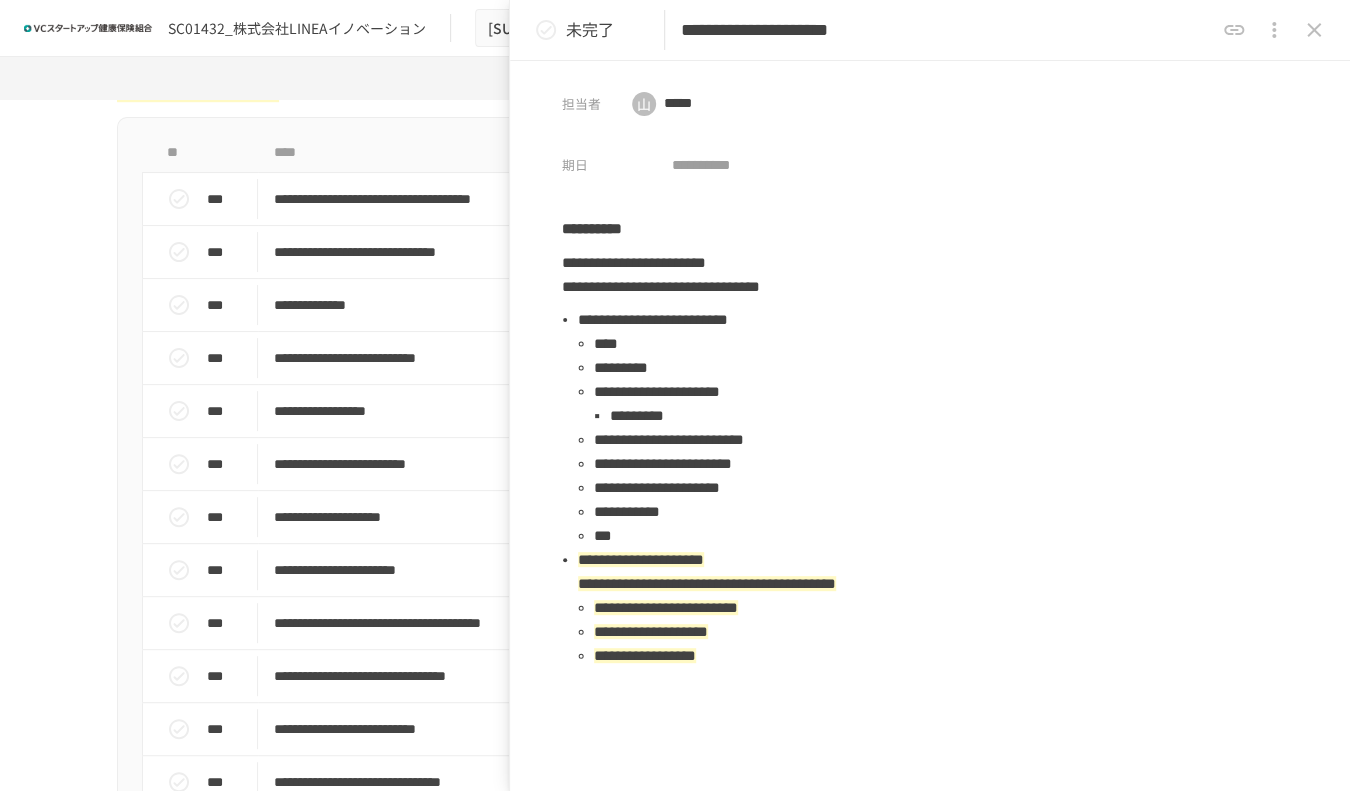 click on "**********" at bounding box center (930, 426) 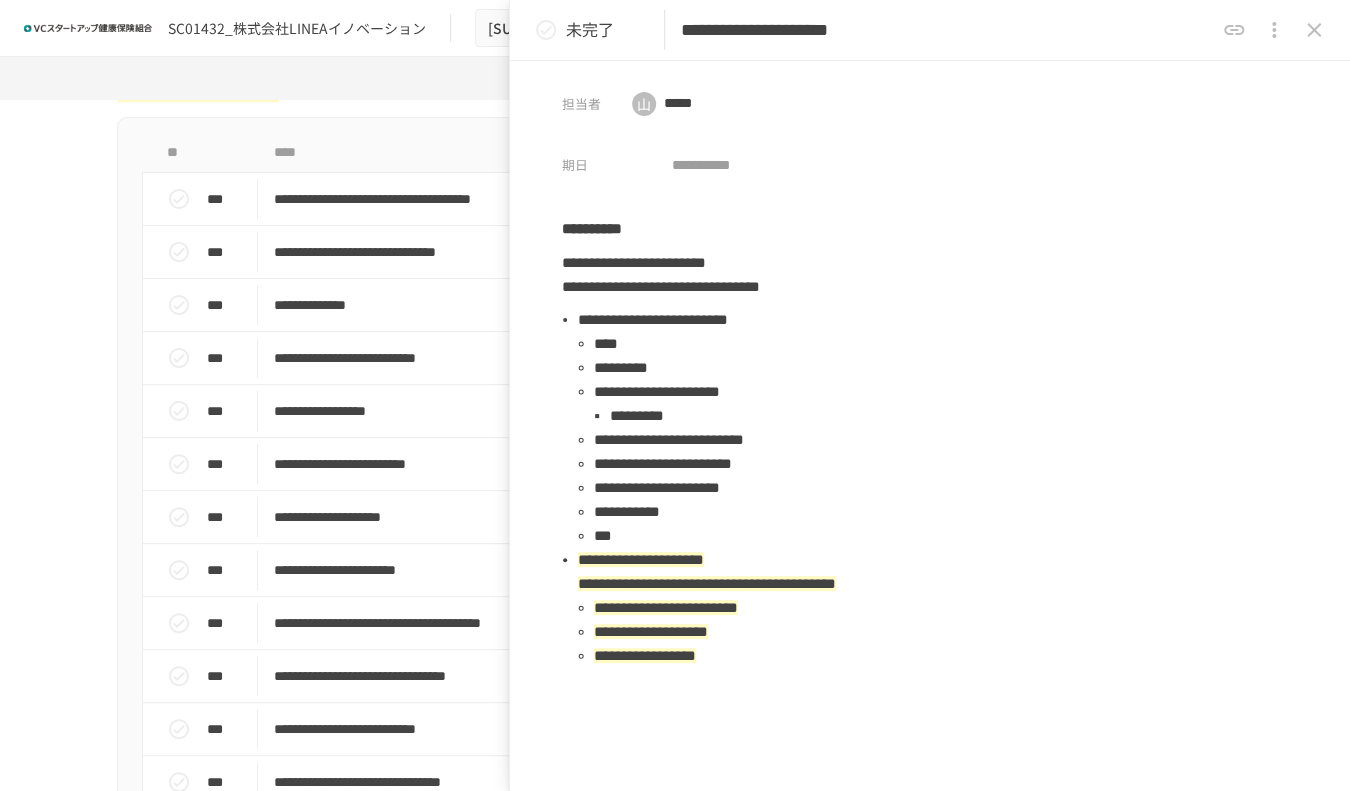 click on "**********" at bounding box center (930, 122) 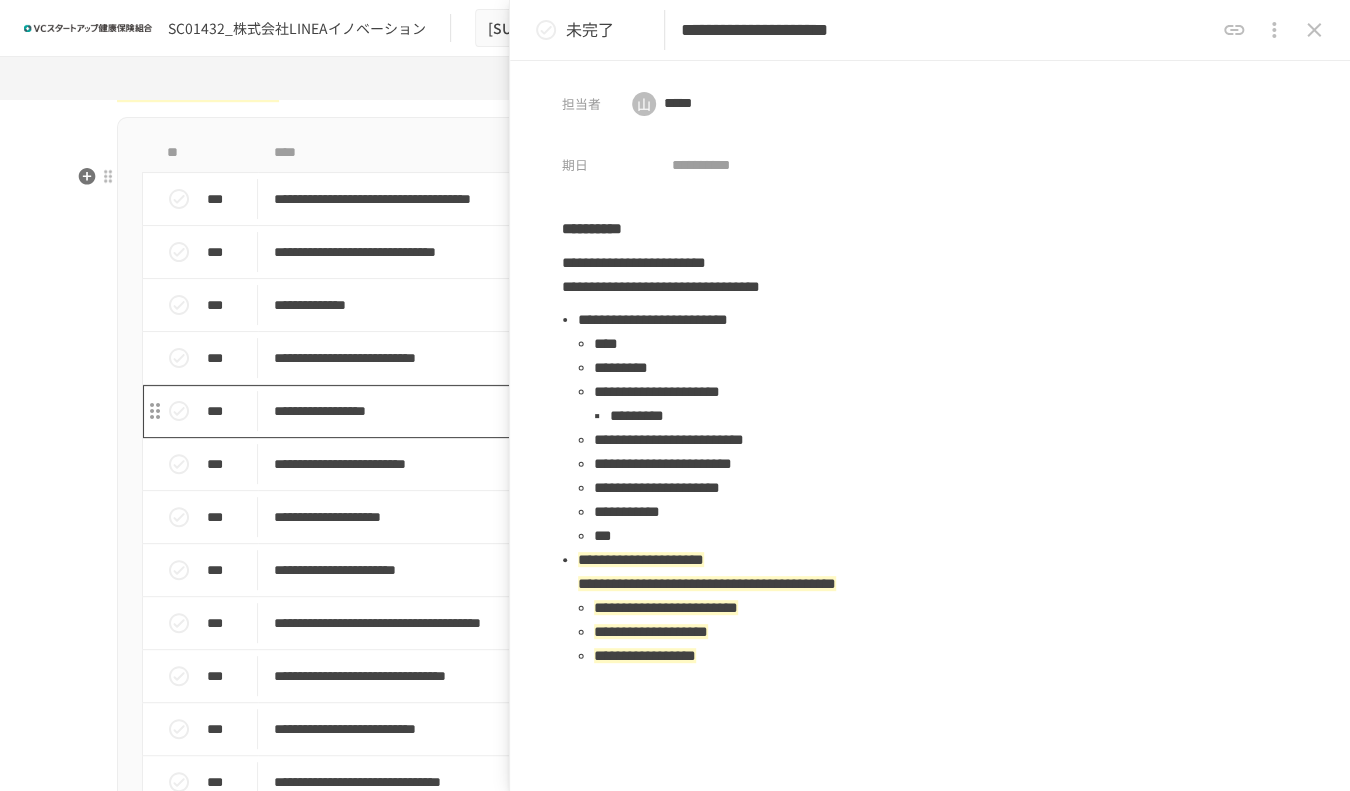 click on "**********" at bounding box center [633, 411] 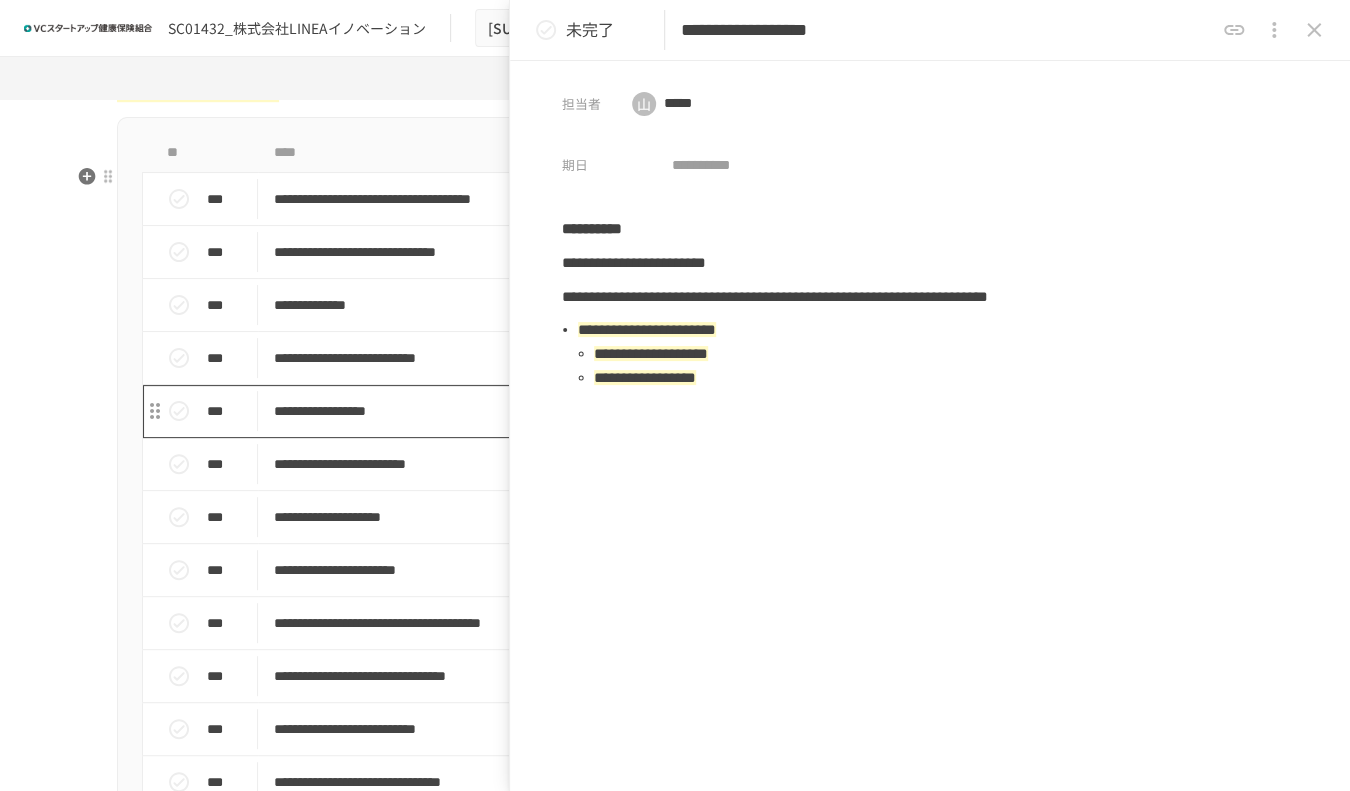 click on "**********" at bounding box center [633, 411] 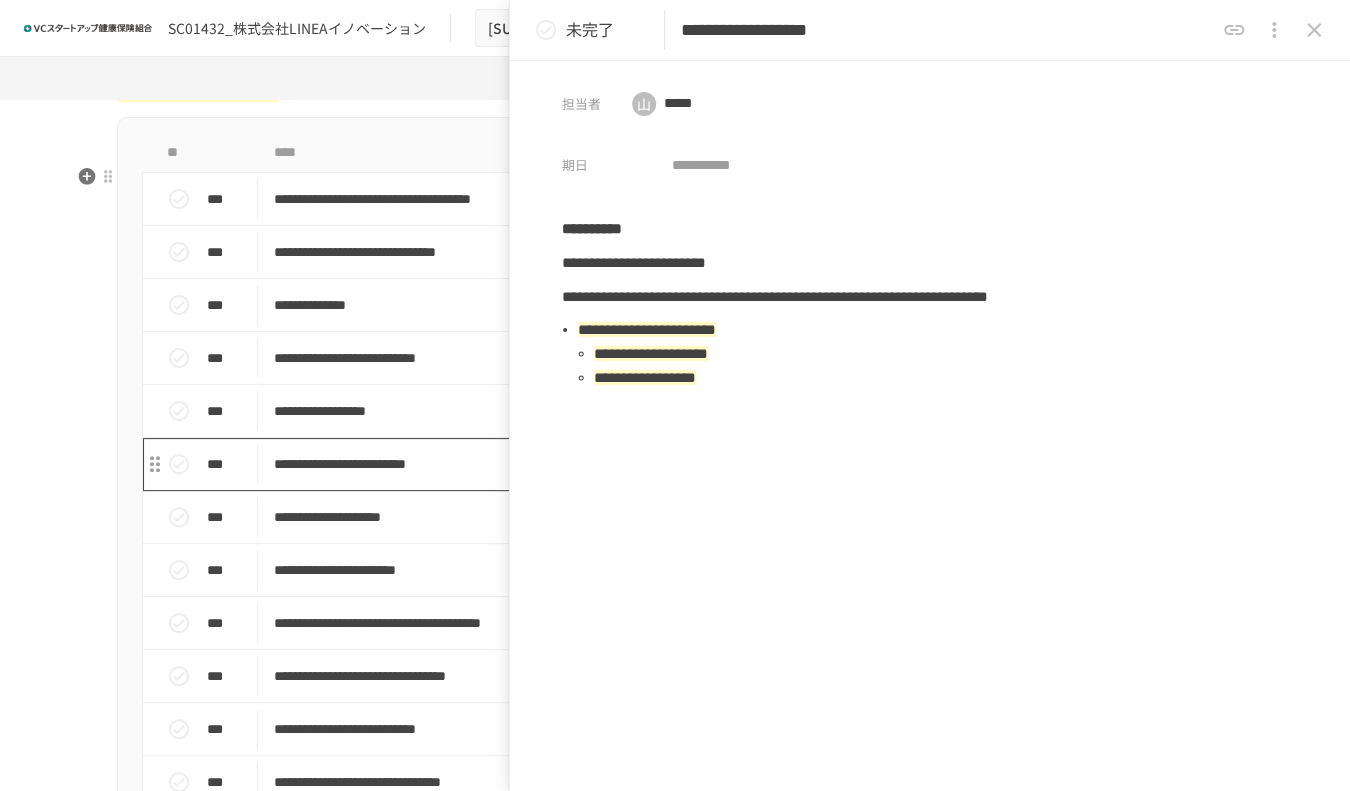 click on "**********" at bounding box center (633, 464) 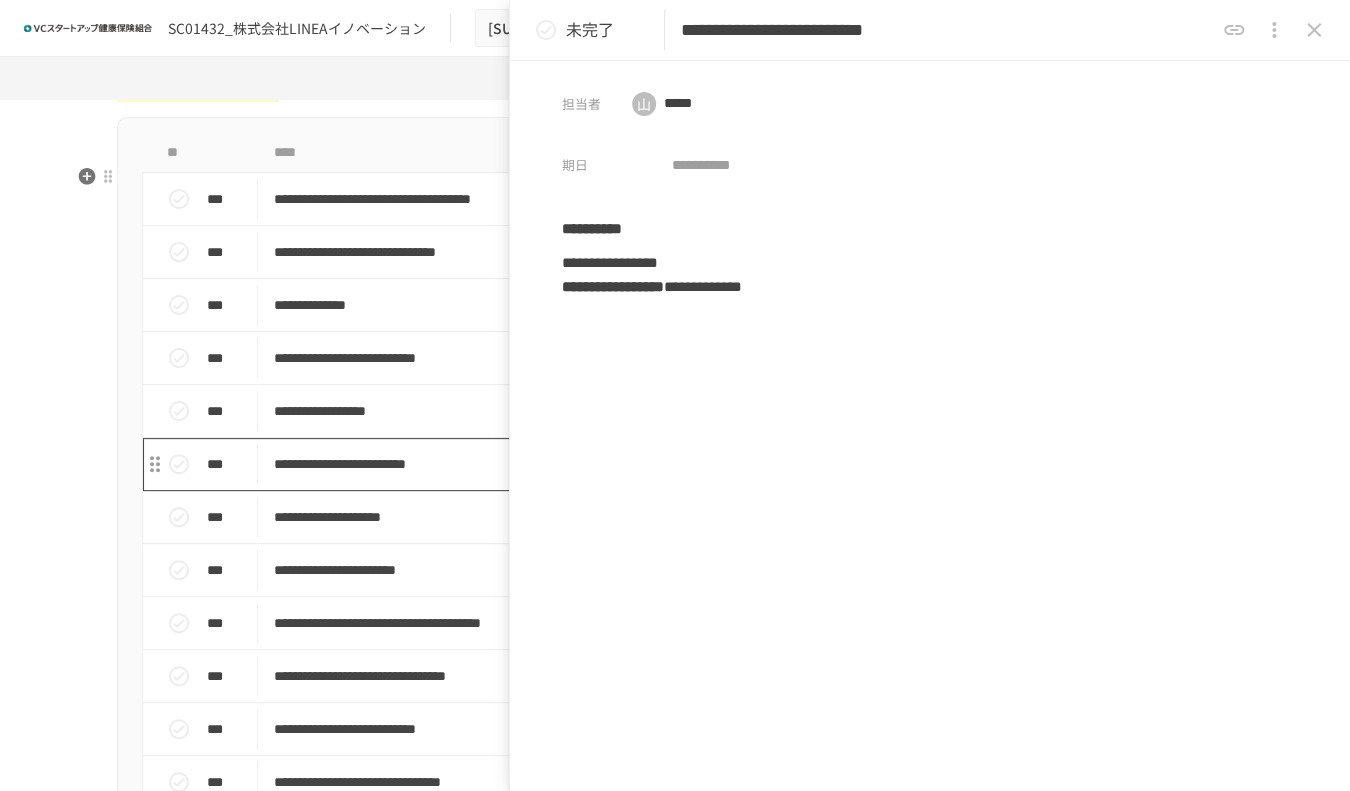 click on "**********" at bounding box center [633, 464] 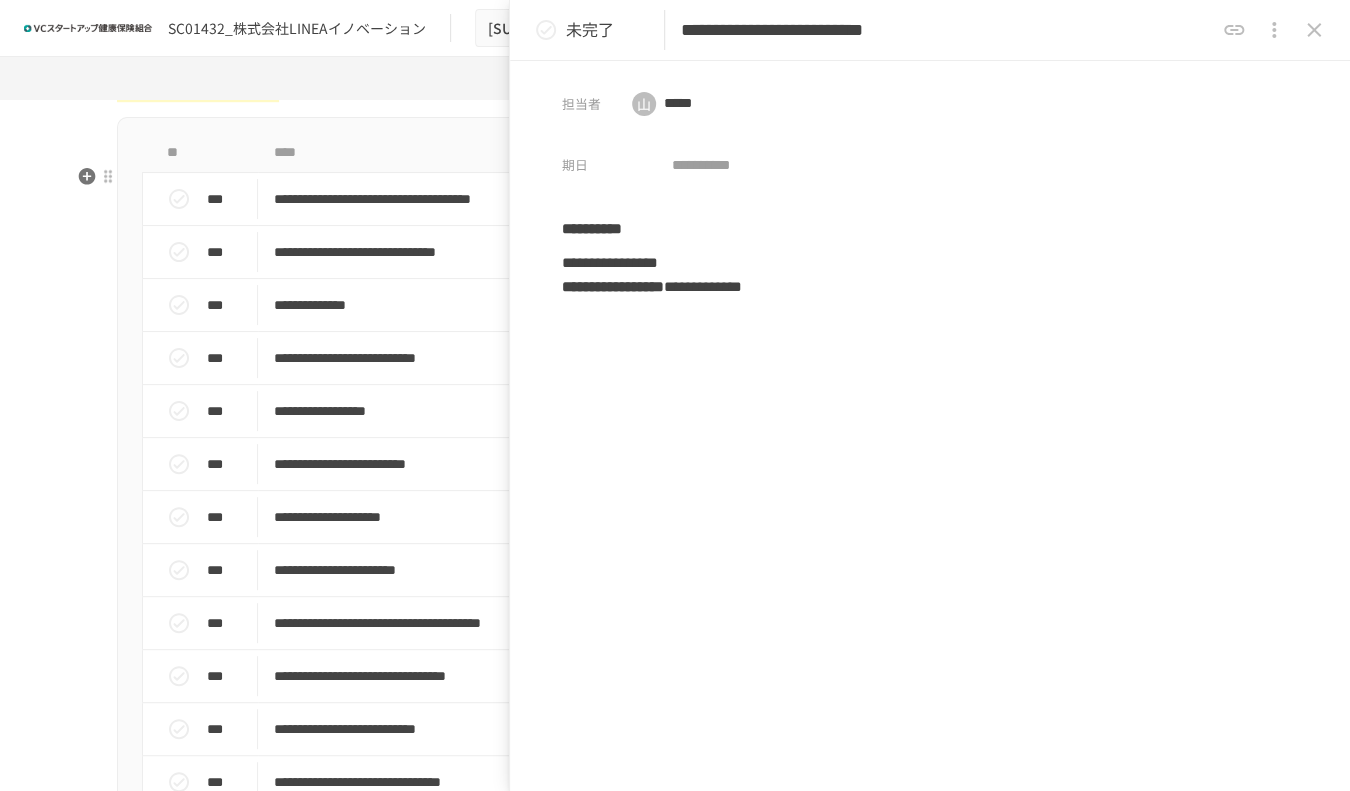 click on "**********" at bounding box center [675, 555] 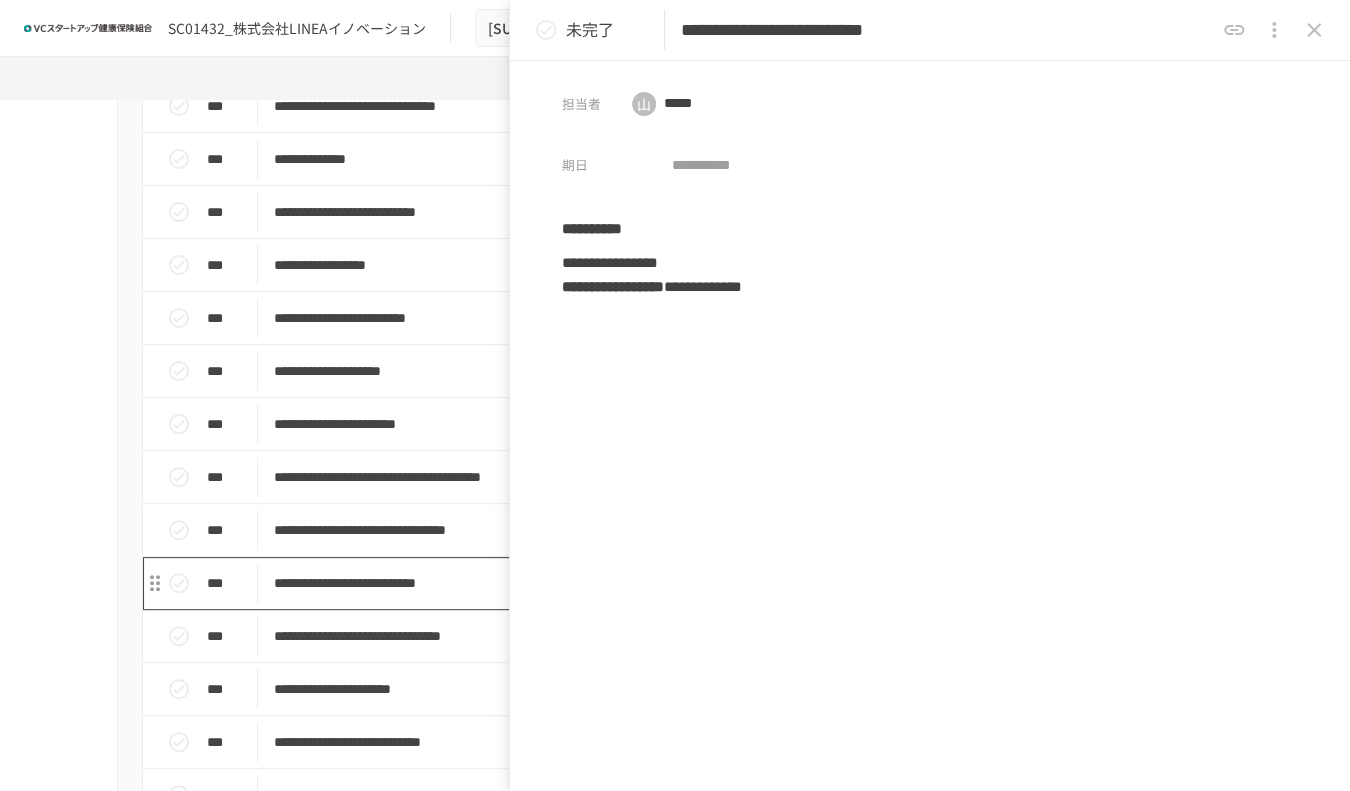 scroll, scrollTop: 666, scrollLeft: 0, axis: vertical 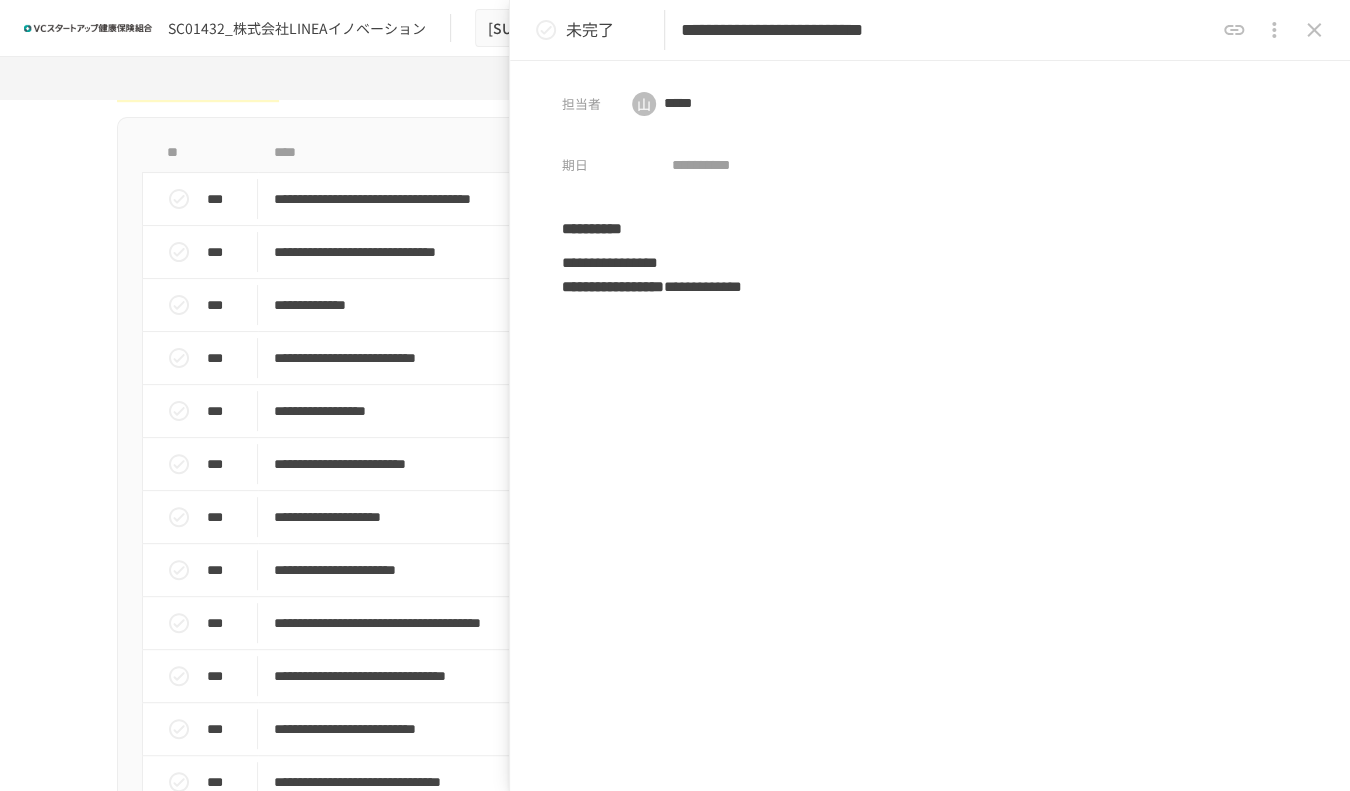 click on "**********" at bounding box center [947, 30] 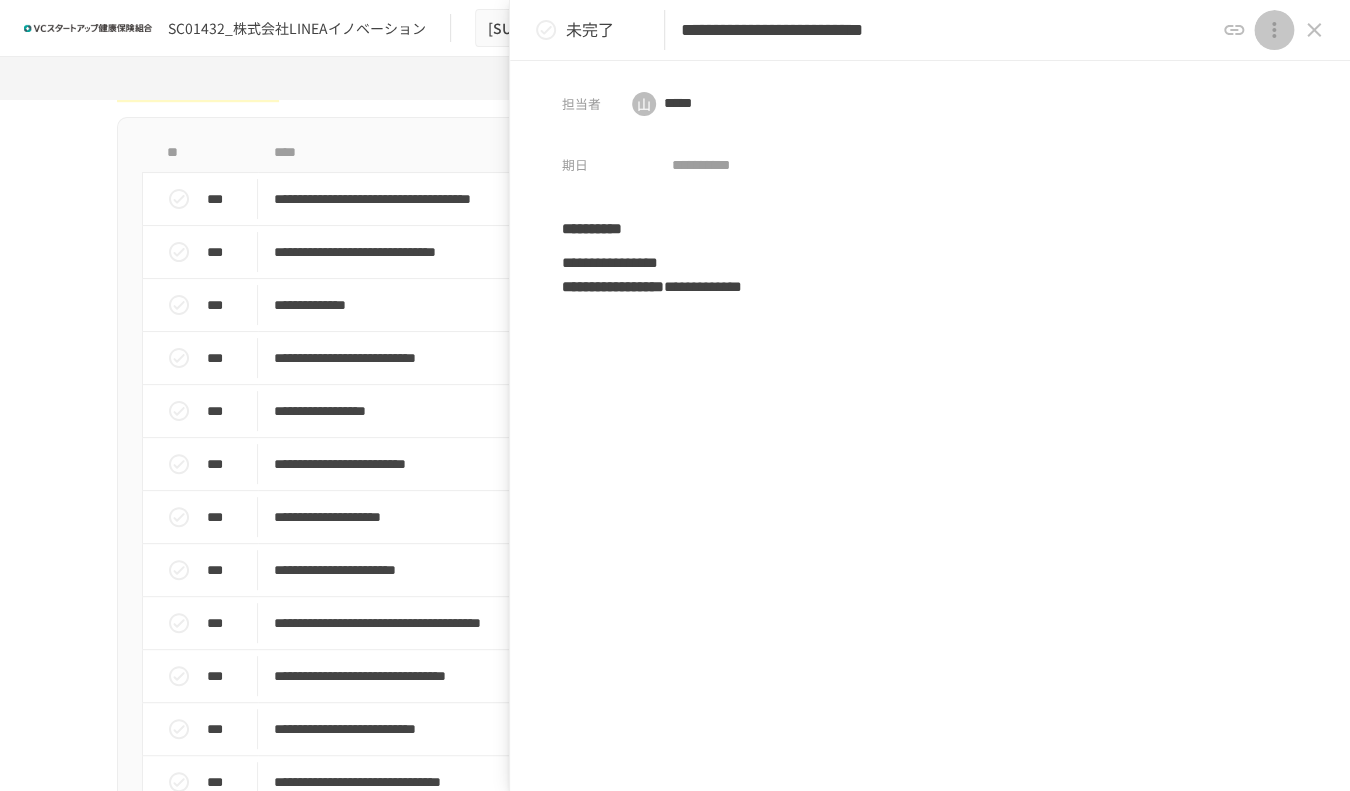 click 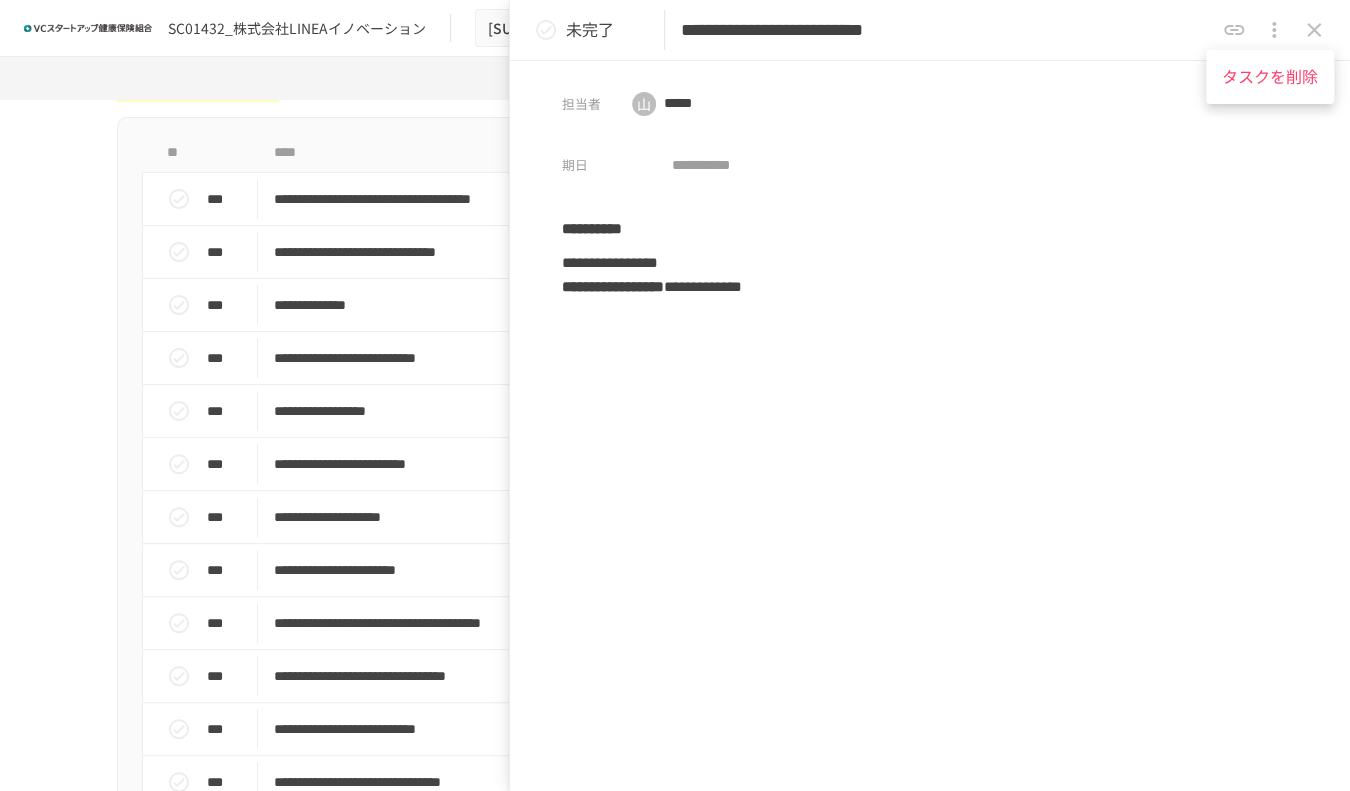 click at bounding box center (675, 395) 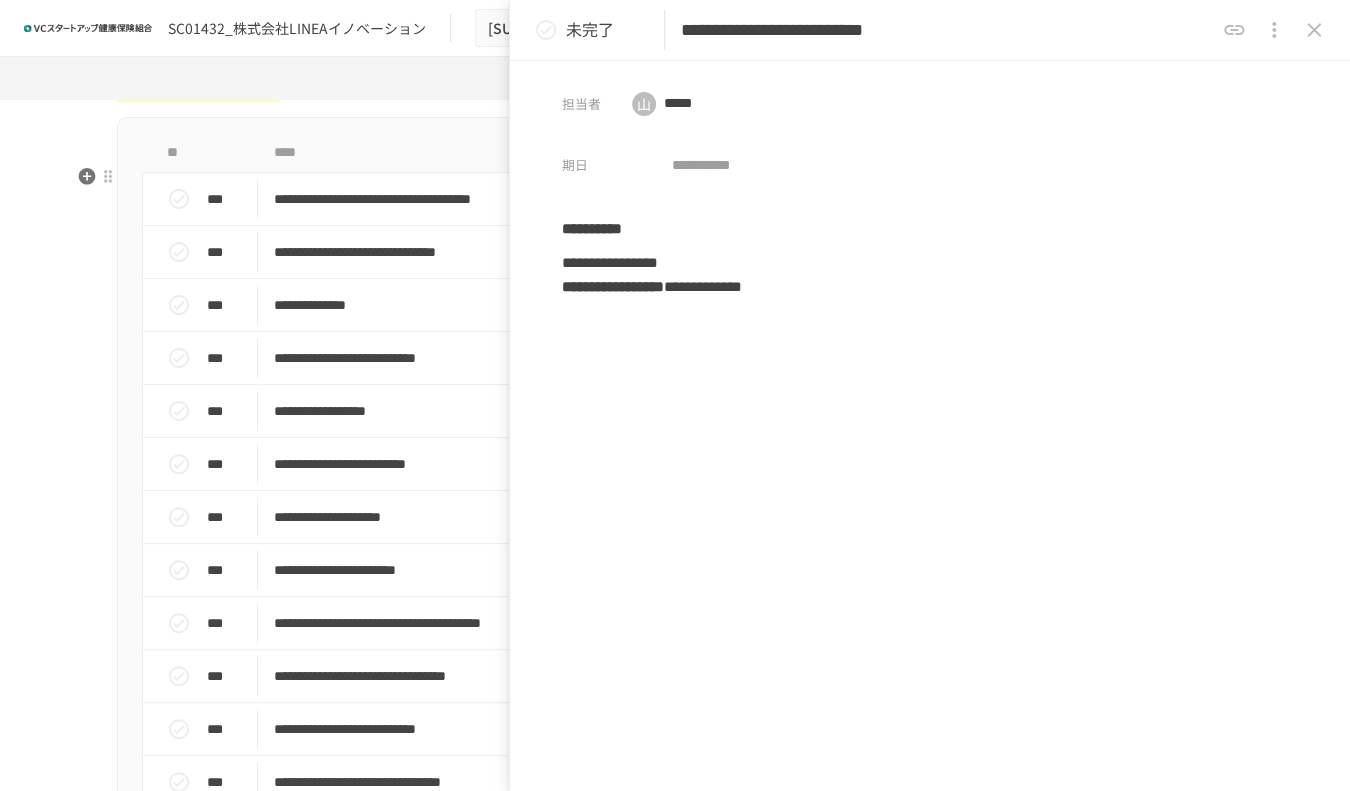 click on "**********" at bounding box center (675, 555) 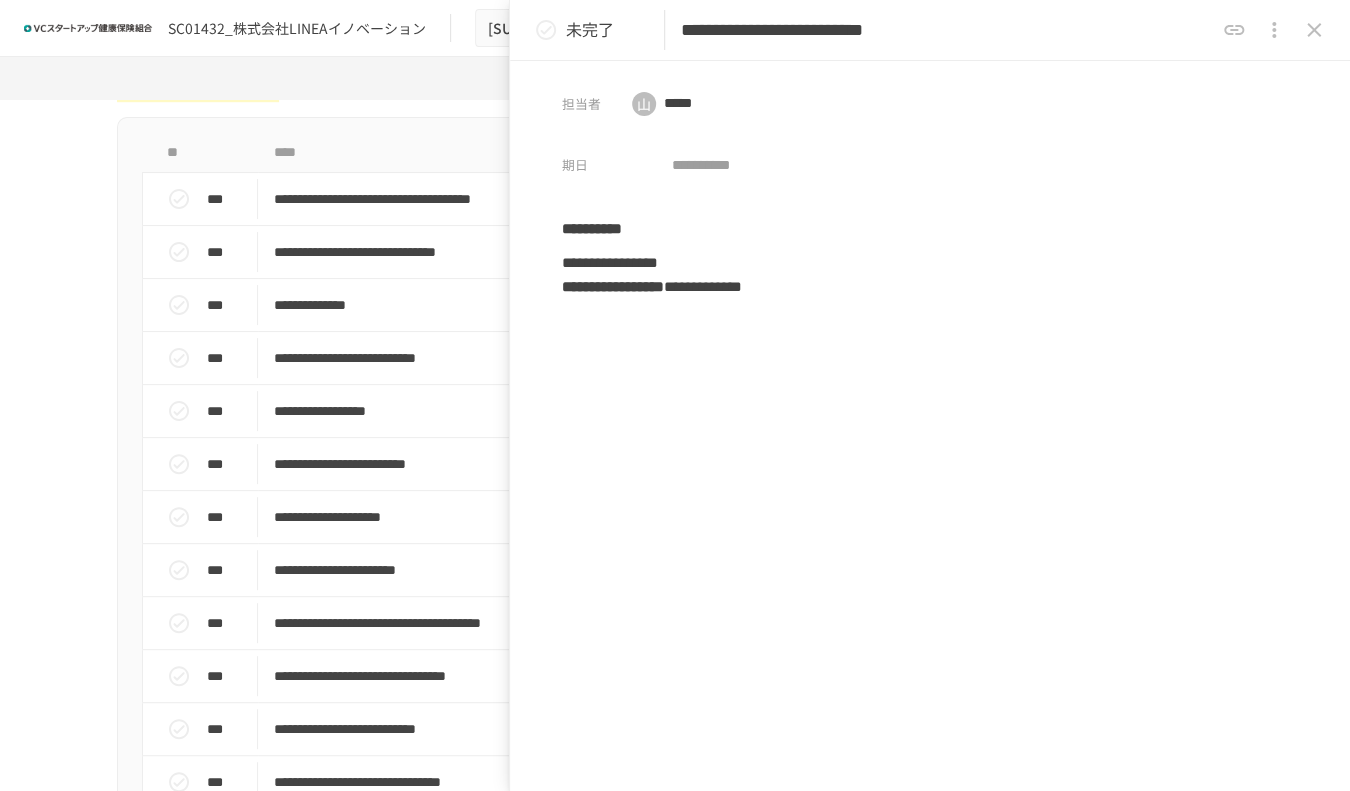 click on "**********" at bounding box center (930, 429) 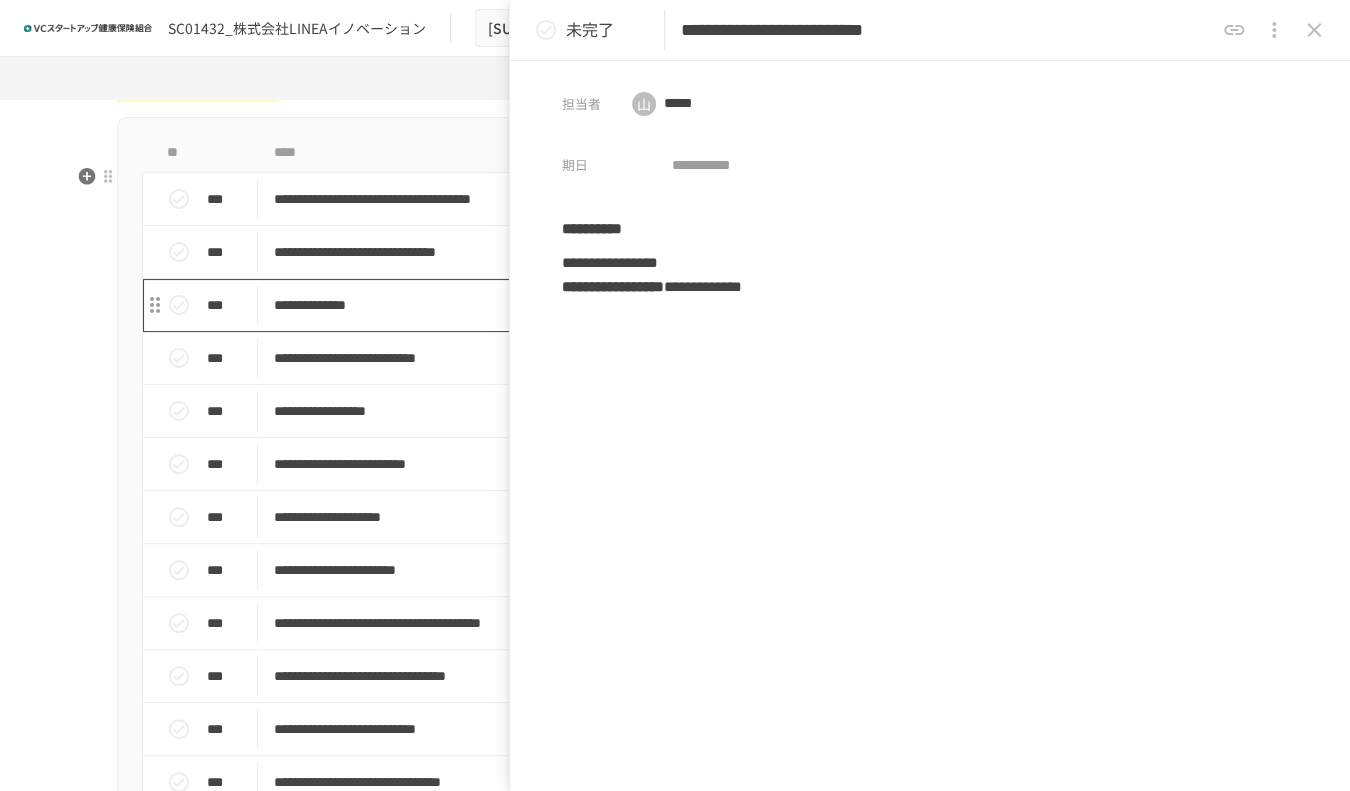 click on "**********" at bounding box center [633, 305] 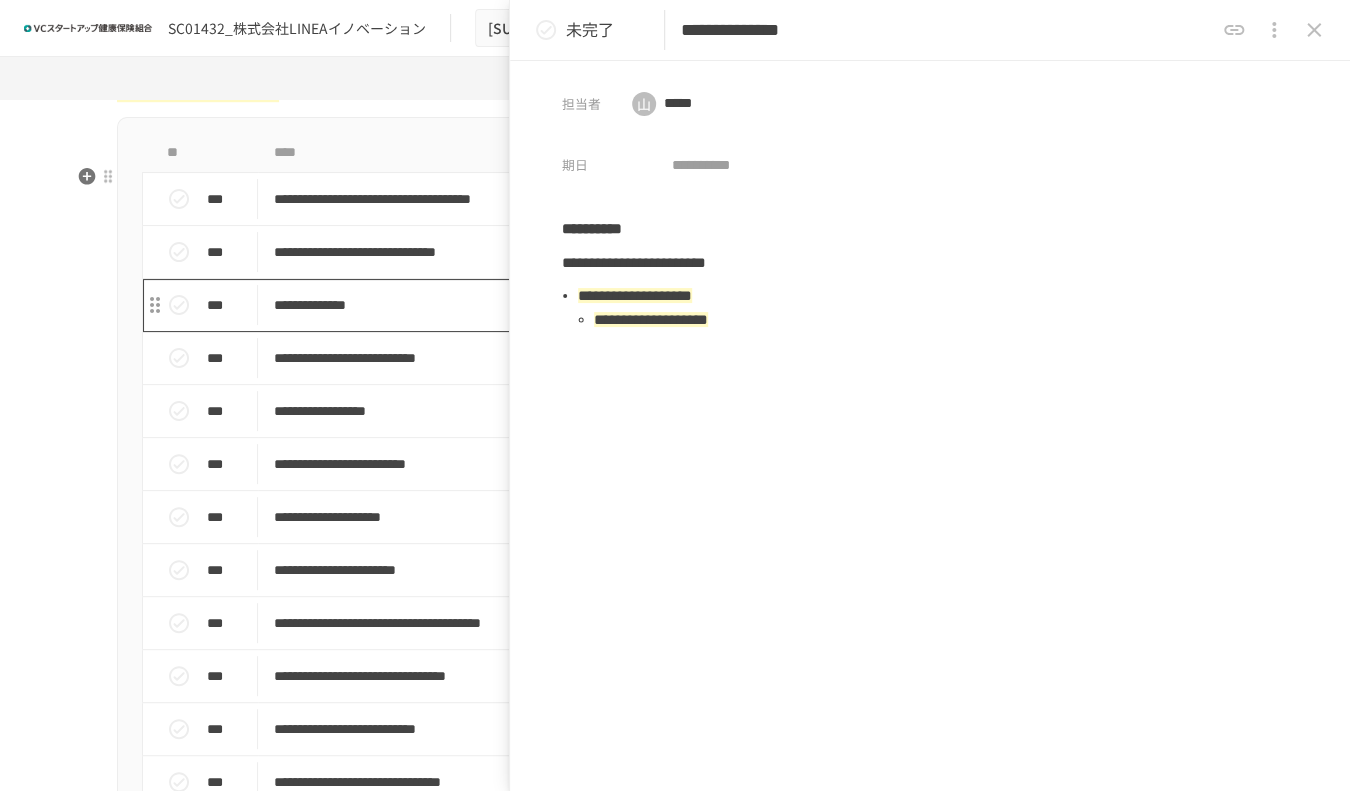 click on "**********" at bounding box center [633, 305] 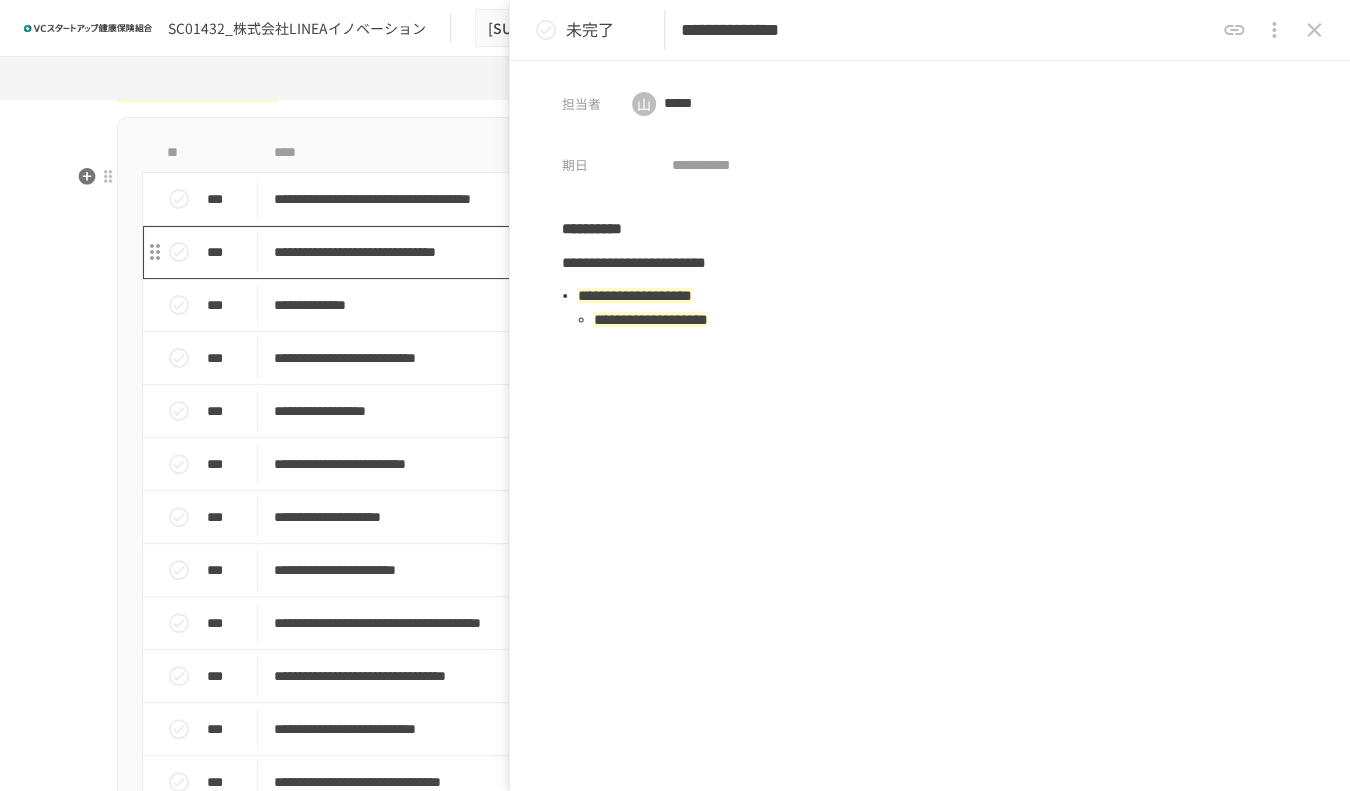 click on "**********" at bounding box center [633, 252] 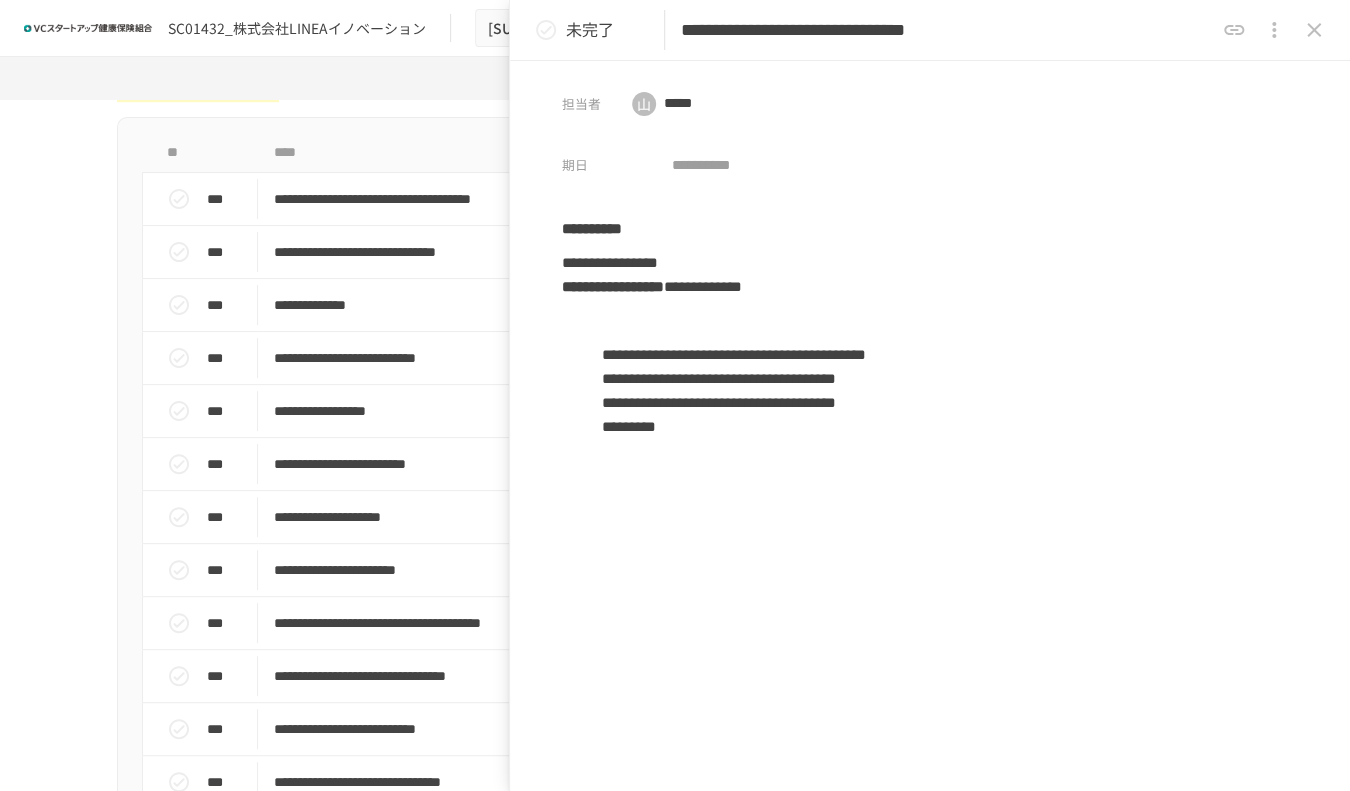click on "**********" at bounding box center (930, 426) 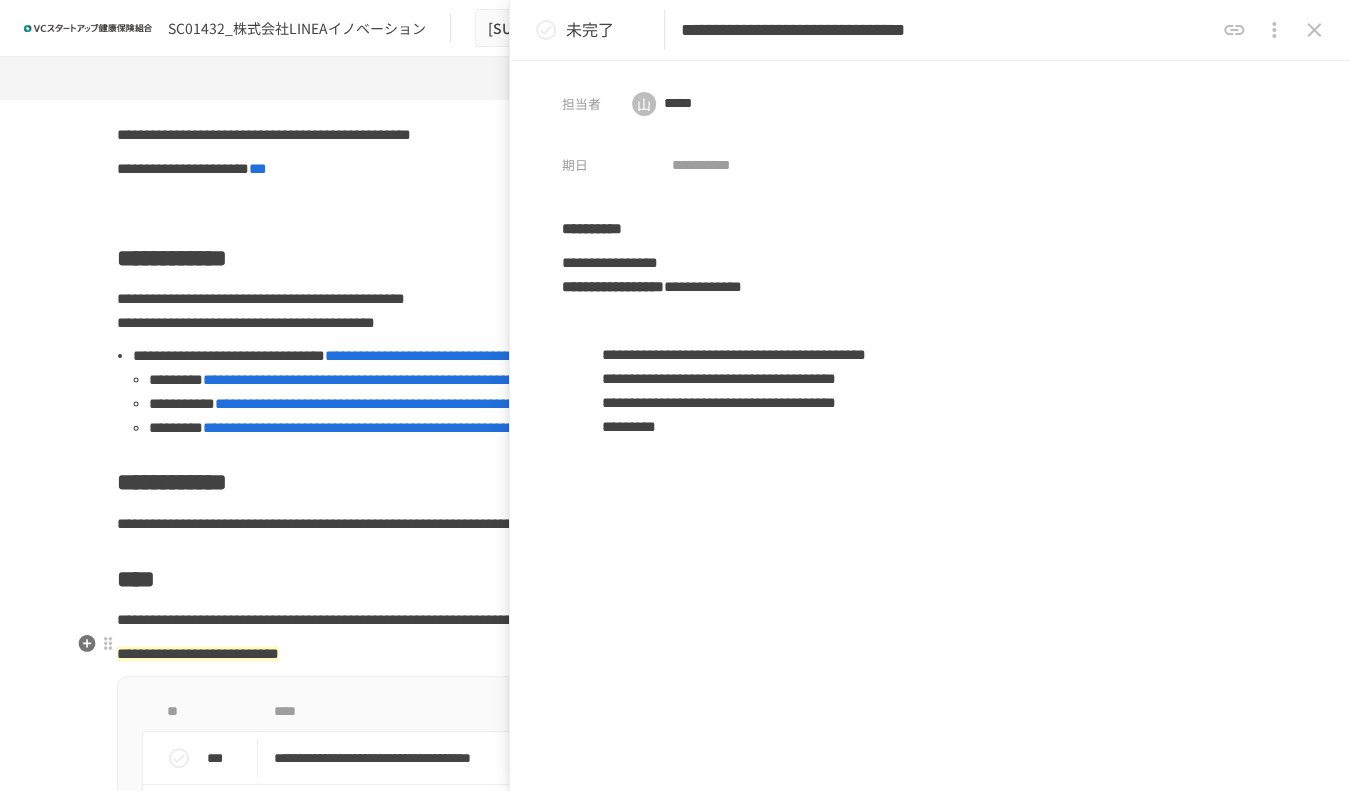 scroll, scrollTop: 0, scrollLeft: 0, axis: both 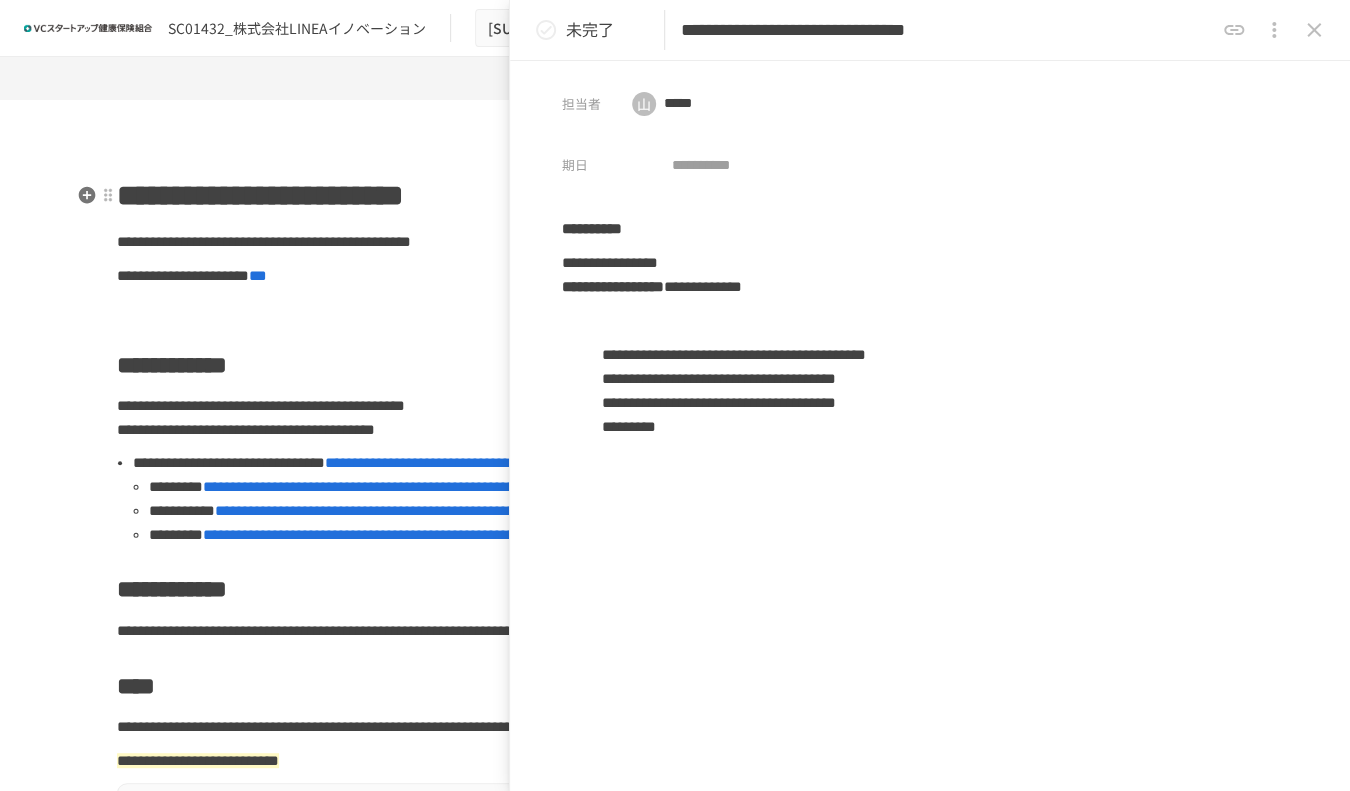 click on "**********" at bounding box center [260, 195] 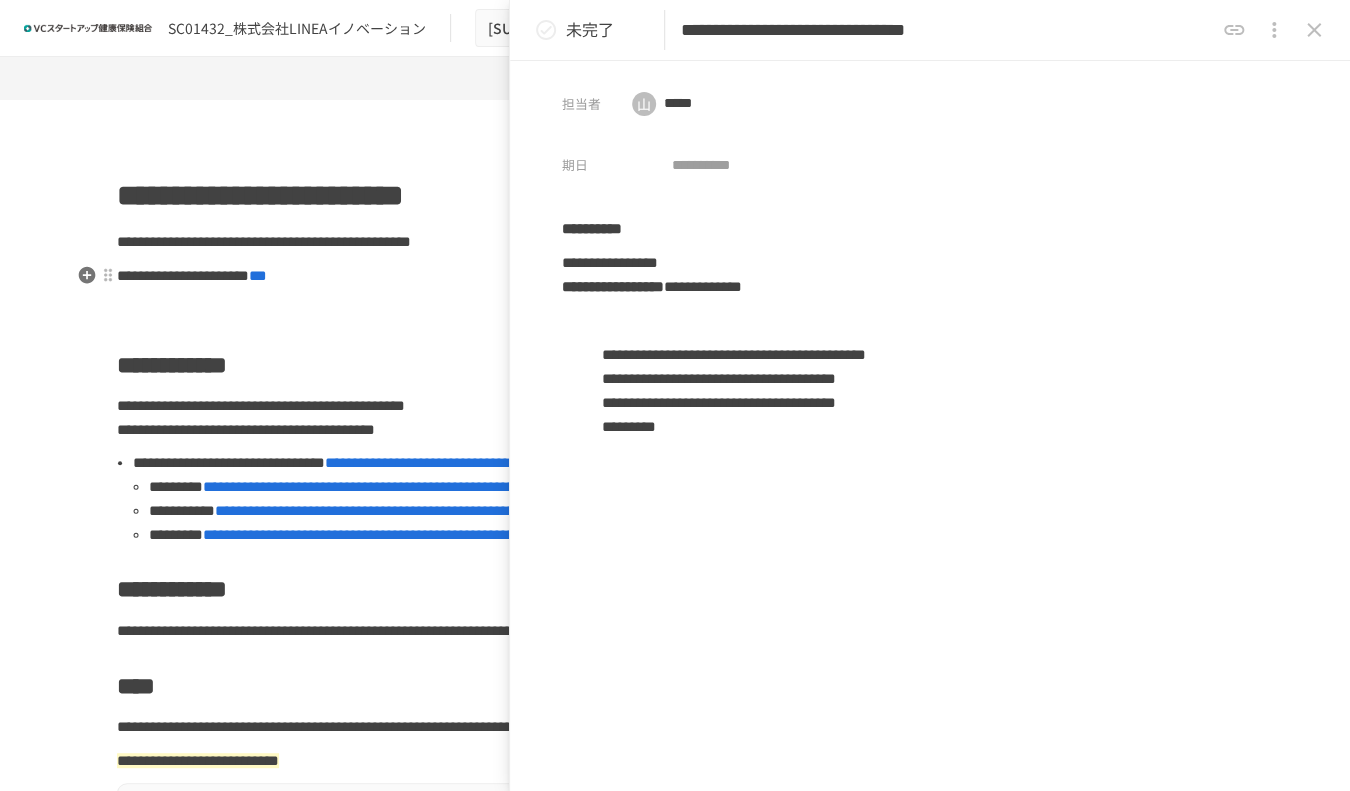 click on "**********" at bounding box center (183, 275) 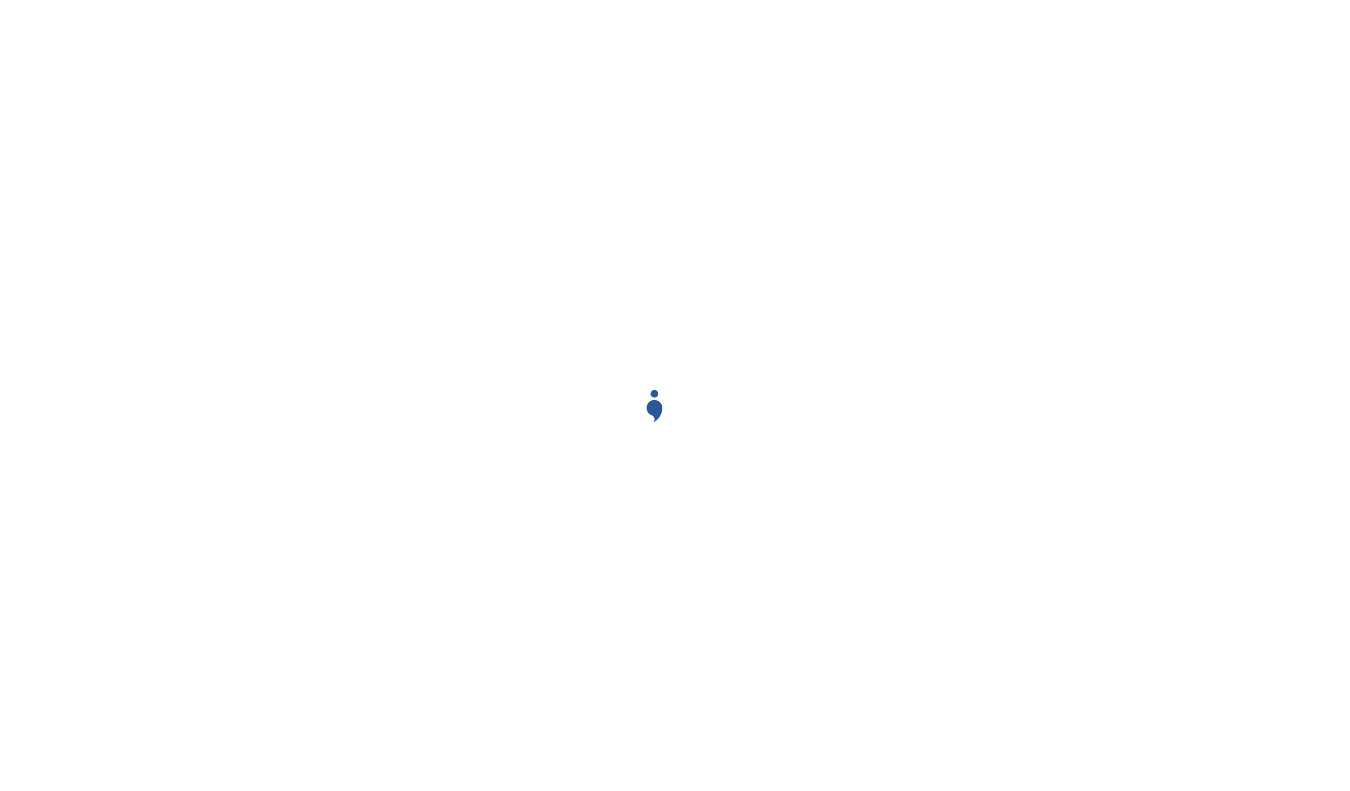 scroll, scrollTop: 0, scrollLeft: 0, axis: both 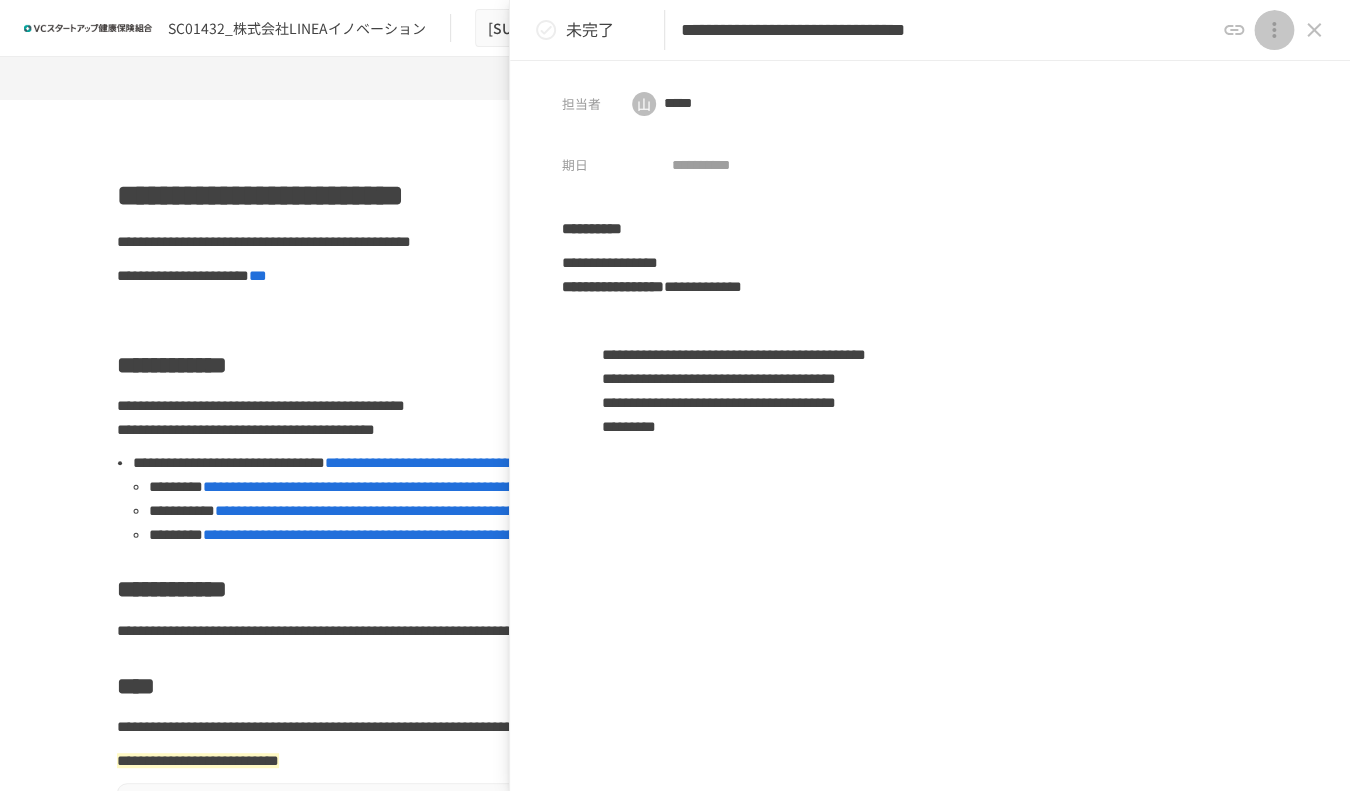 click 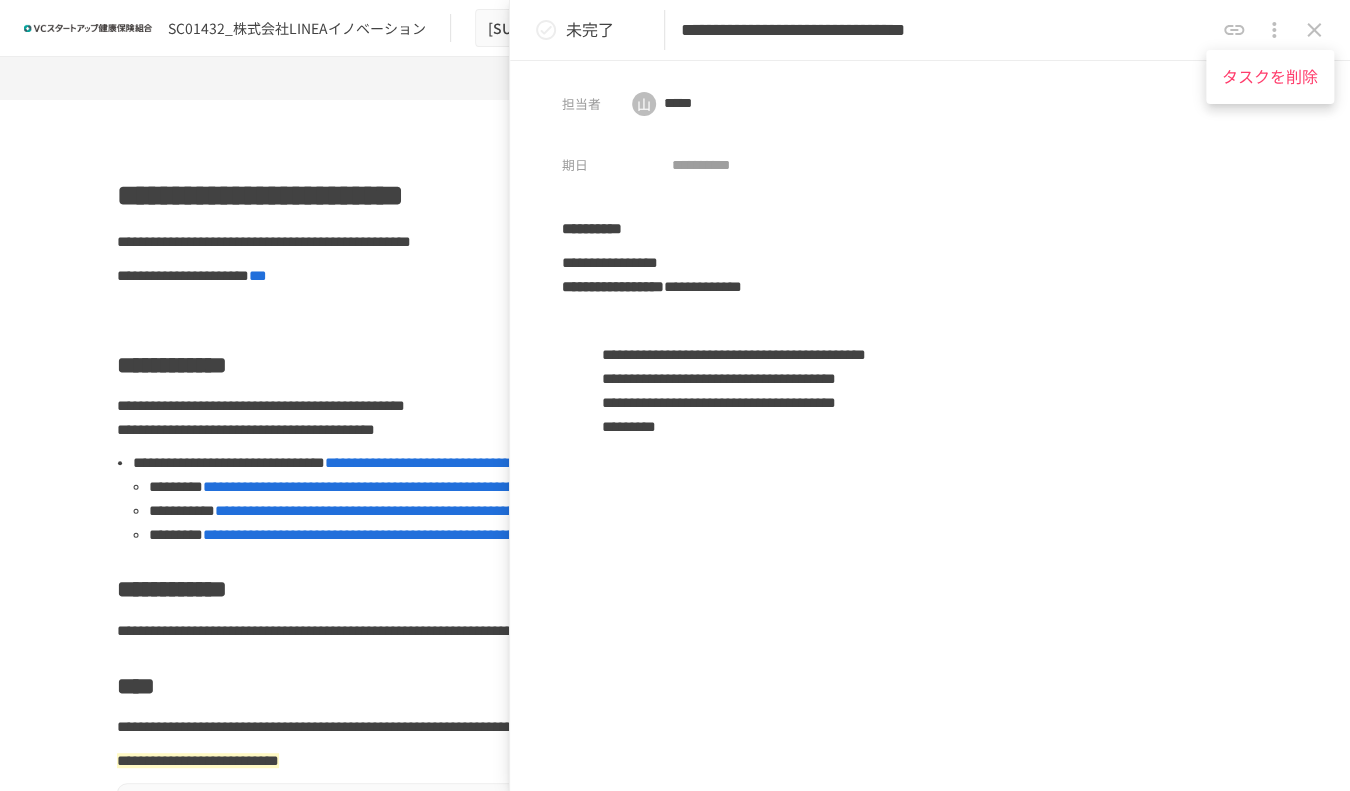 click at bounding box center (675, 395) 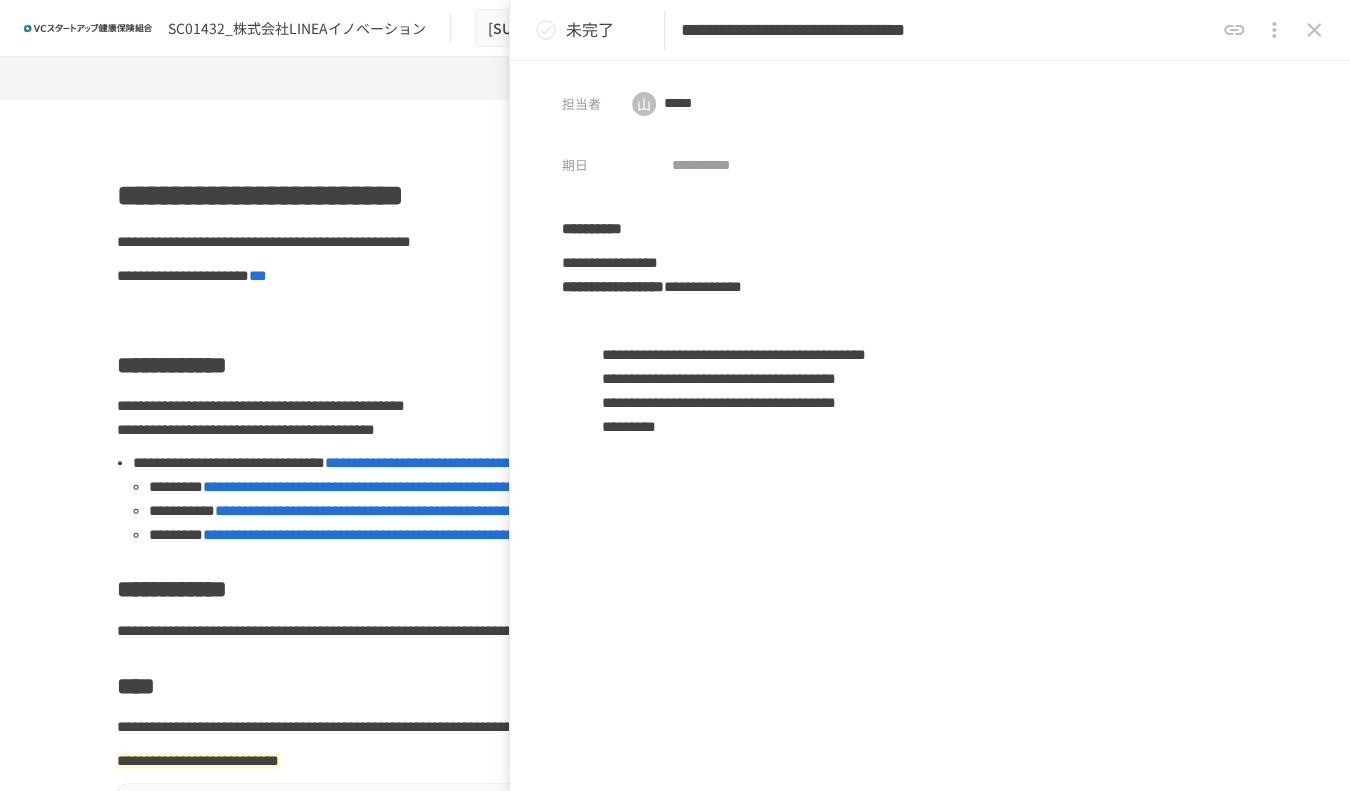 click on "**********" at bounding box center [675, 445] 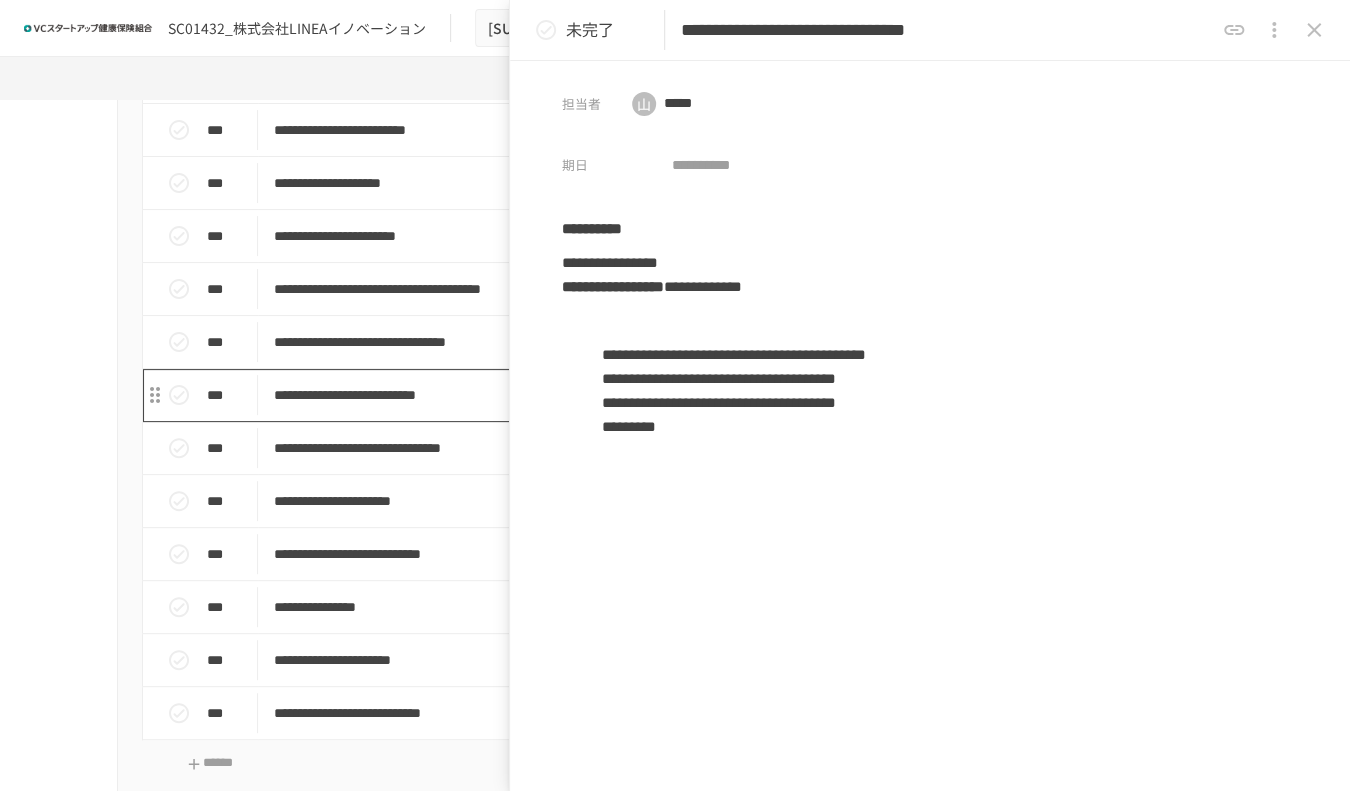 scroll, scrollTop: 1333, scrollLeft: 0, axis: vertical 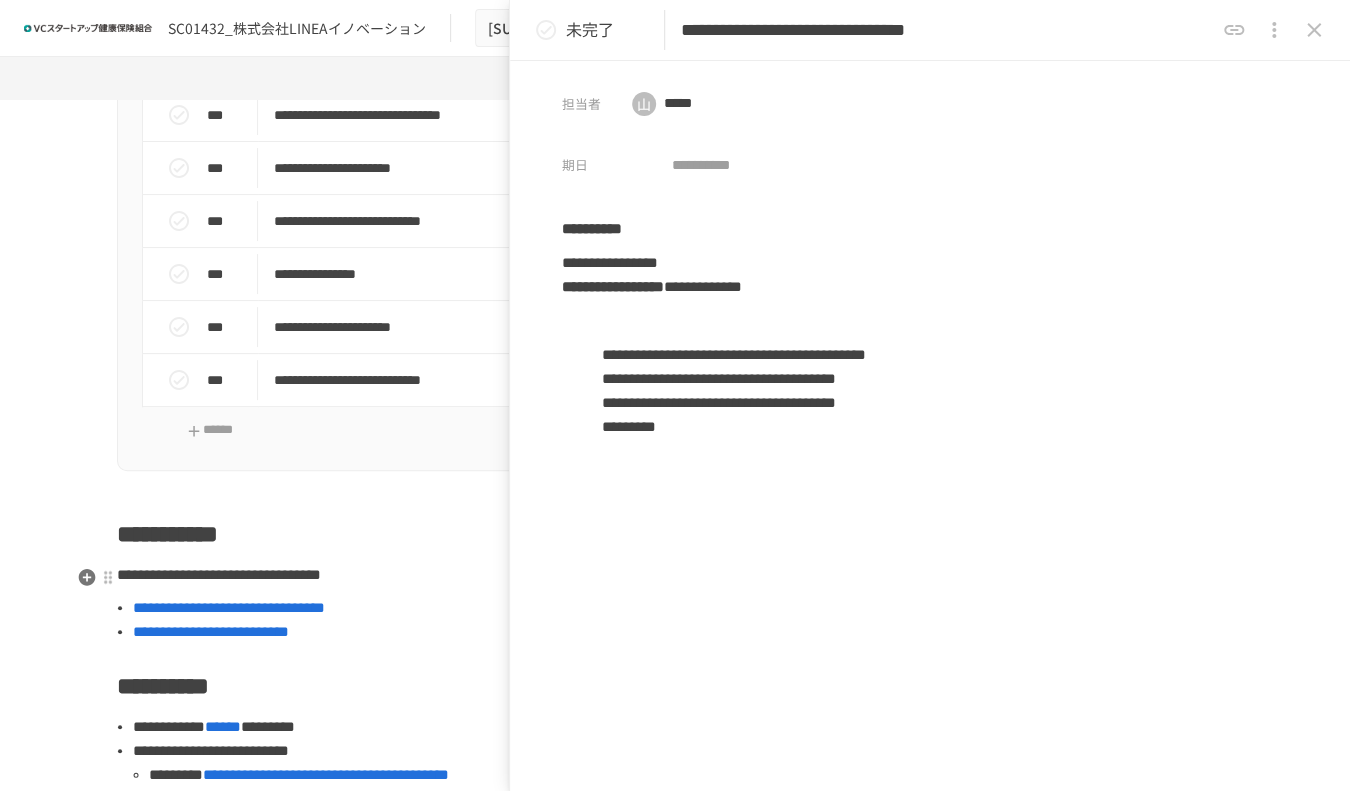 click on "**********" at bounding box center (675, -112) 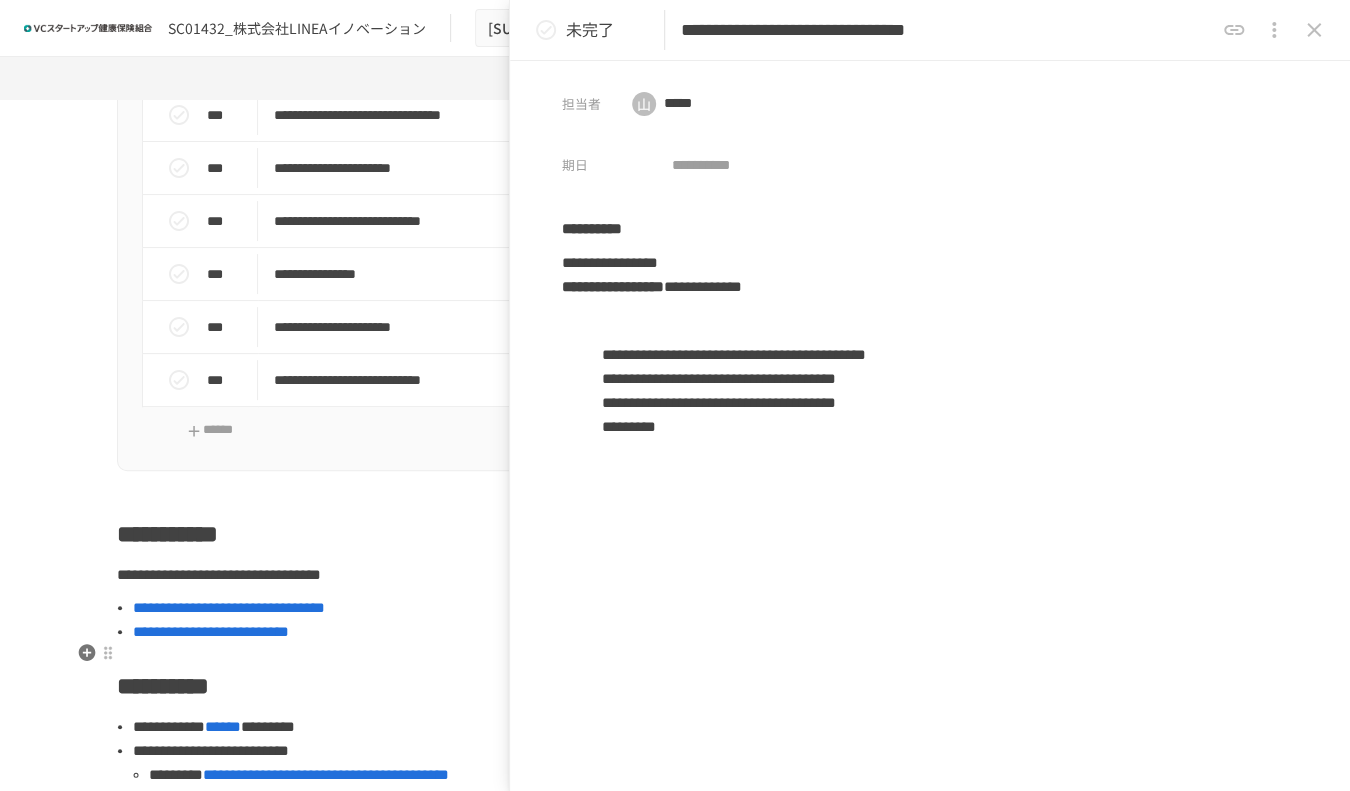 click on "**********" at bounding box center [211, 631] 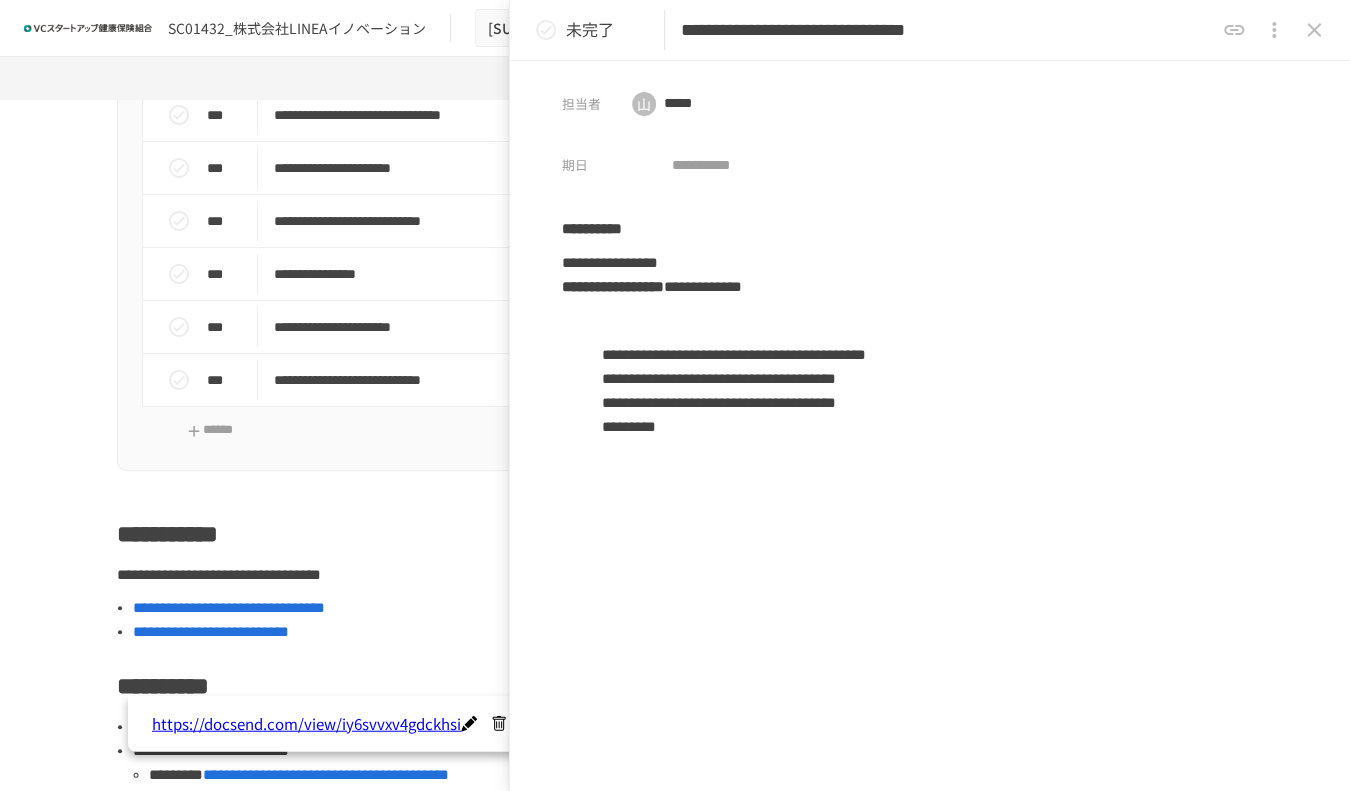 click on "**********" at bounding box center [930, 499] 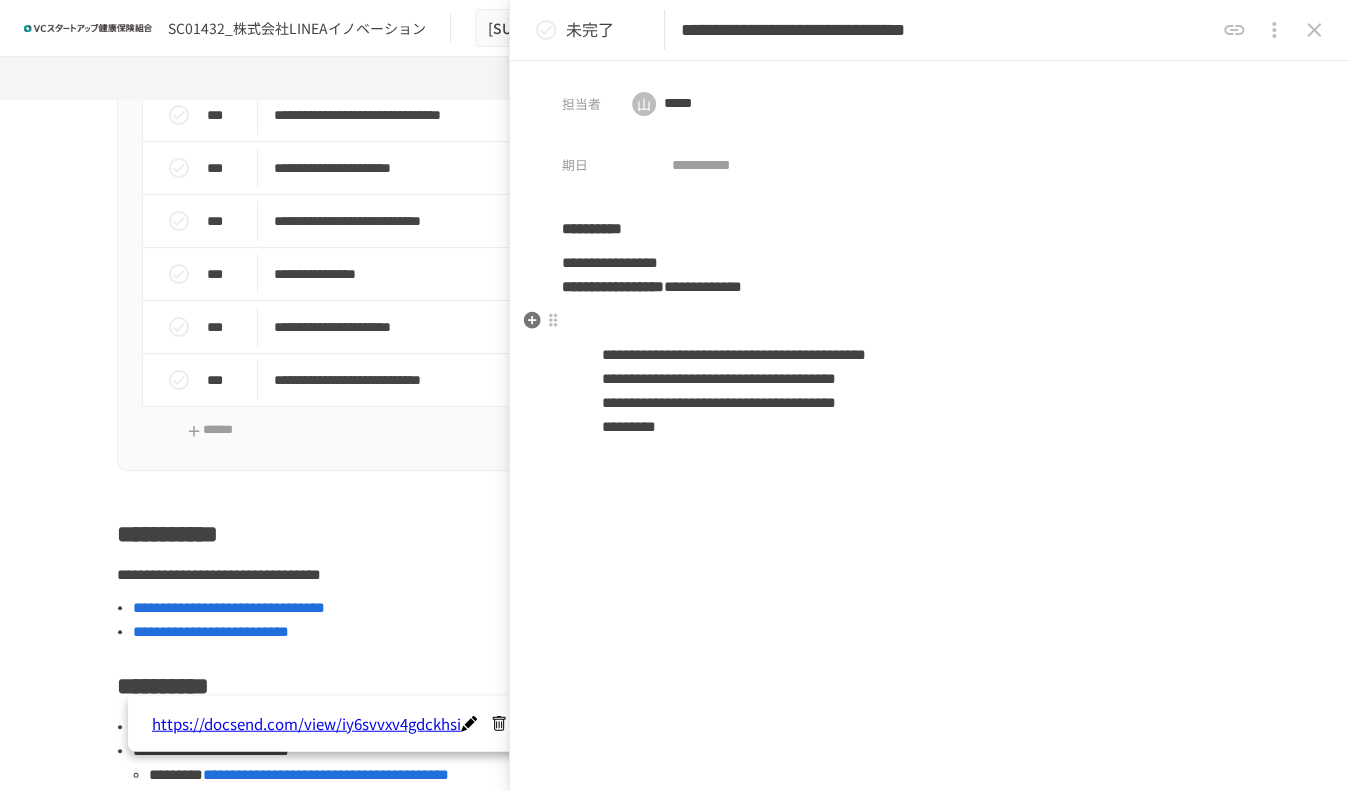 click at bounding box center (930, 321) 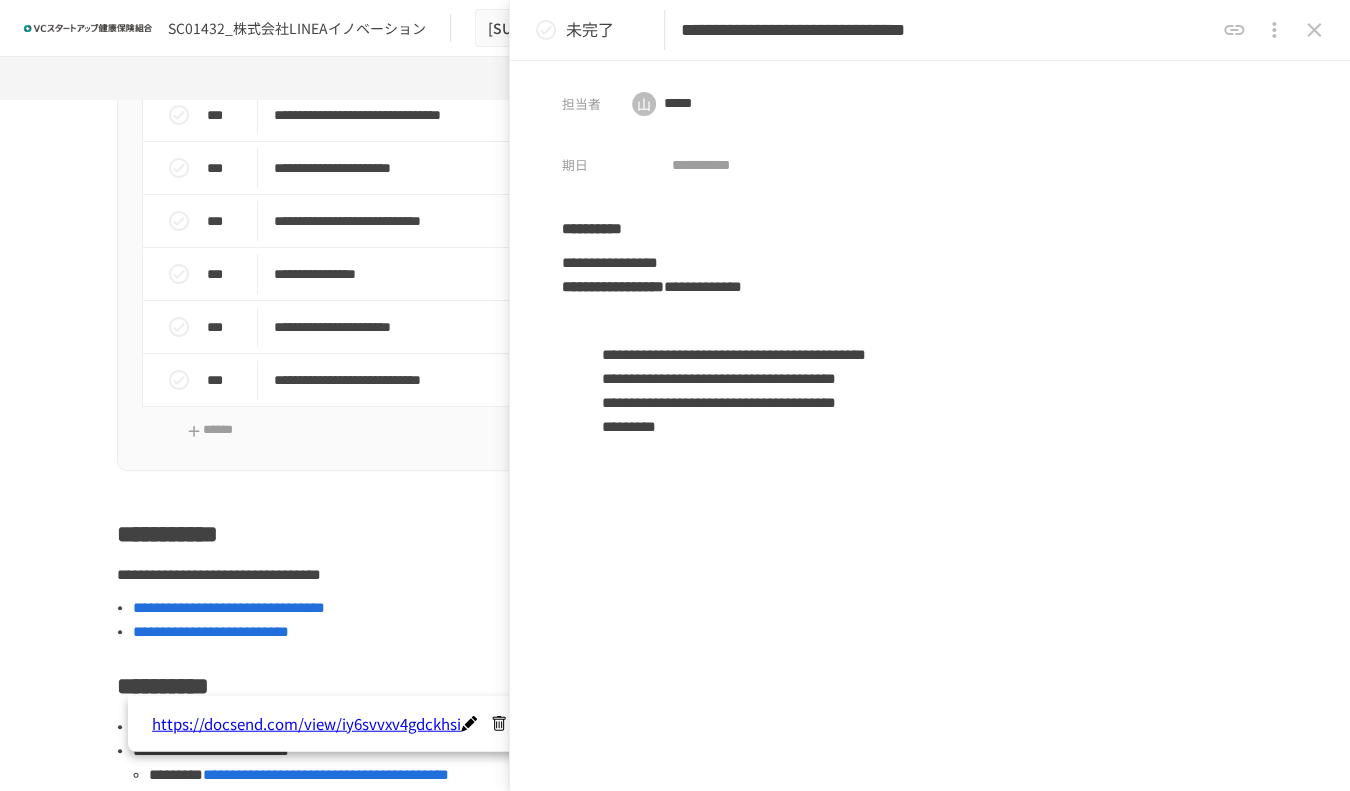 click on "**********" at bounding box center [947, 30] 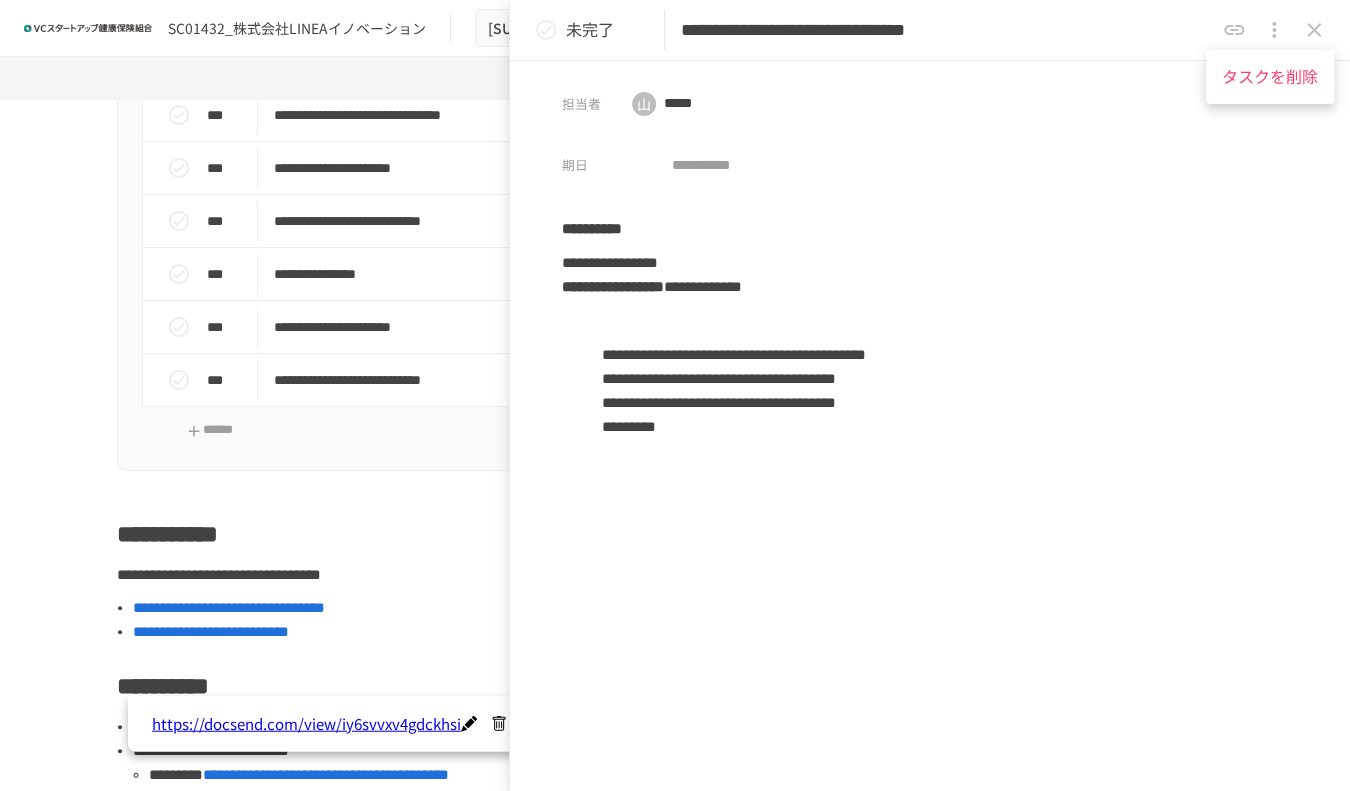 click at bounding box center [675, 395] 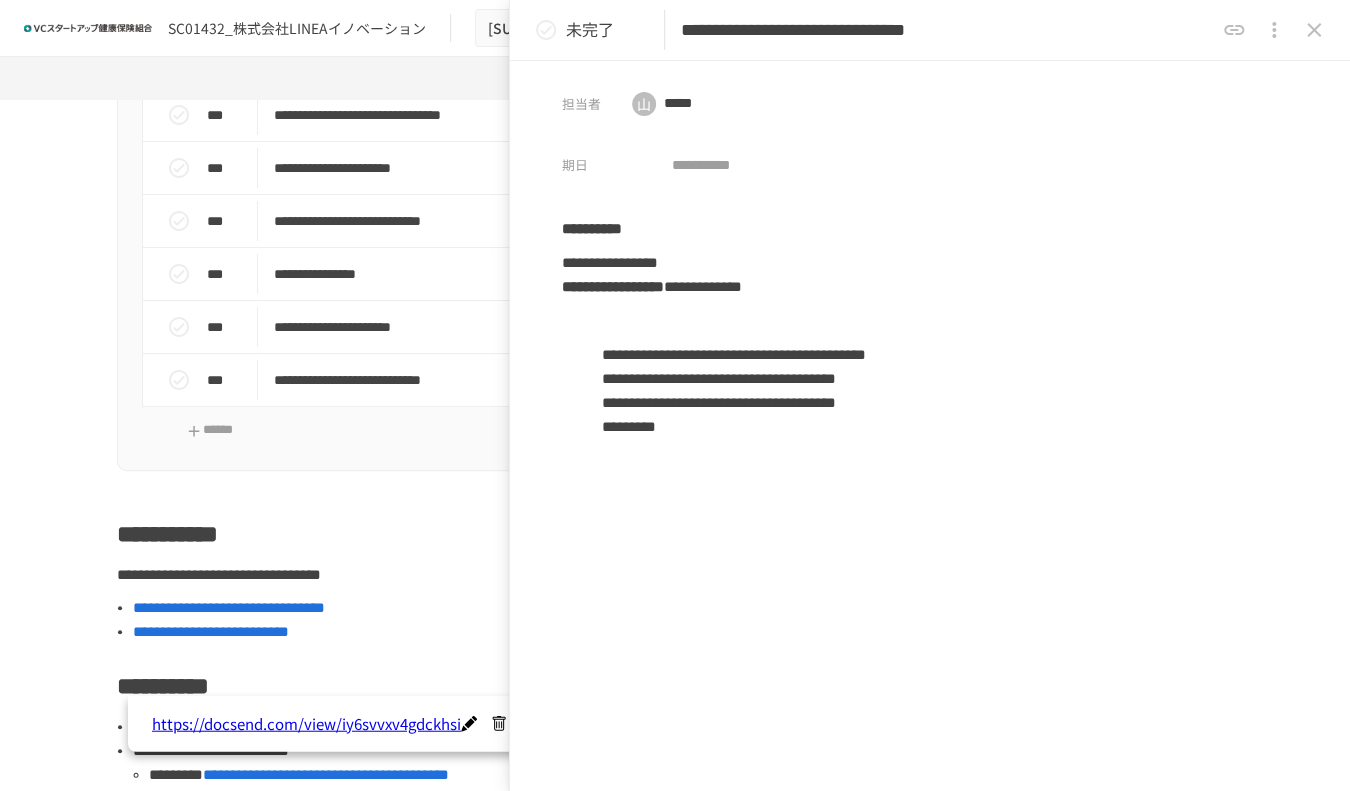 click 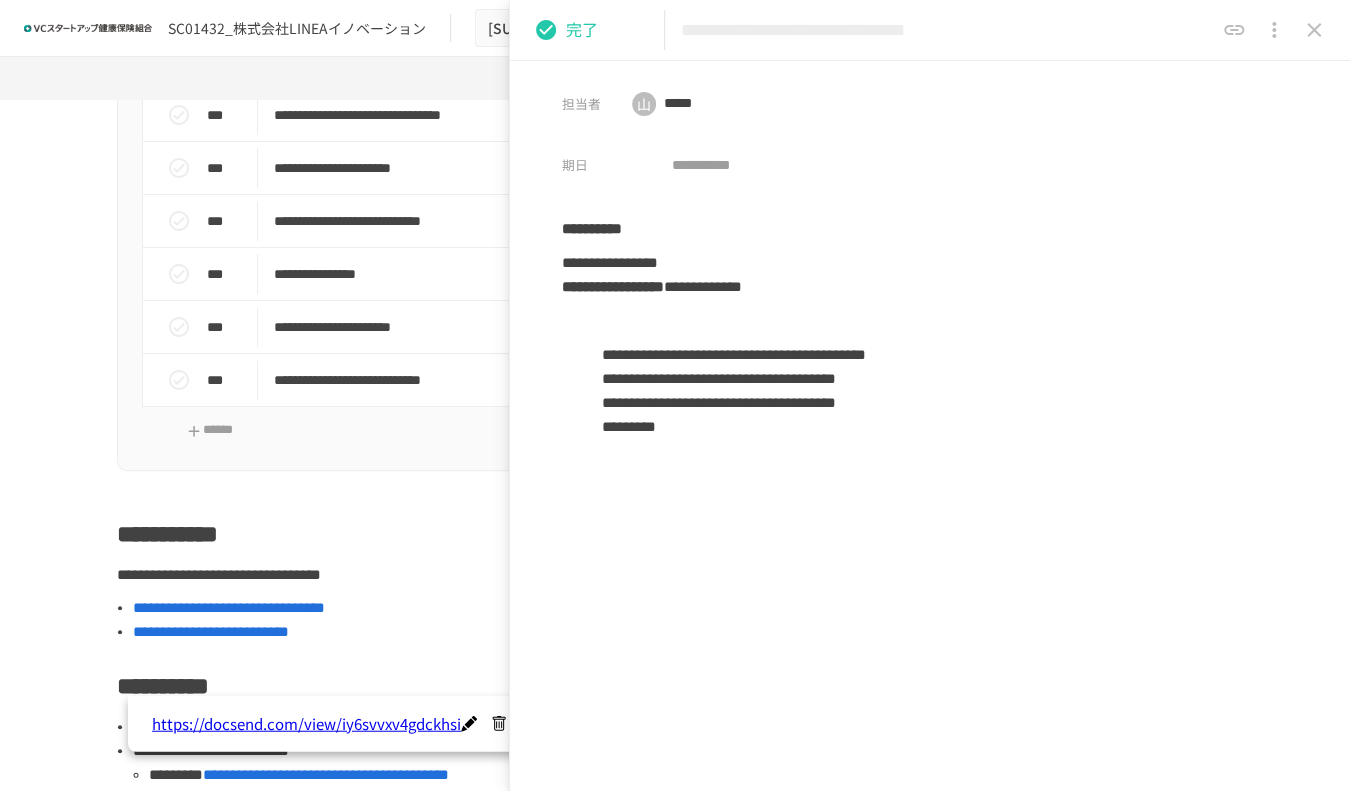 click 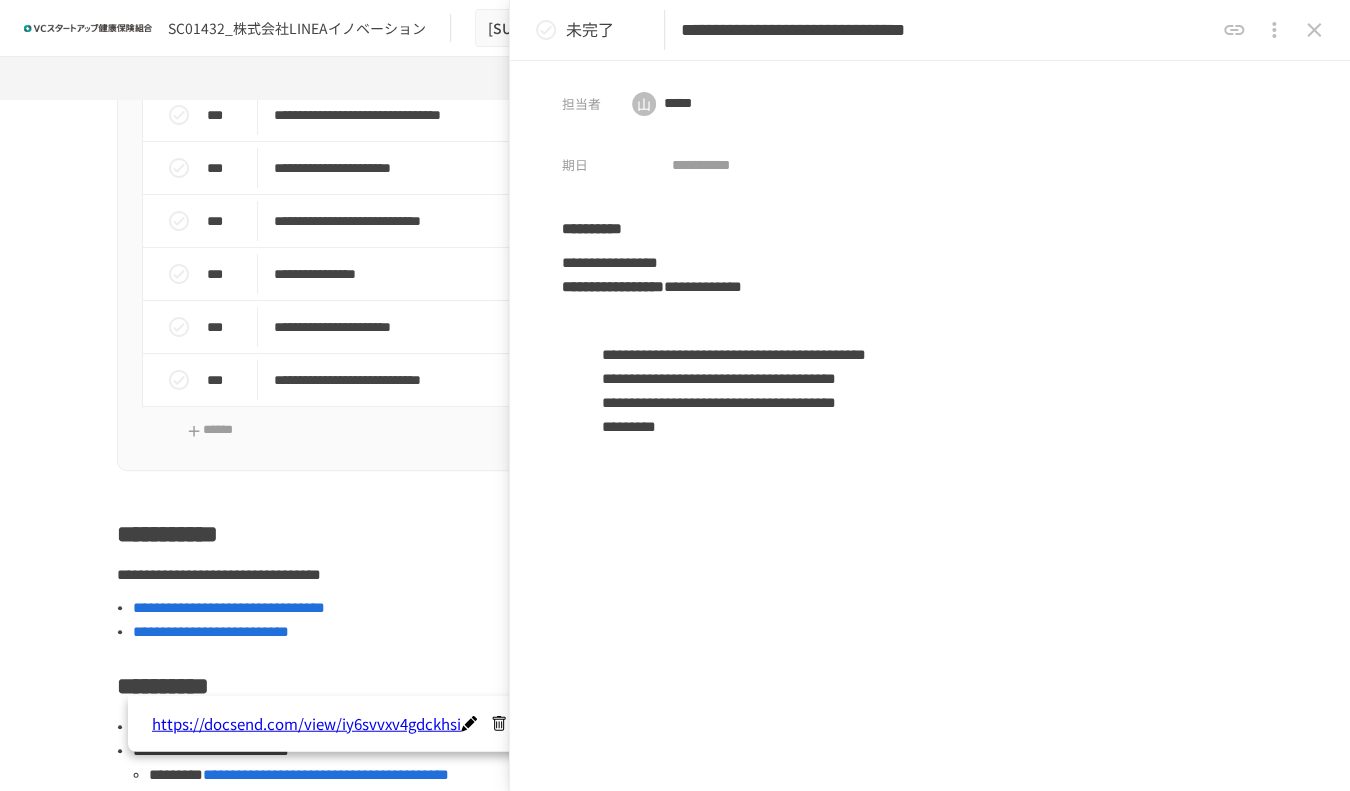 click on "**********" at bounding box center (675, -40) 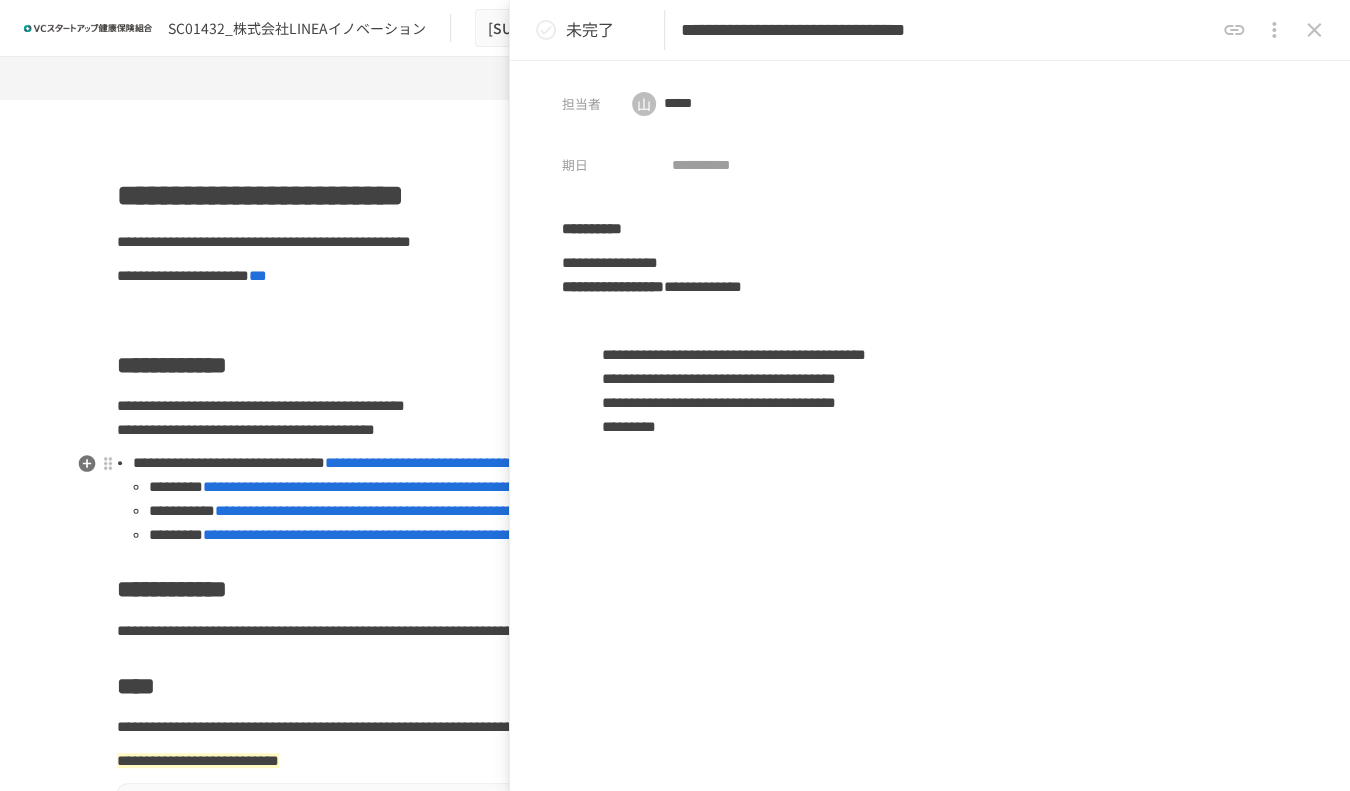 scroll, scrollTop: 666, scrollLeft: 0, axis: vertical 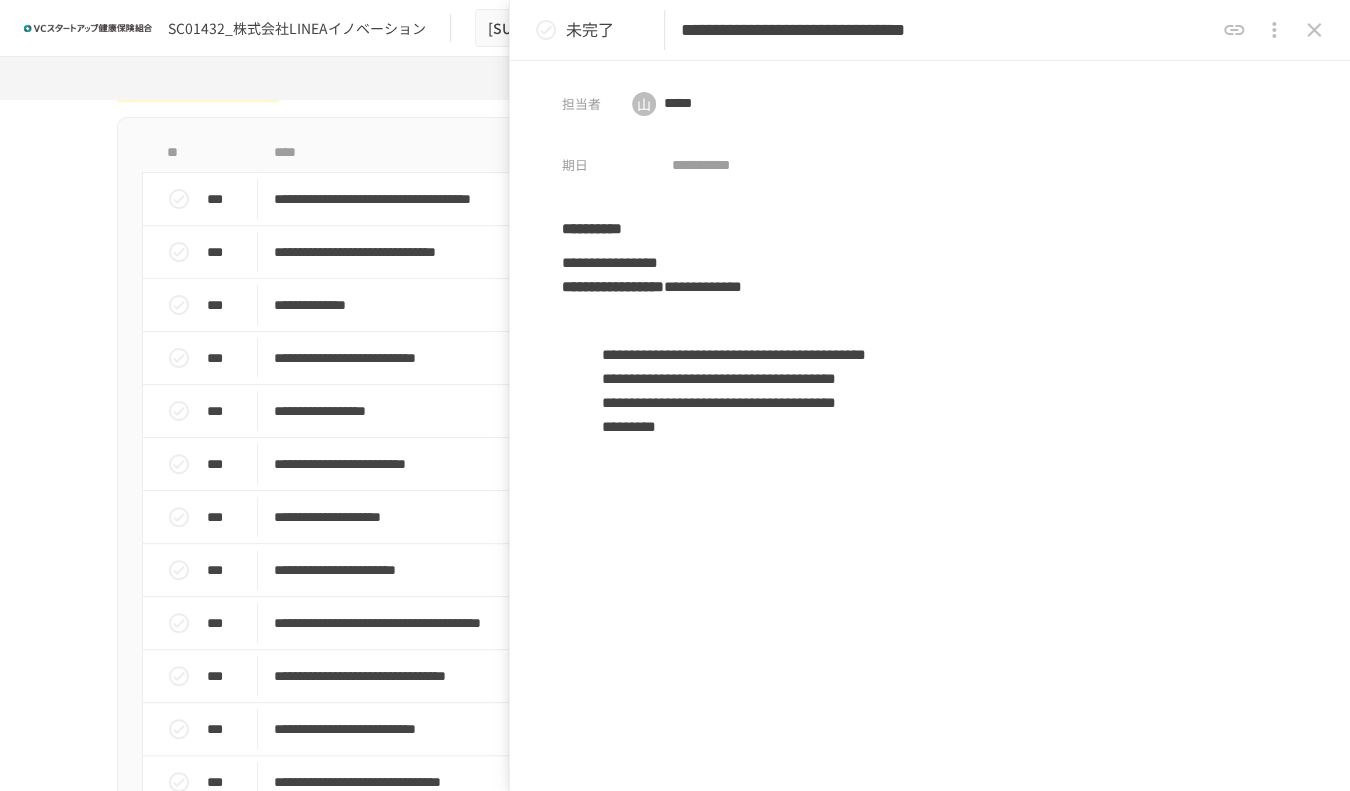 click on "**********" at bounding box center (675, 445) 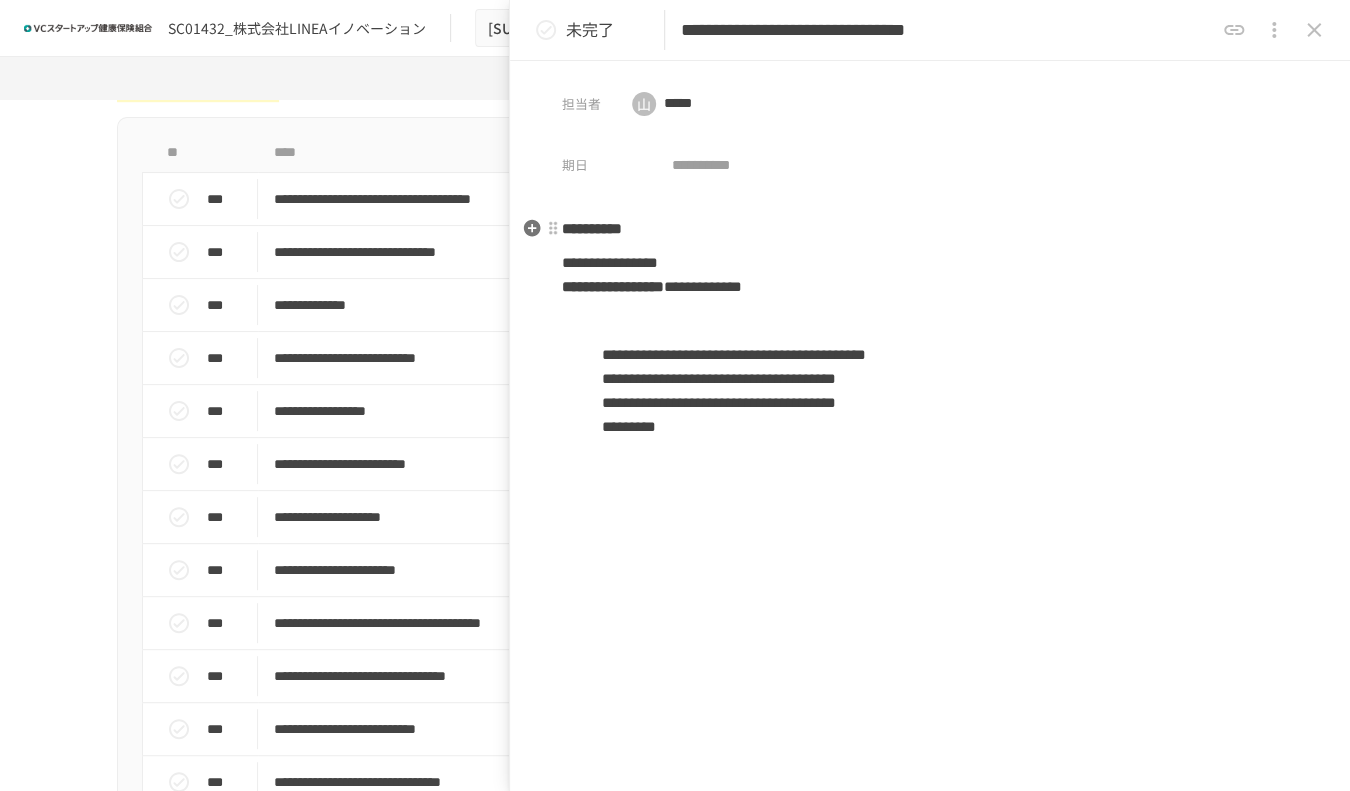 drag, startPoint x: 1088, startPoint y: 163, endPoint x: 926, endPoint y: 235, distance: 177.27943 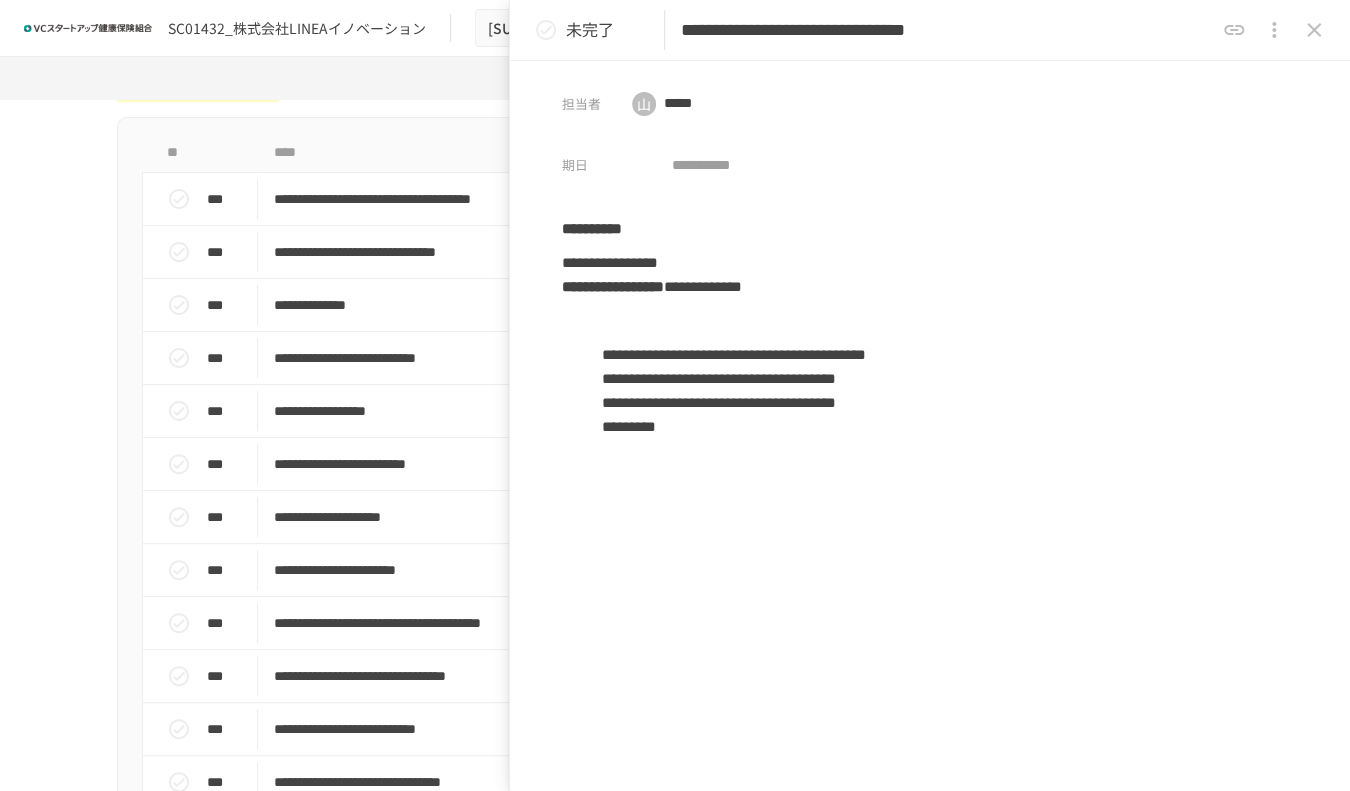 click 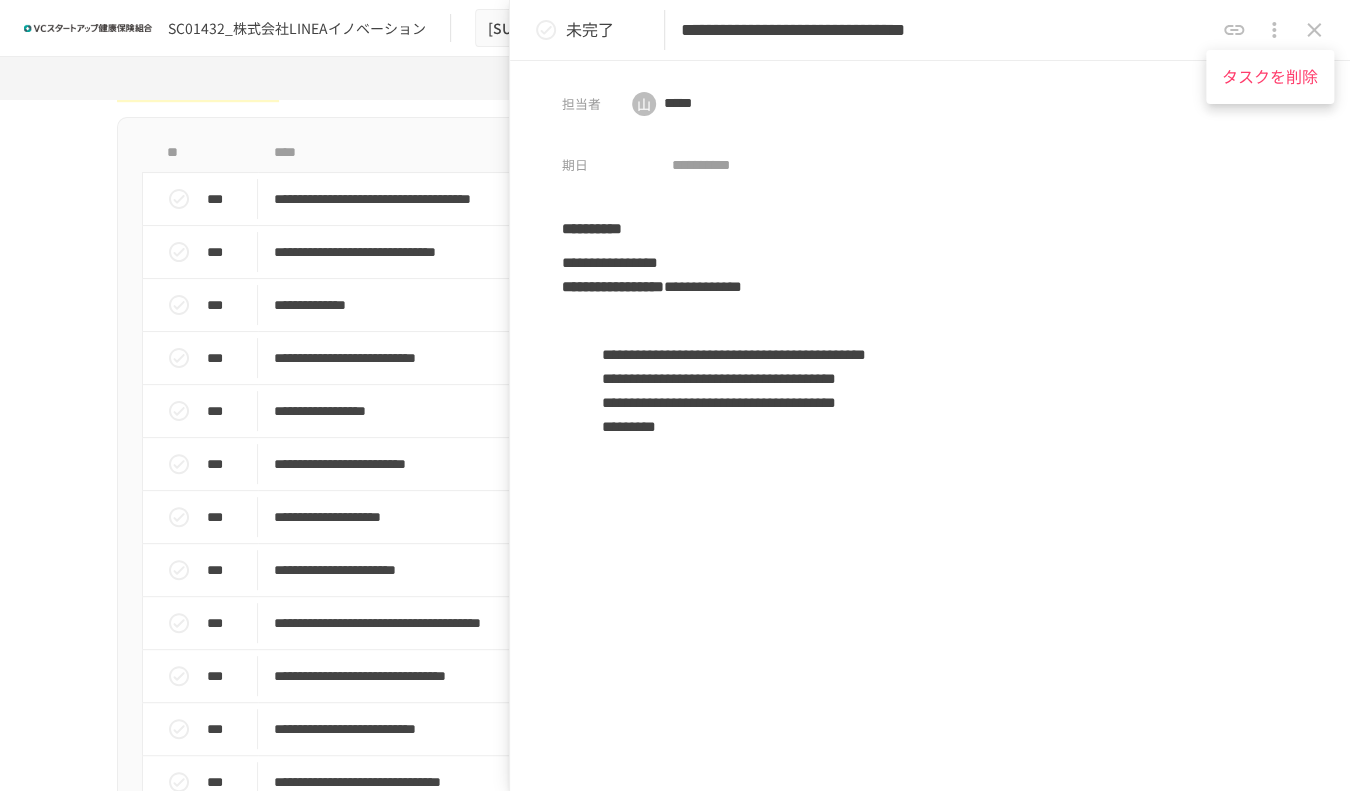 click at bounding box center (675, 395) 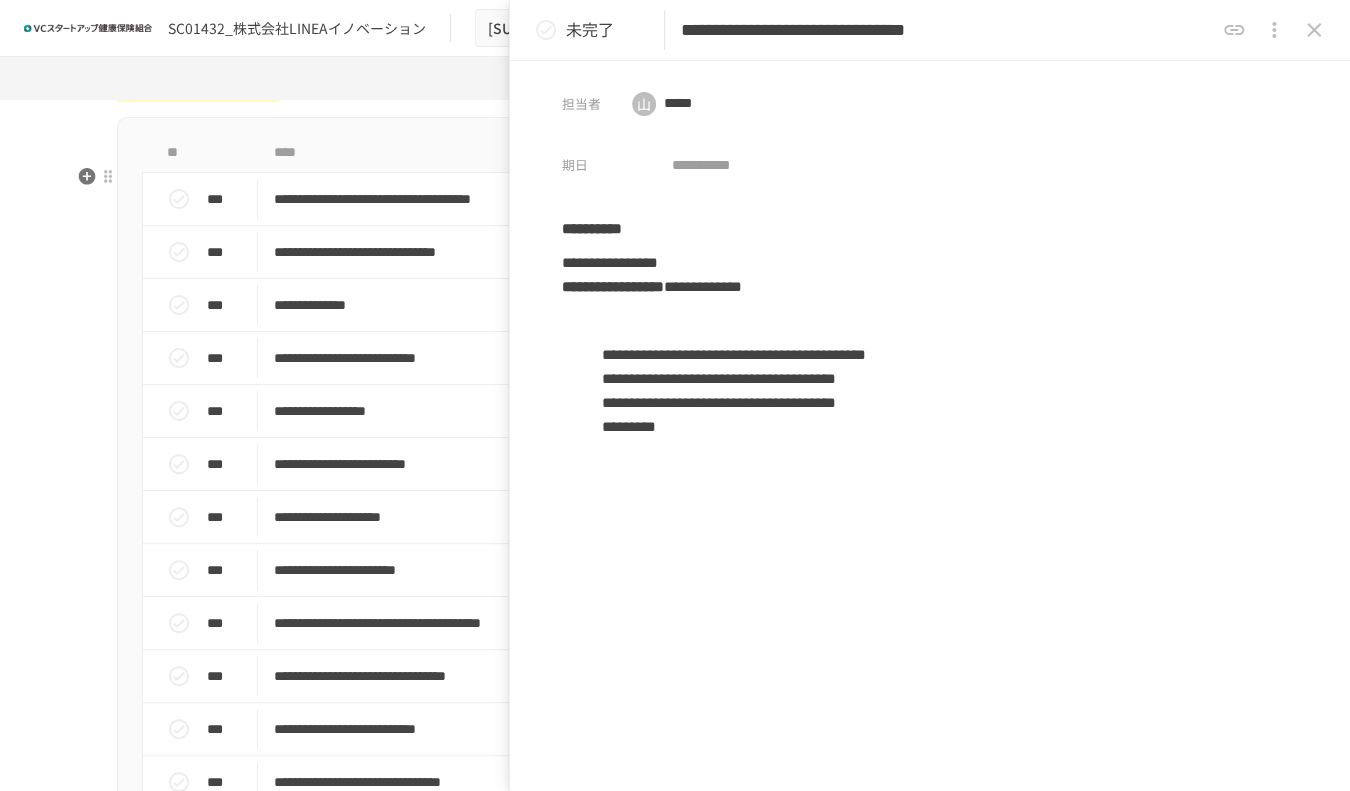 click on "**********" at bounding box center [675, 555] 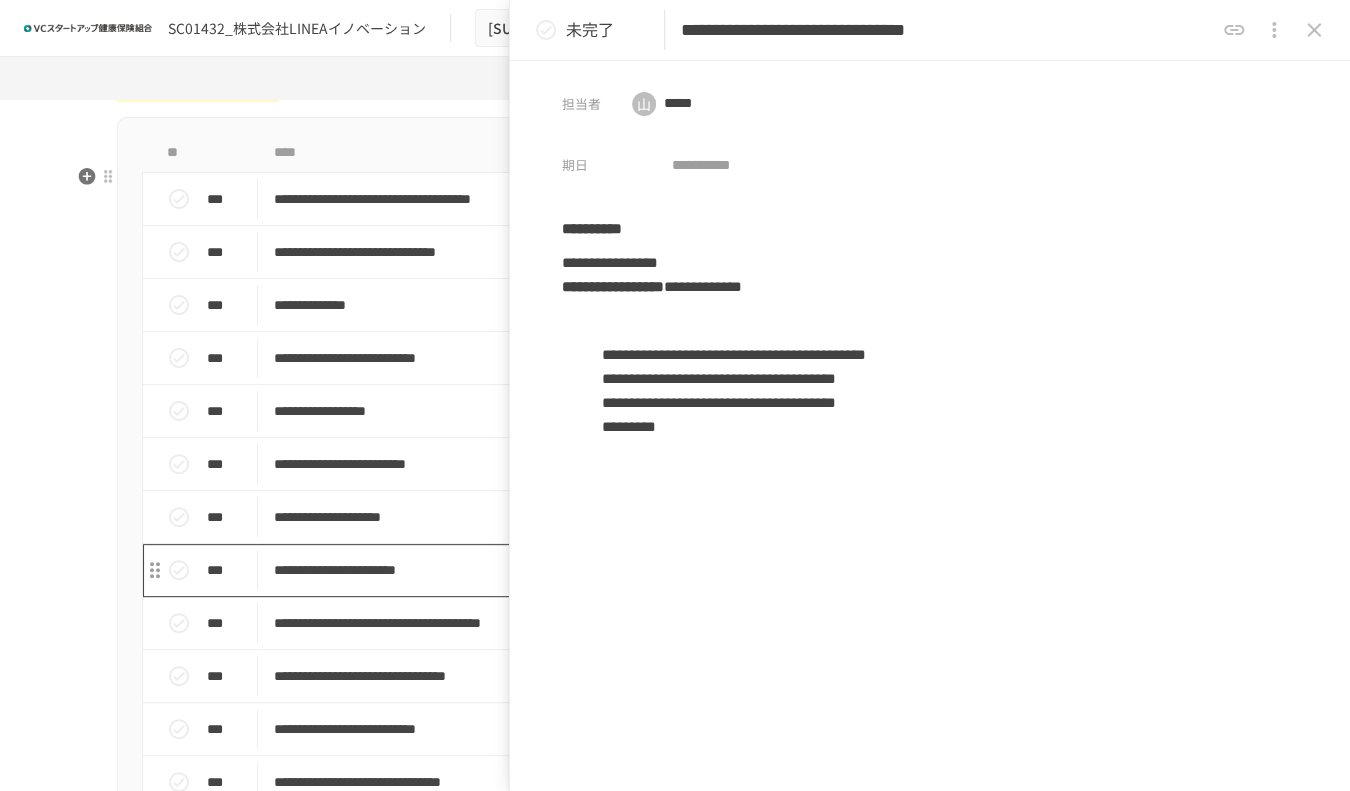 click on "**********" at bounding box center [633, 570] 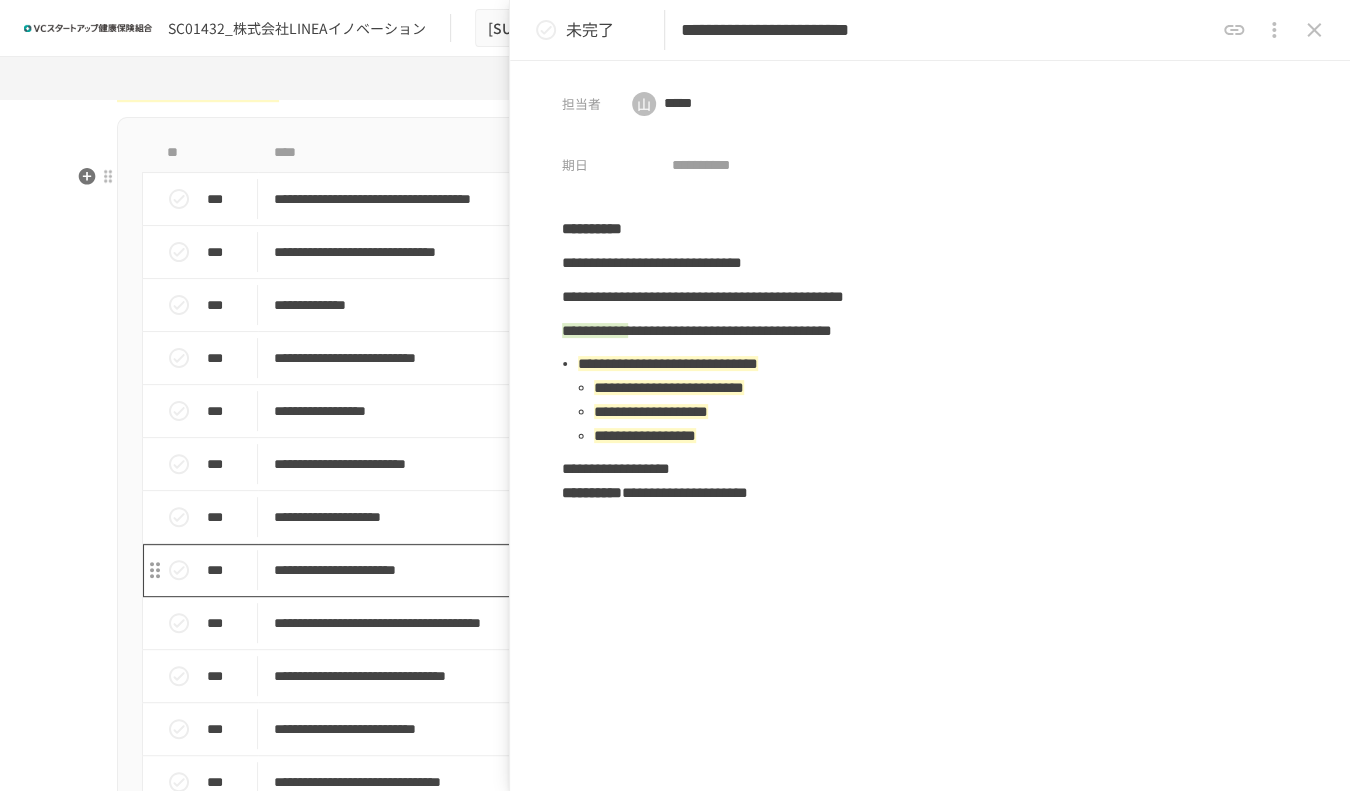 click on "**********" at bounding box center (633, 570) 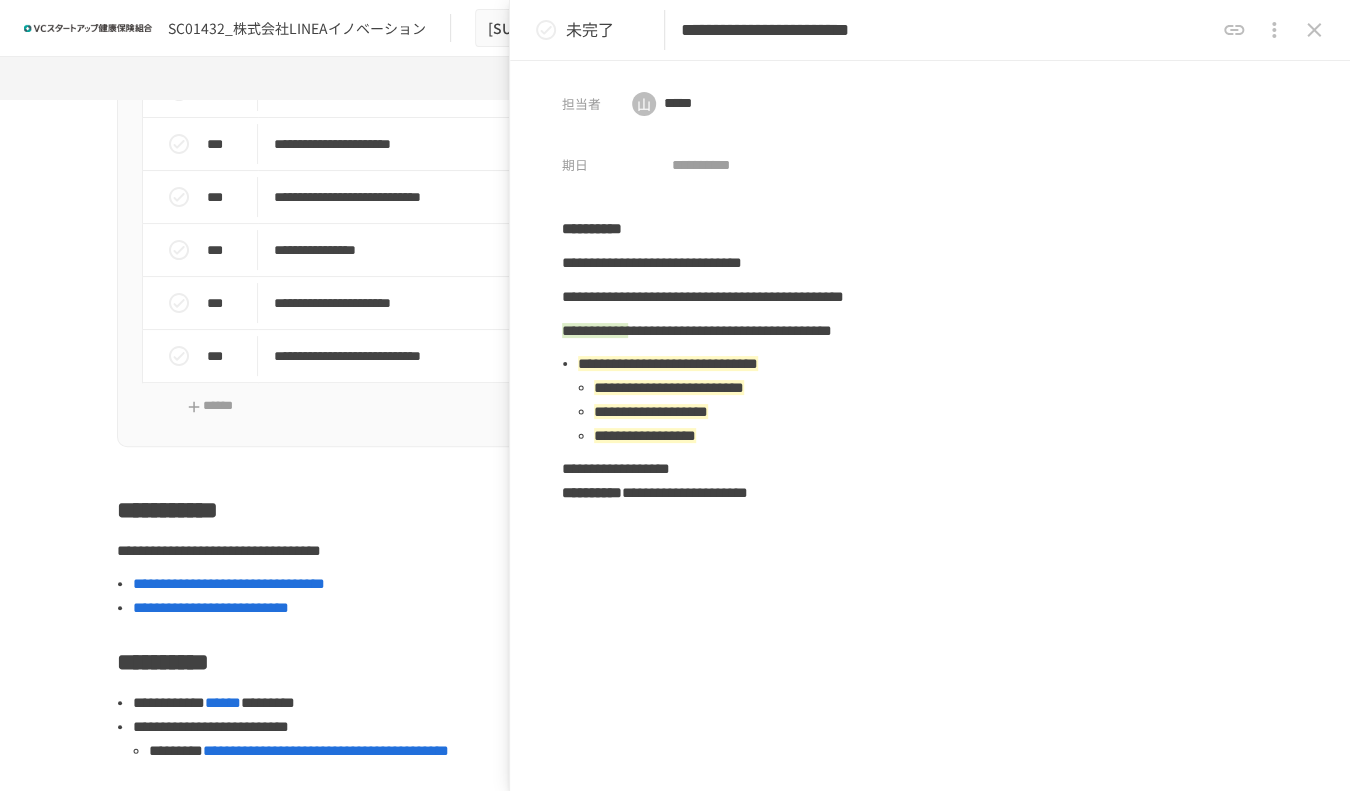 scroll, scrollTop: 1833, scrollLeft: 0, axis: vertical 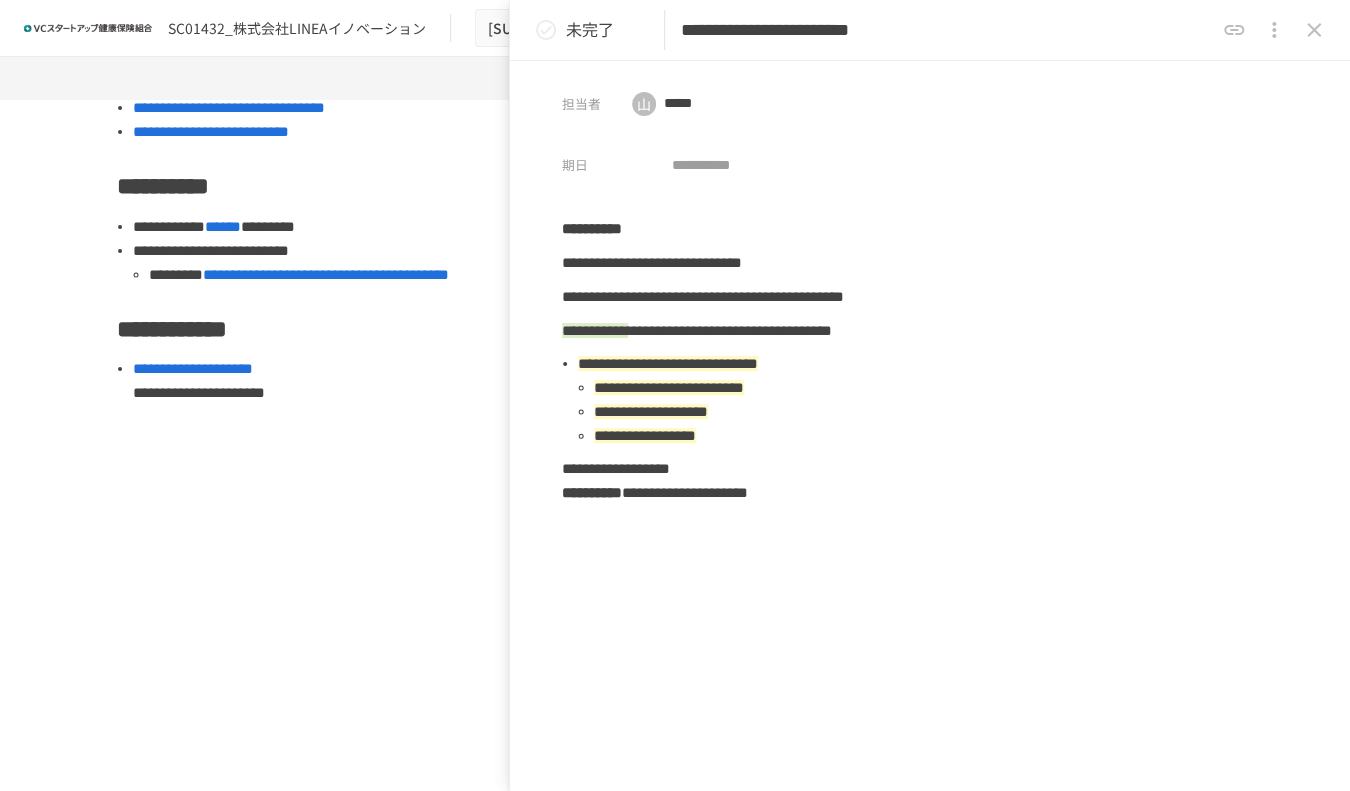 click on "**********" at bounding box center [675, -458] 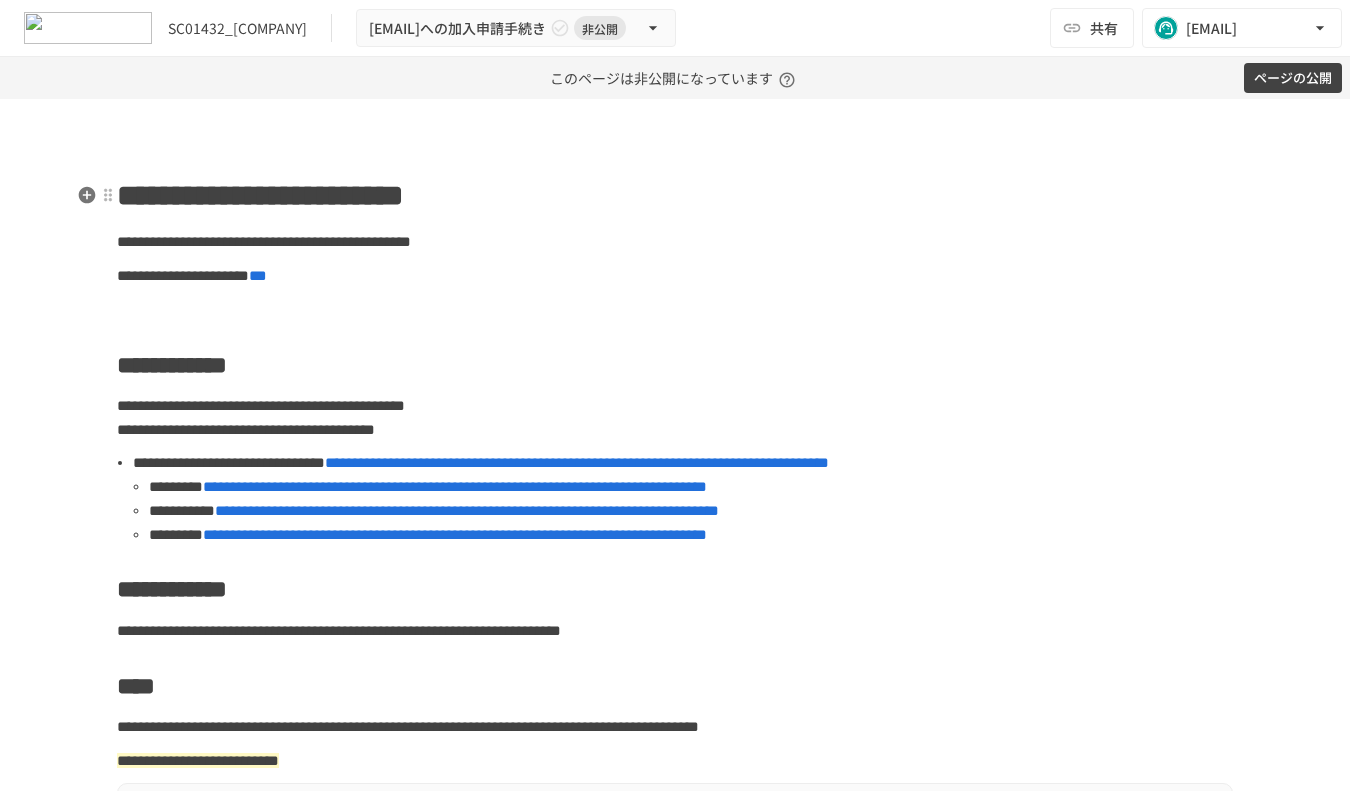 scroll, scrollTop: 0, scrollLeft: 0, axis: both 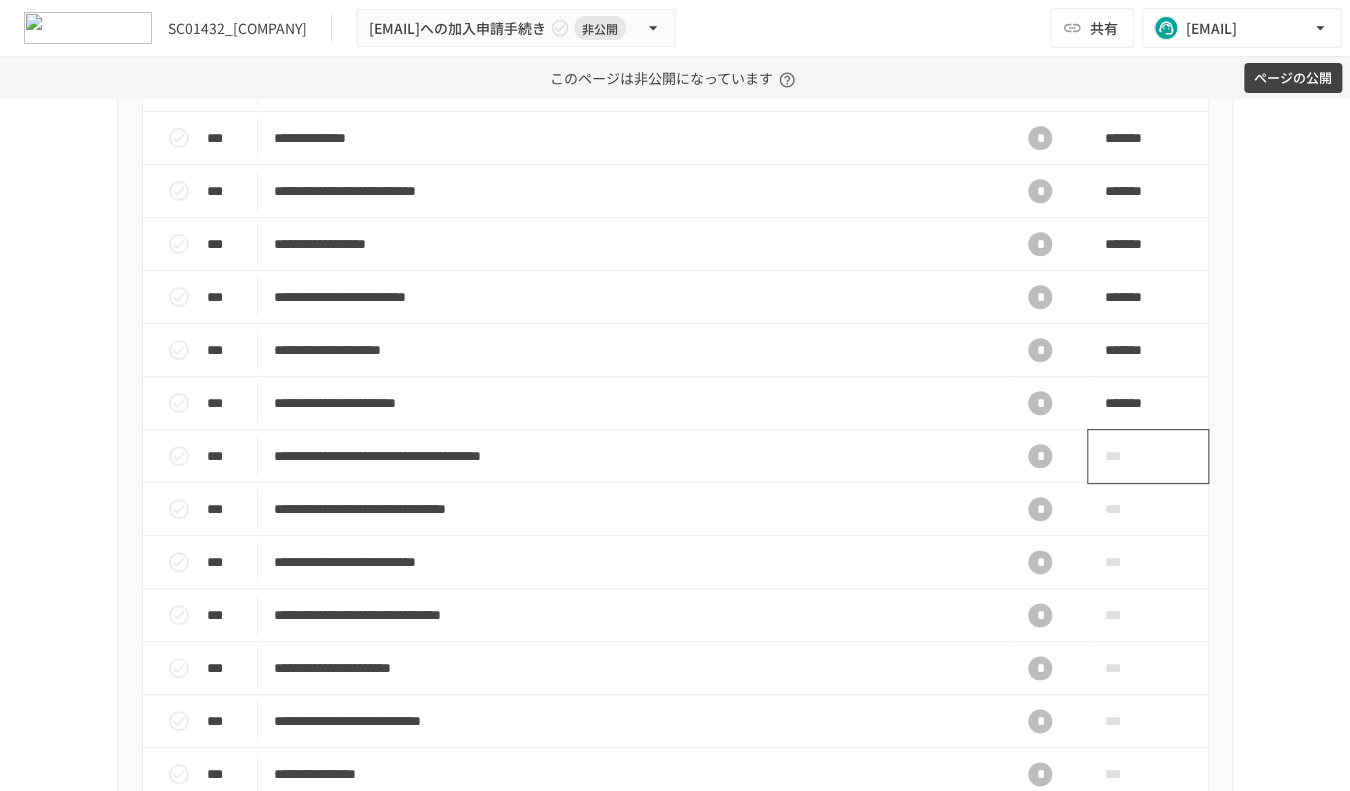 click on "***" at bounding box center (1125, 456) 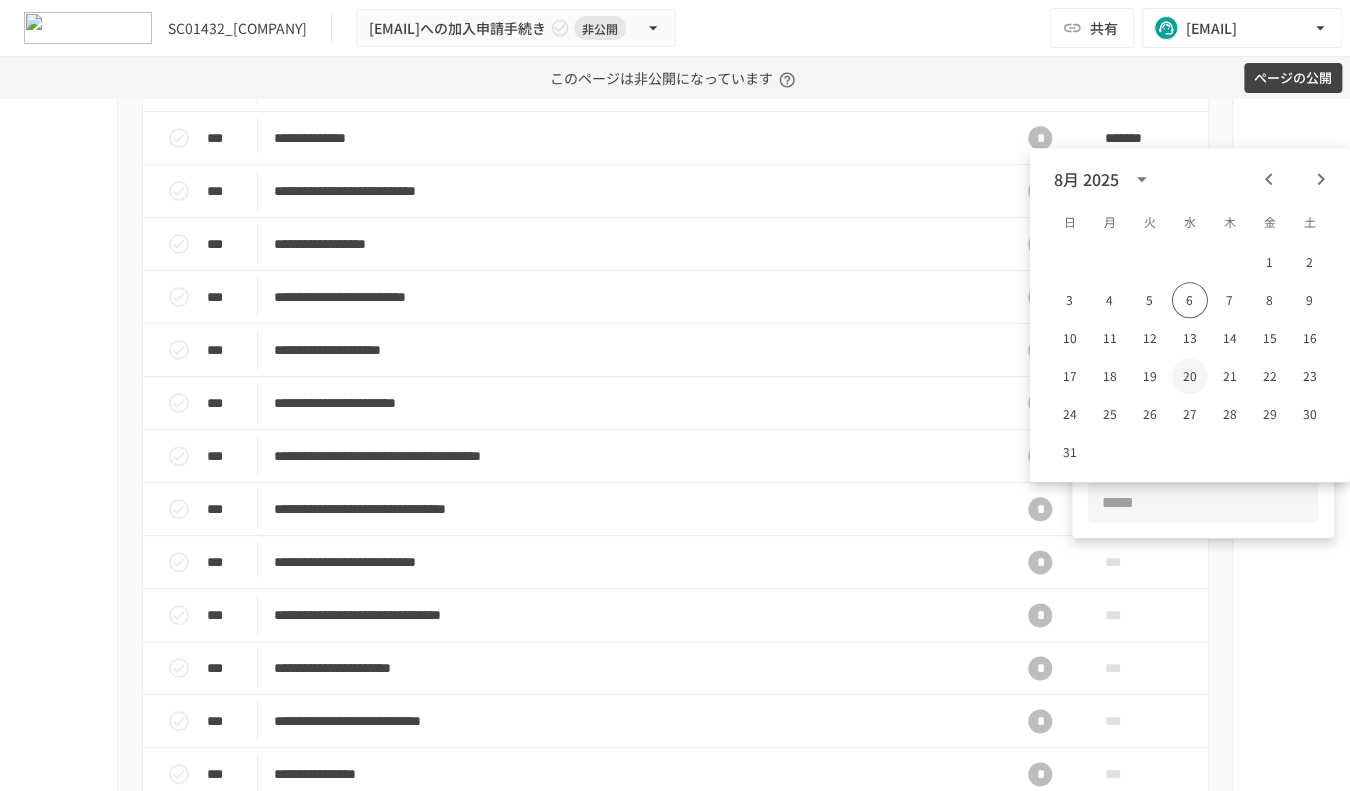 click on "20" at bounding box center [1190, 376] 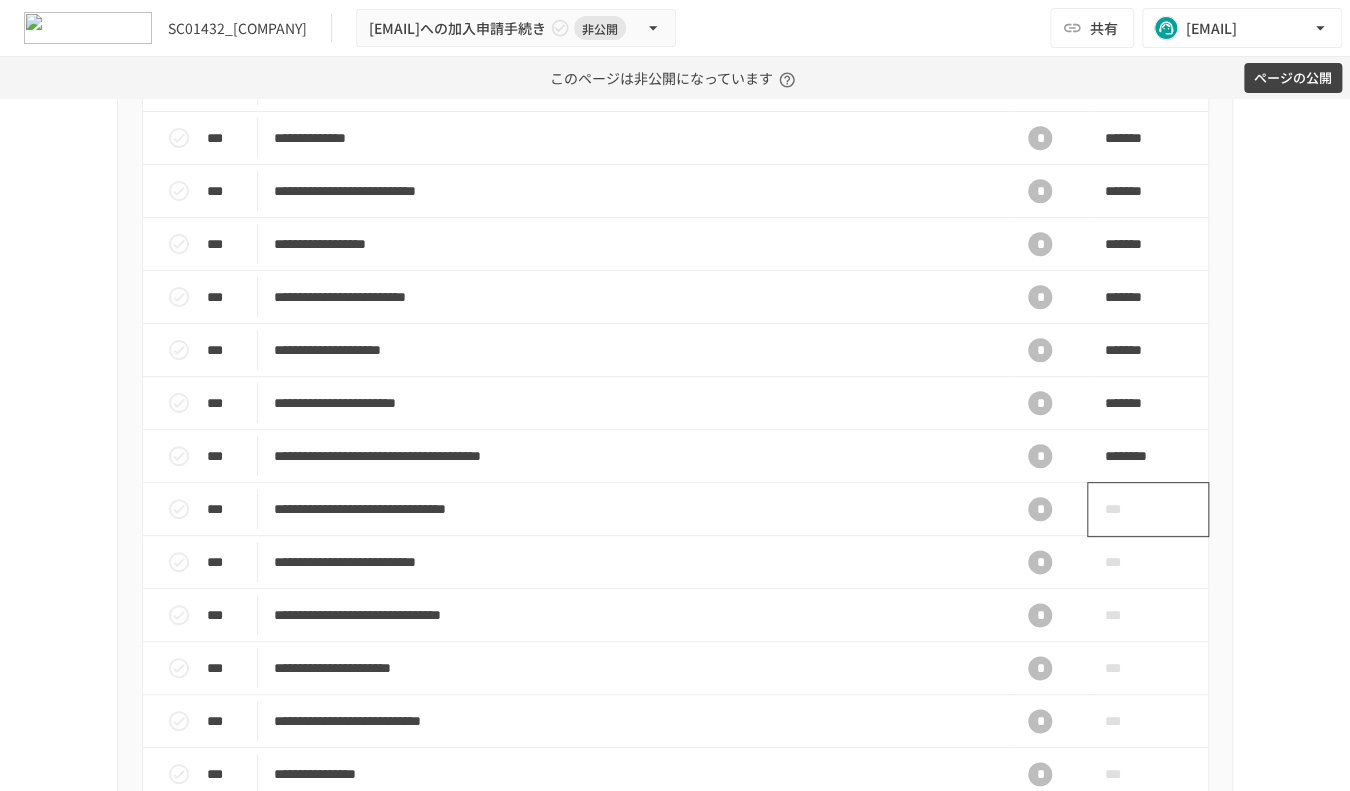 click on "***" at bounding box center [1148, 509] 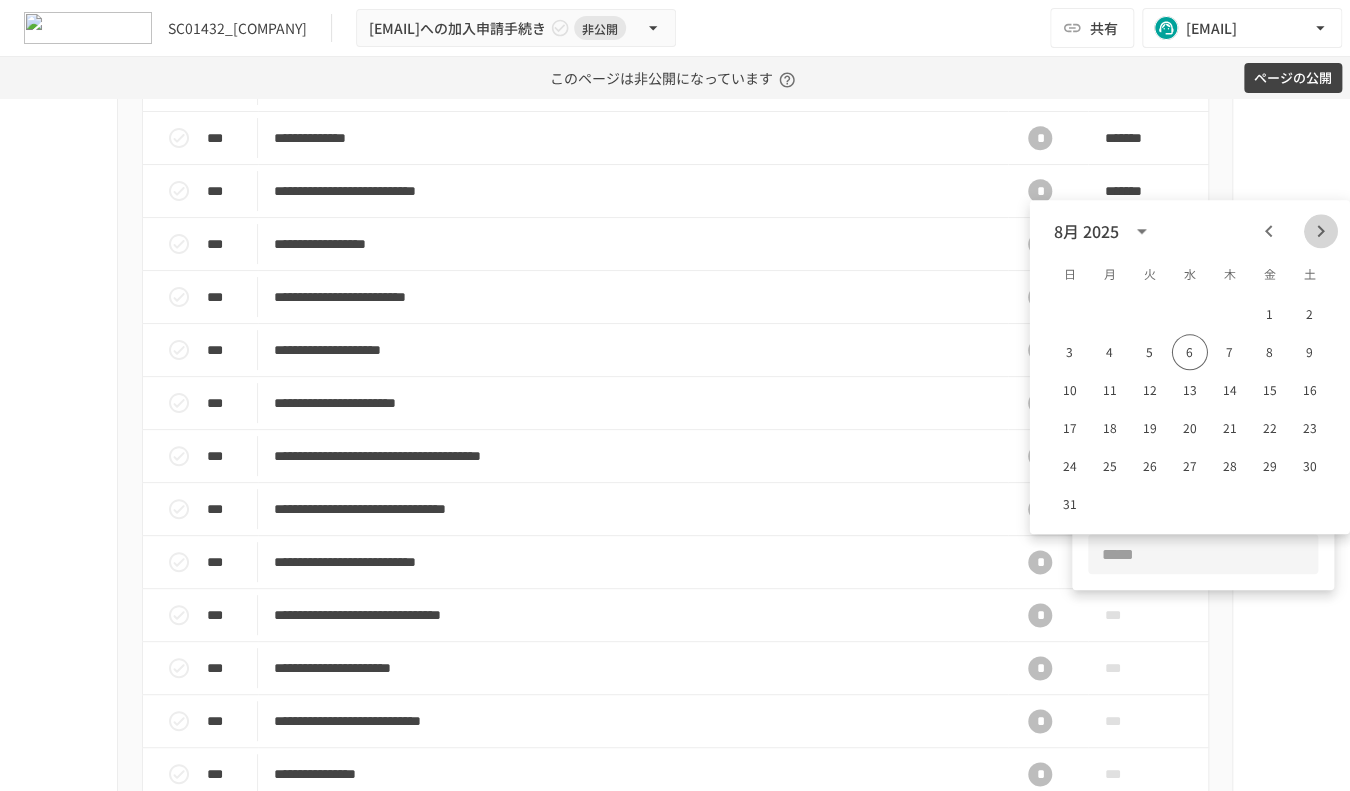 click 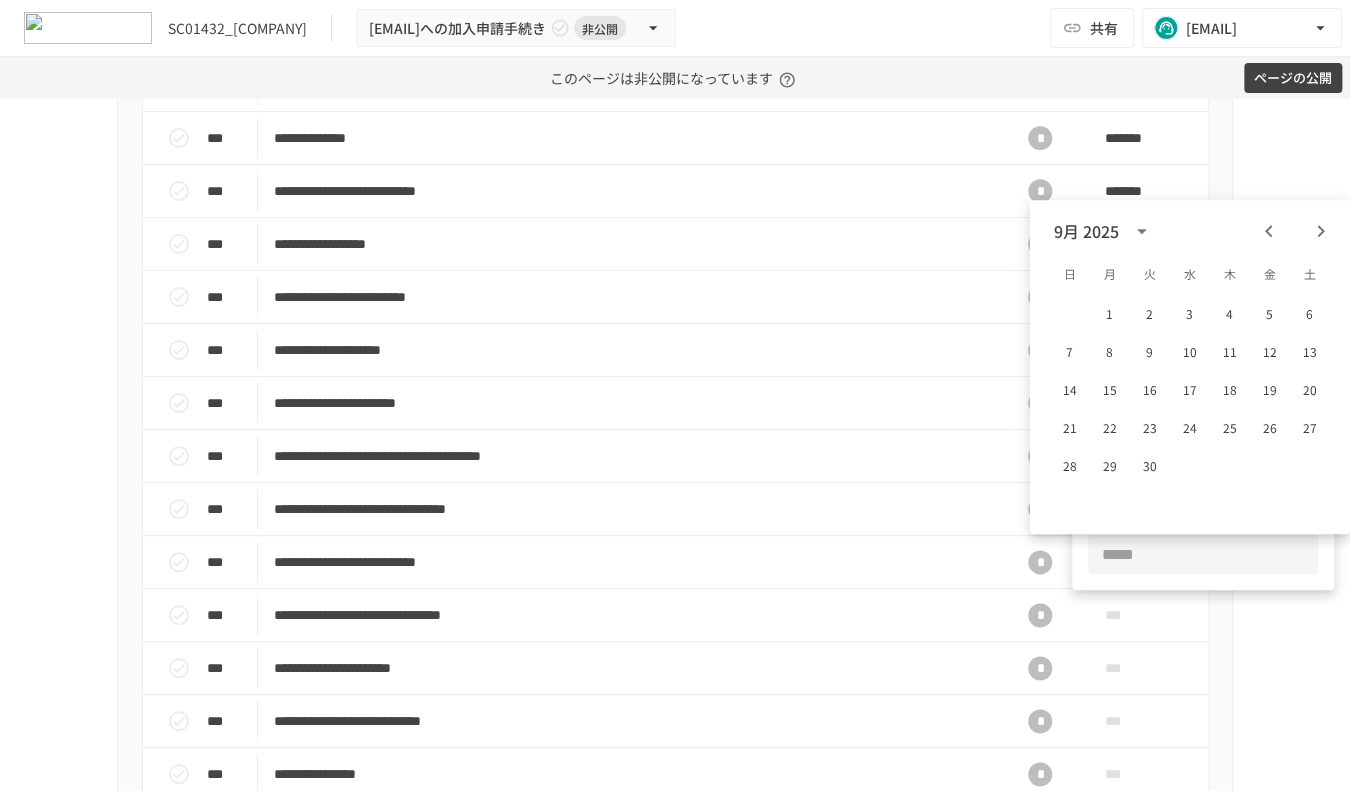 click 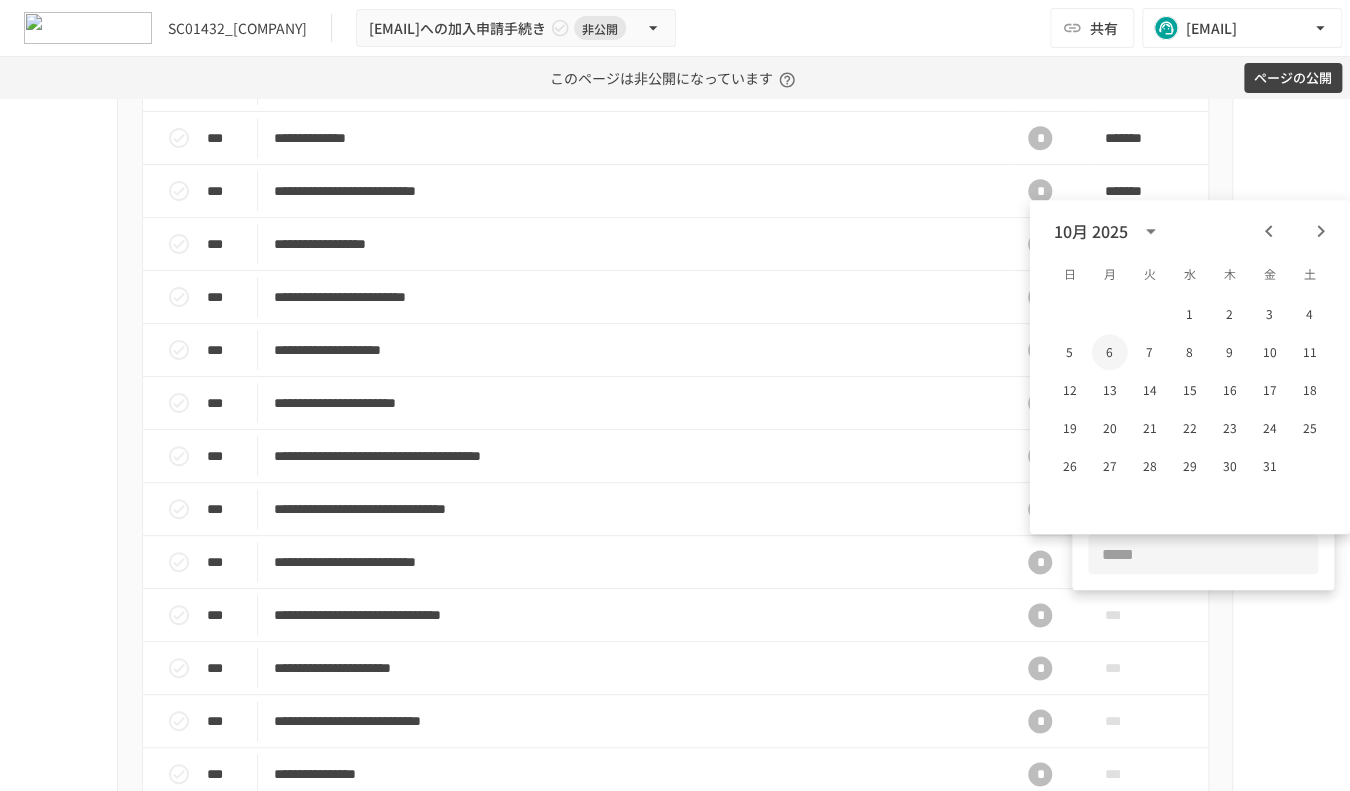 click on "6" at bounding box center [1110, 352] 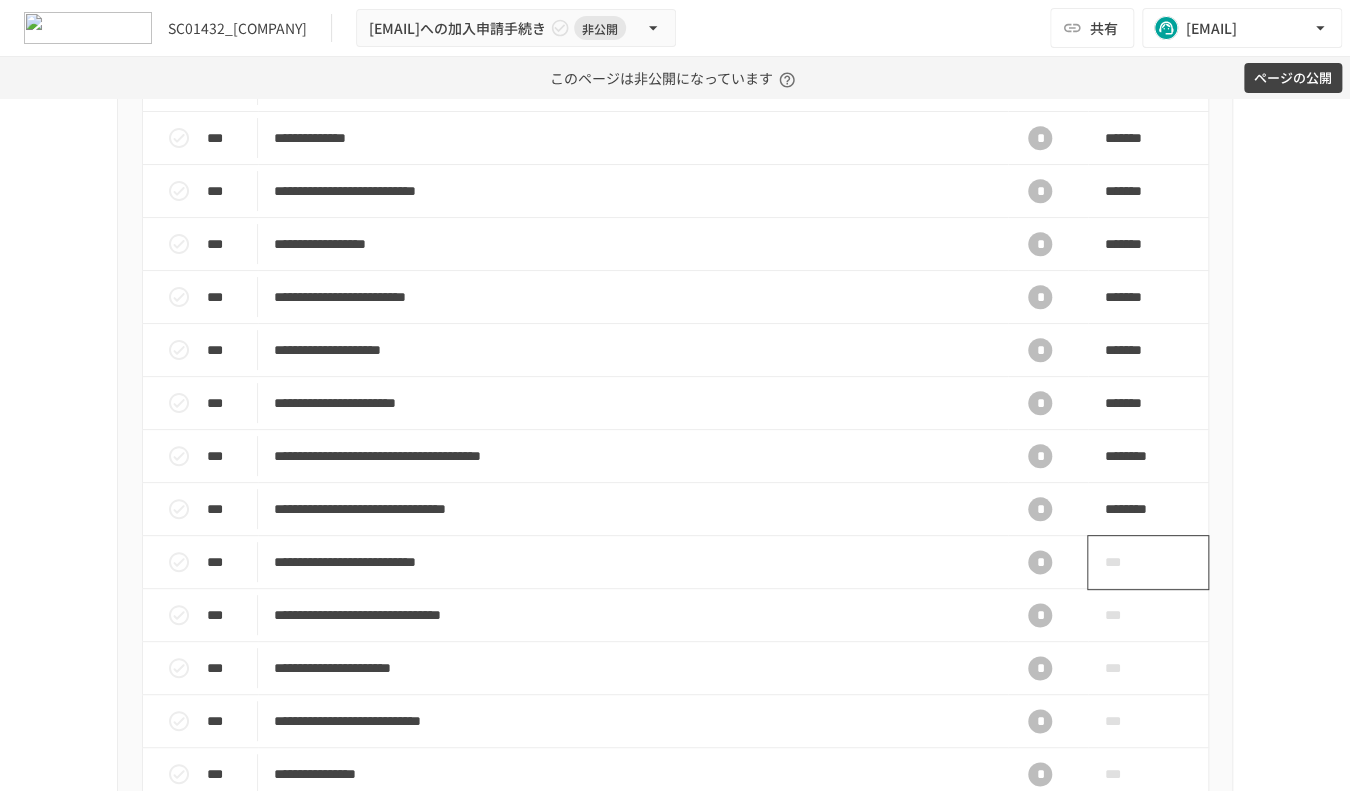 click on "***" at bounding box center (1125, 562) 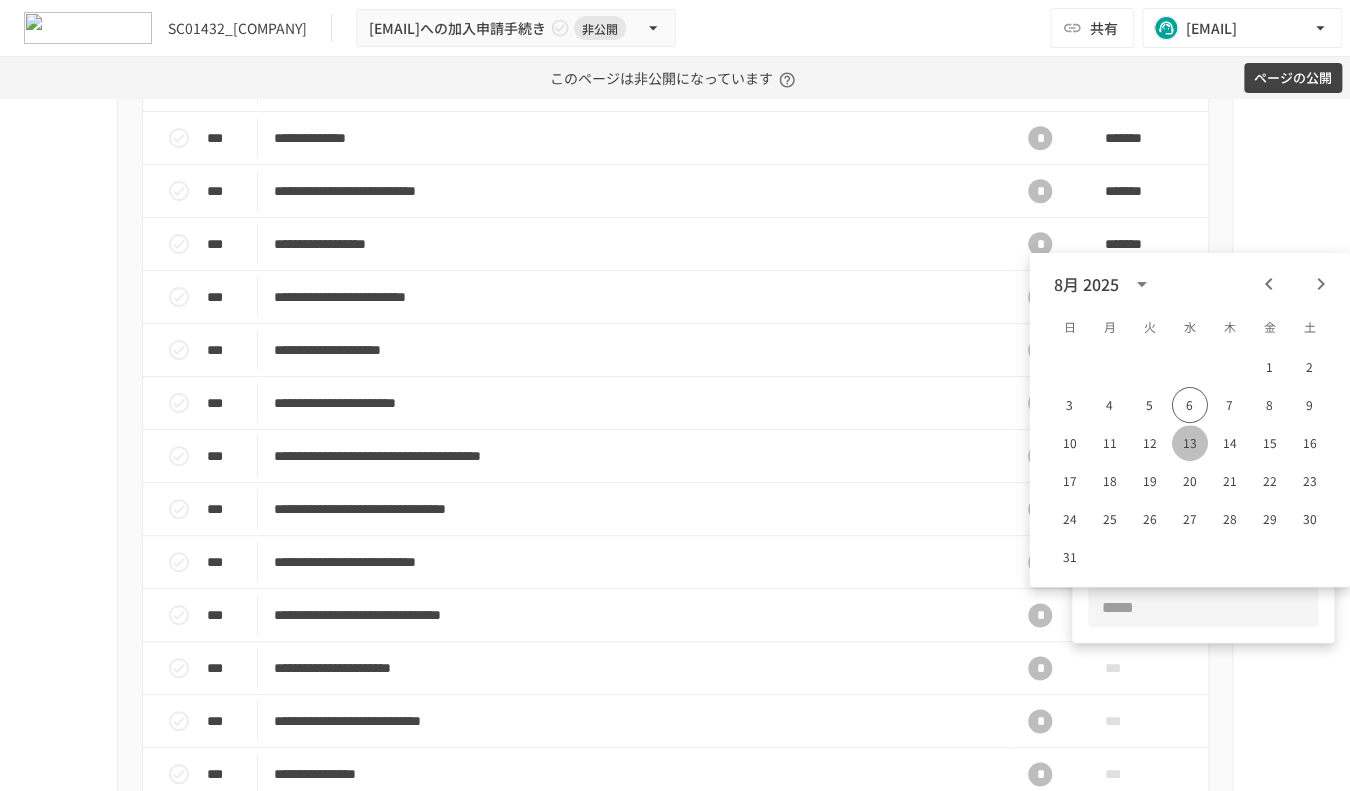 click on "13" at bounding box center (1190, 443) 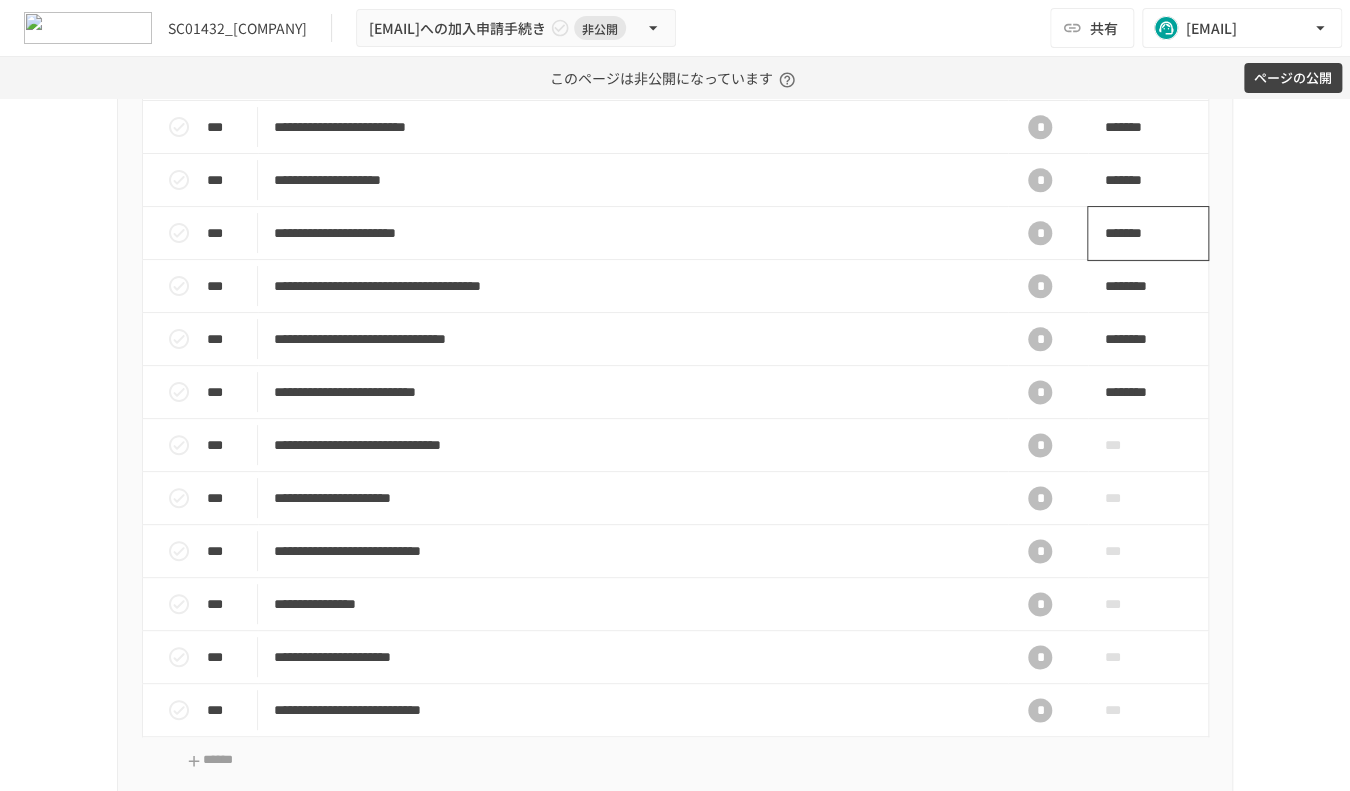 scroll, scrollTop: 1166, scrollLeft: 0, axis: vertical 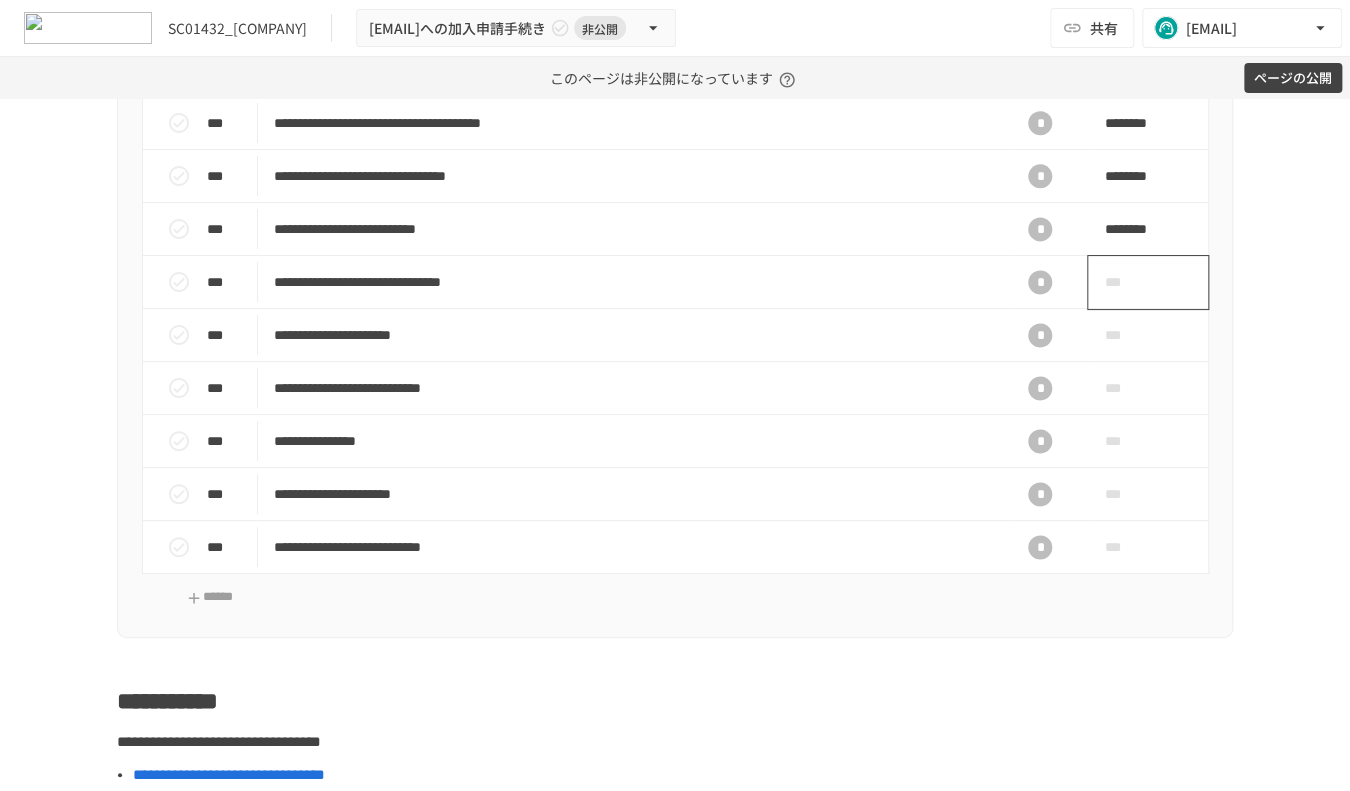 click on "***" at bounding box center (1125, 282) 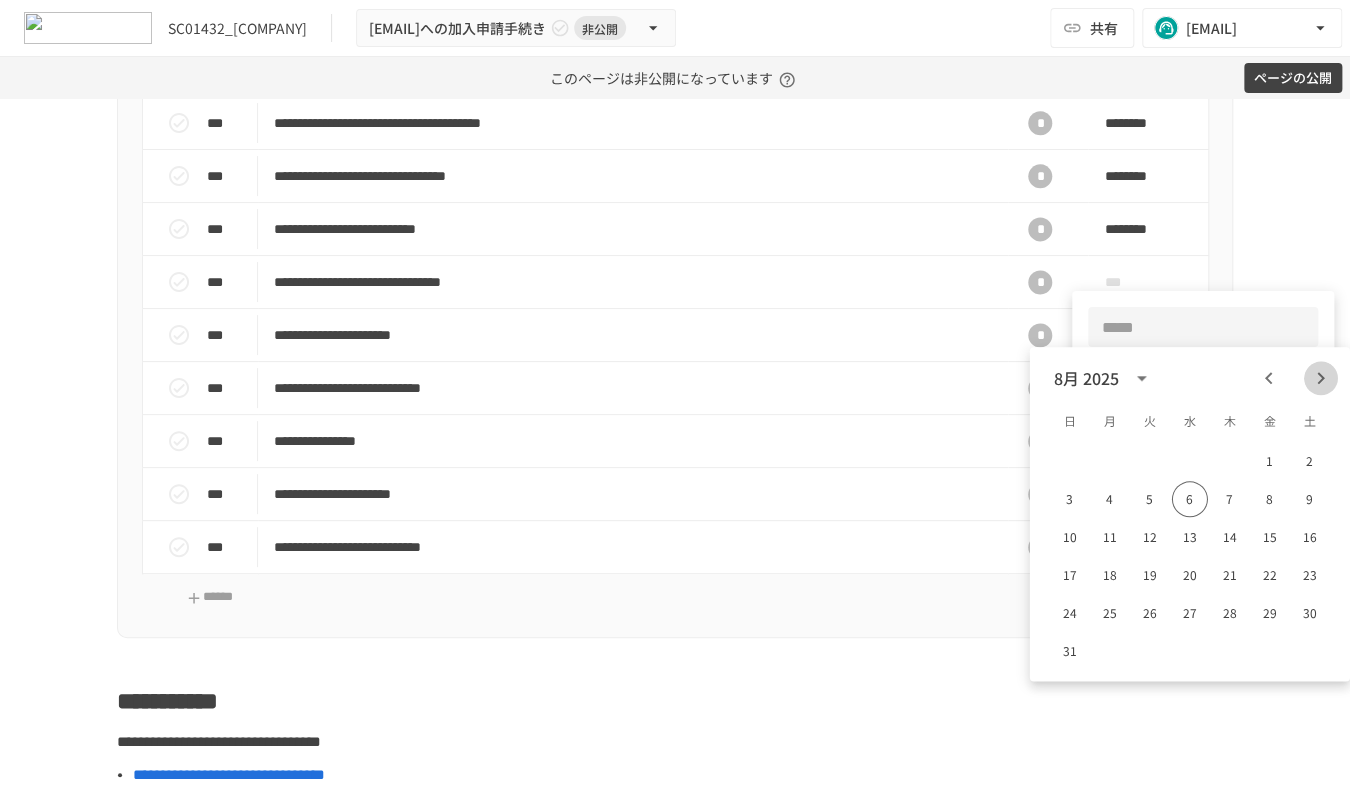 click 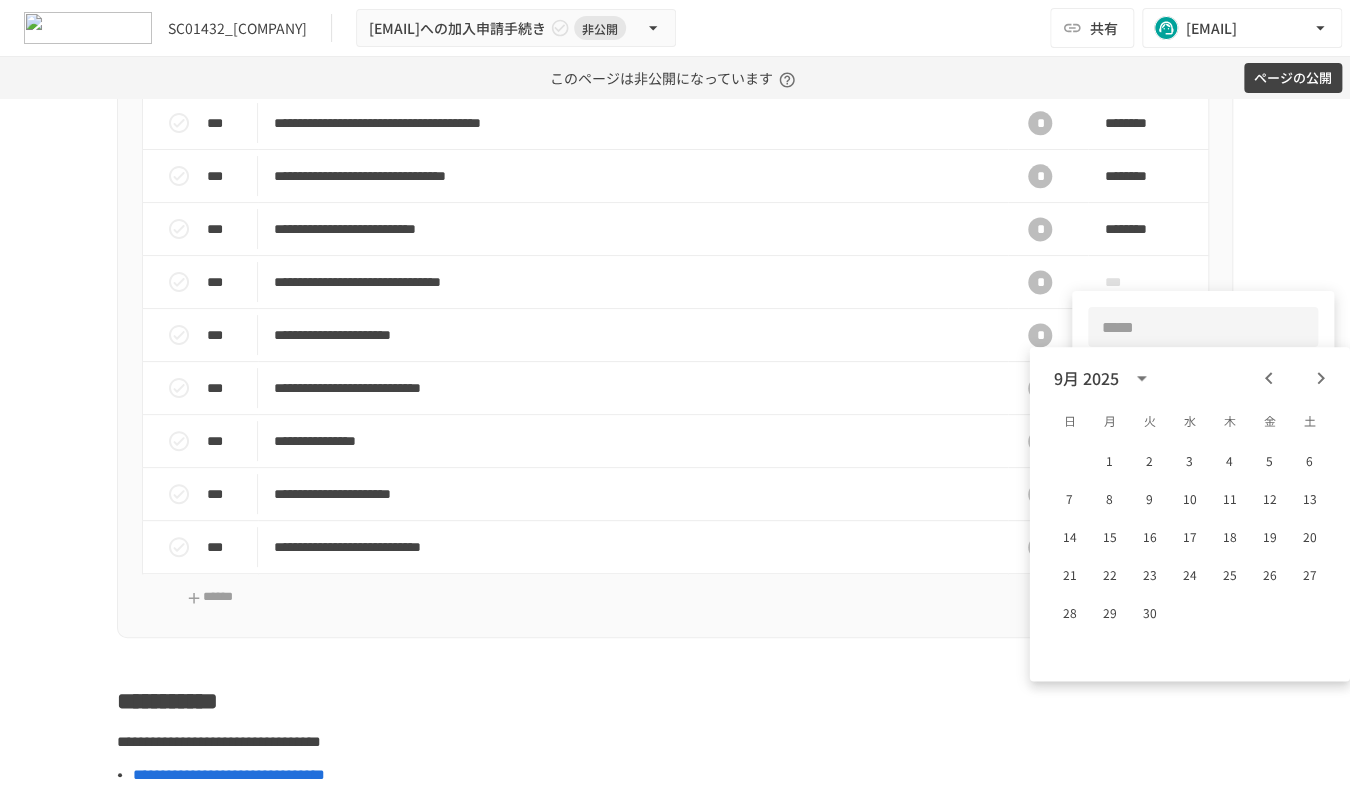 click 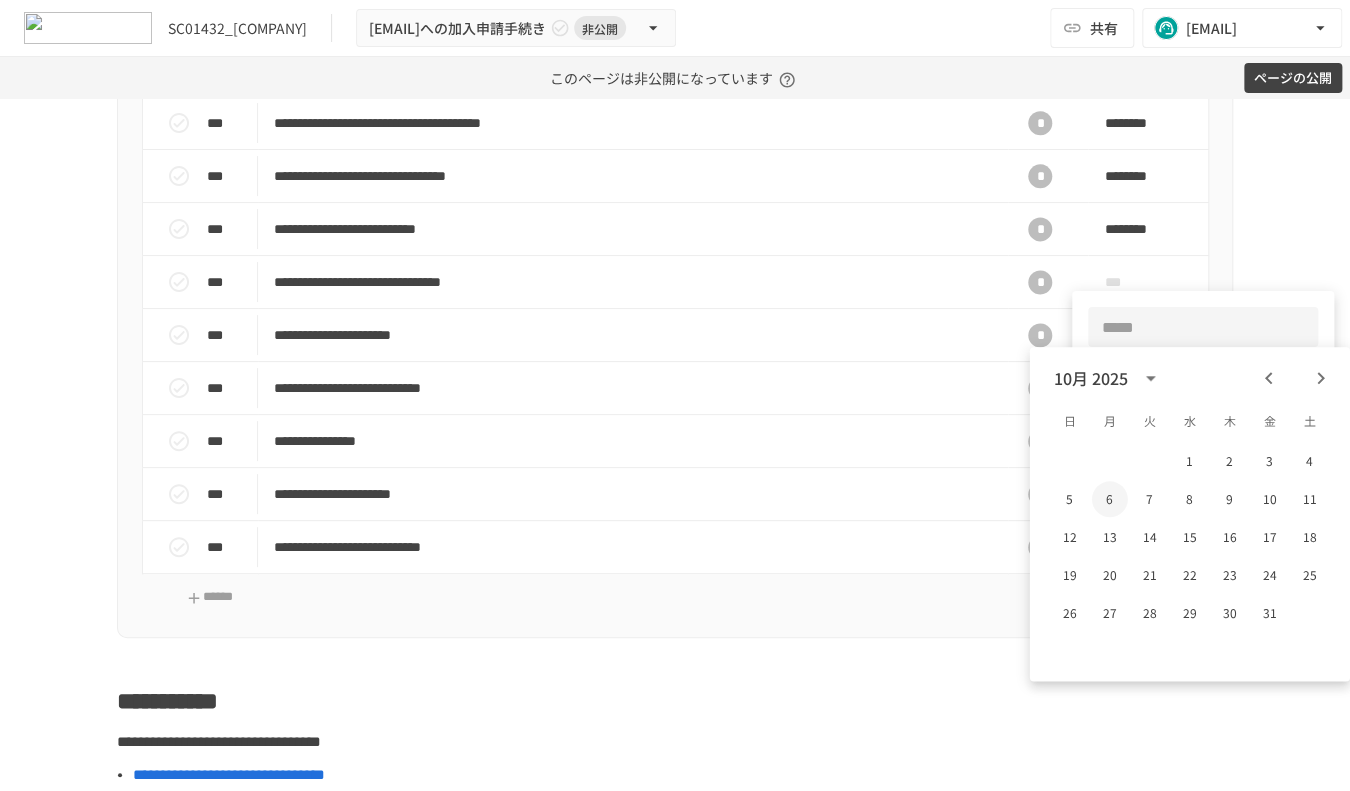 click on "6" at bounding box center (1110, 499) 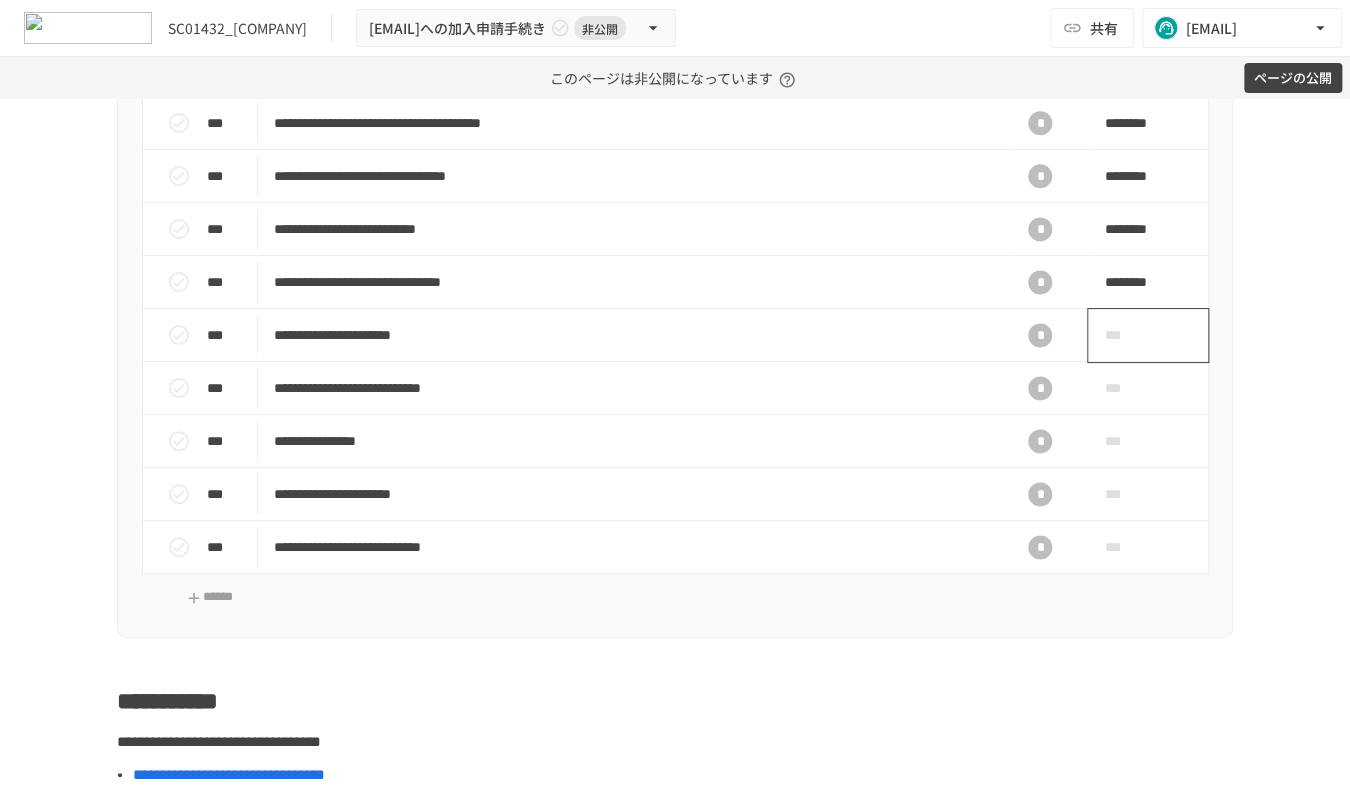 click on "***" at bounding box center (1148, 335) 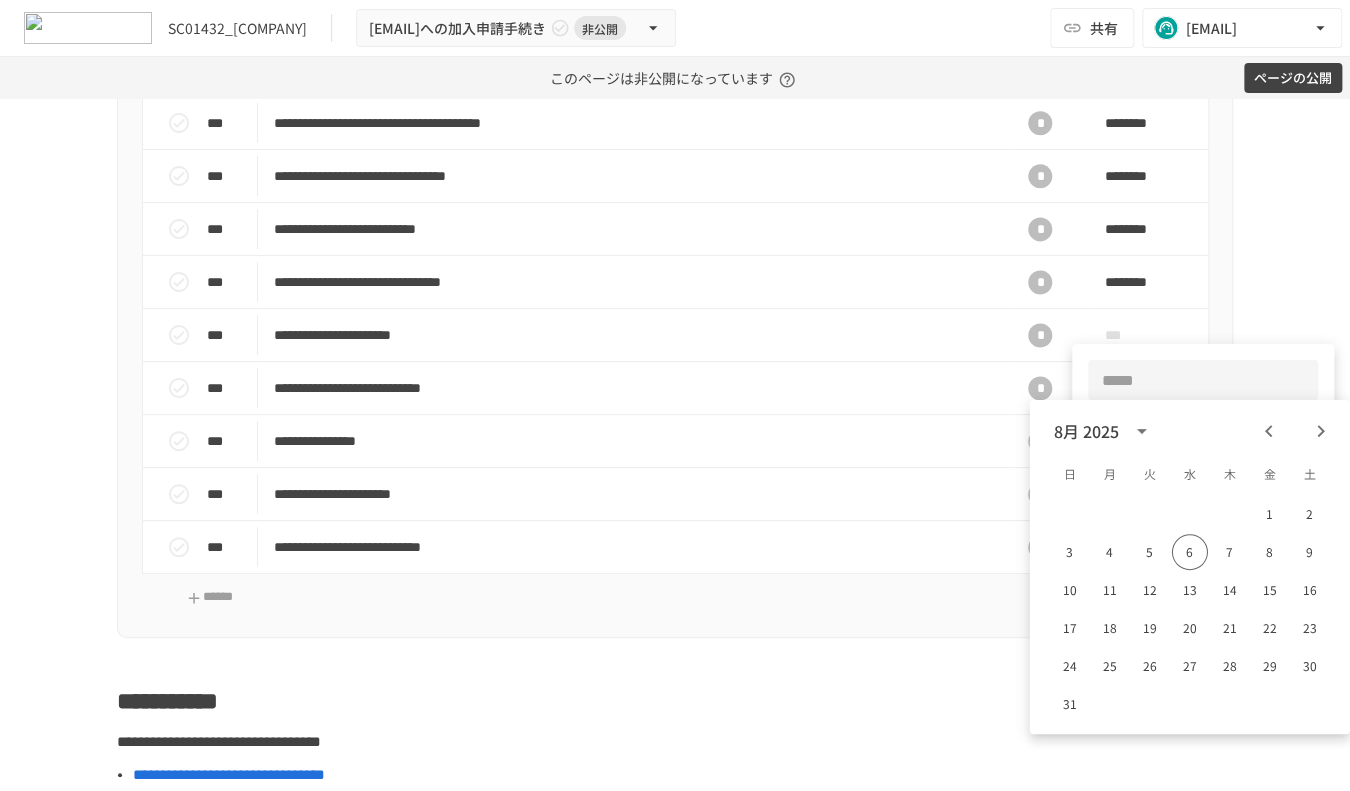 click 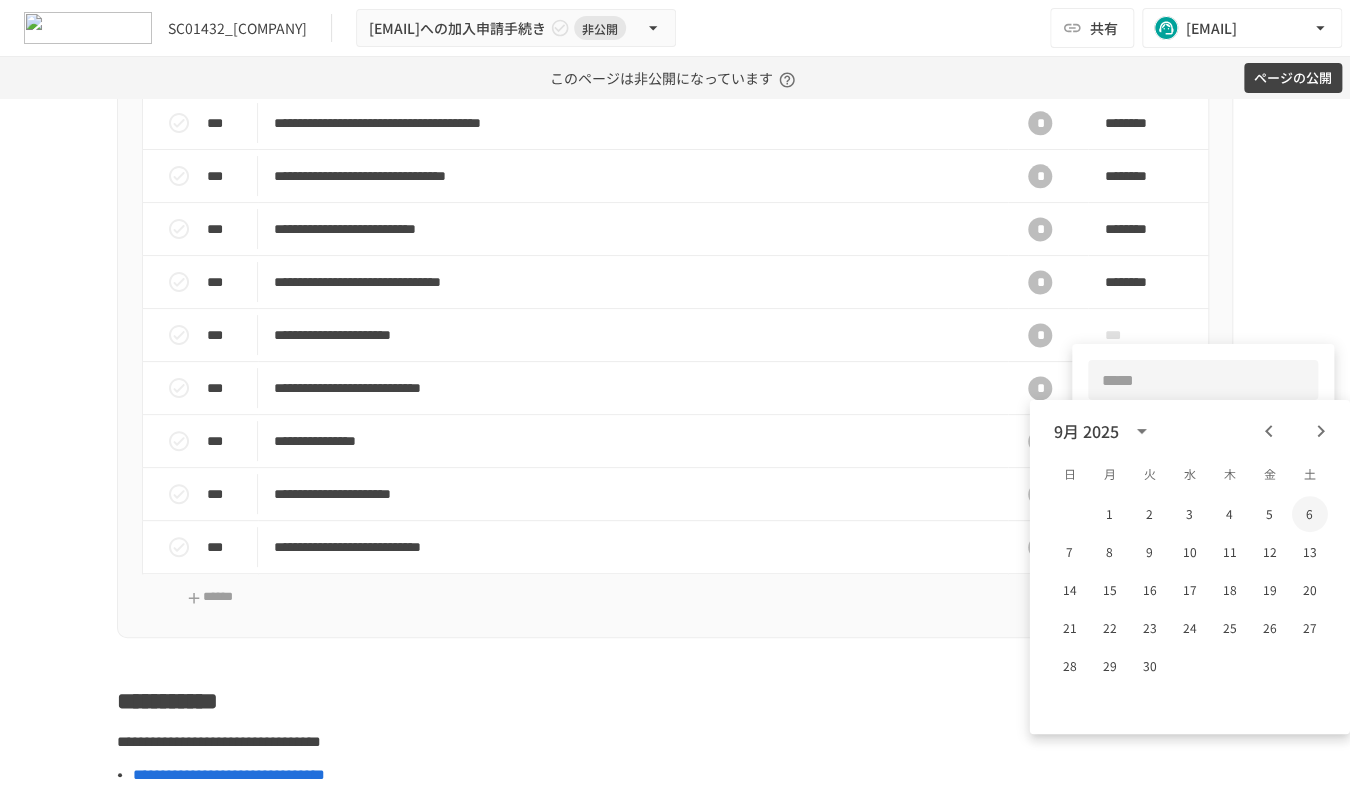 click on "6" at bounding box center [1310, 514] 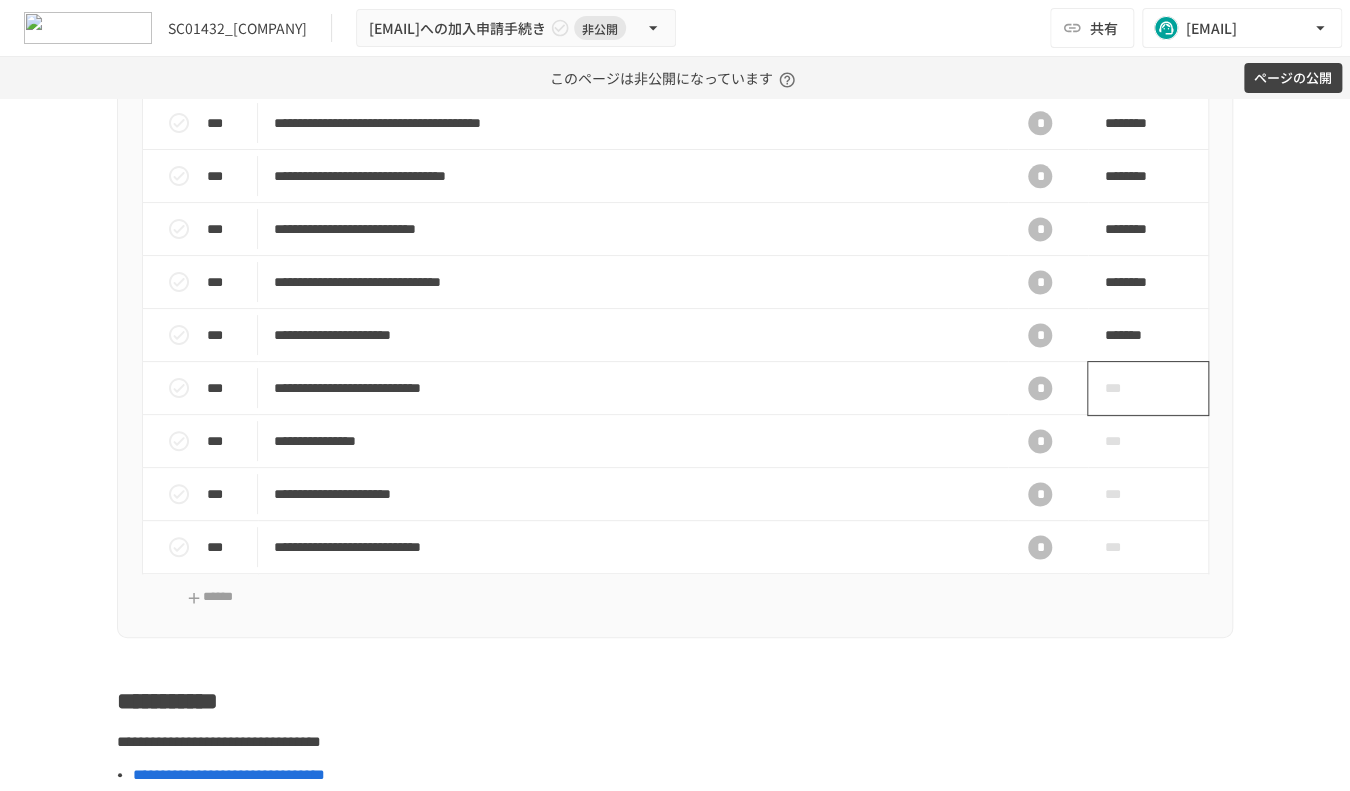 click on "***" at bounding box center (1125, 388) 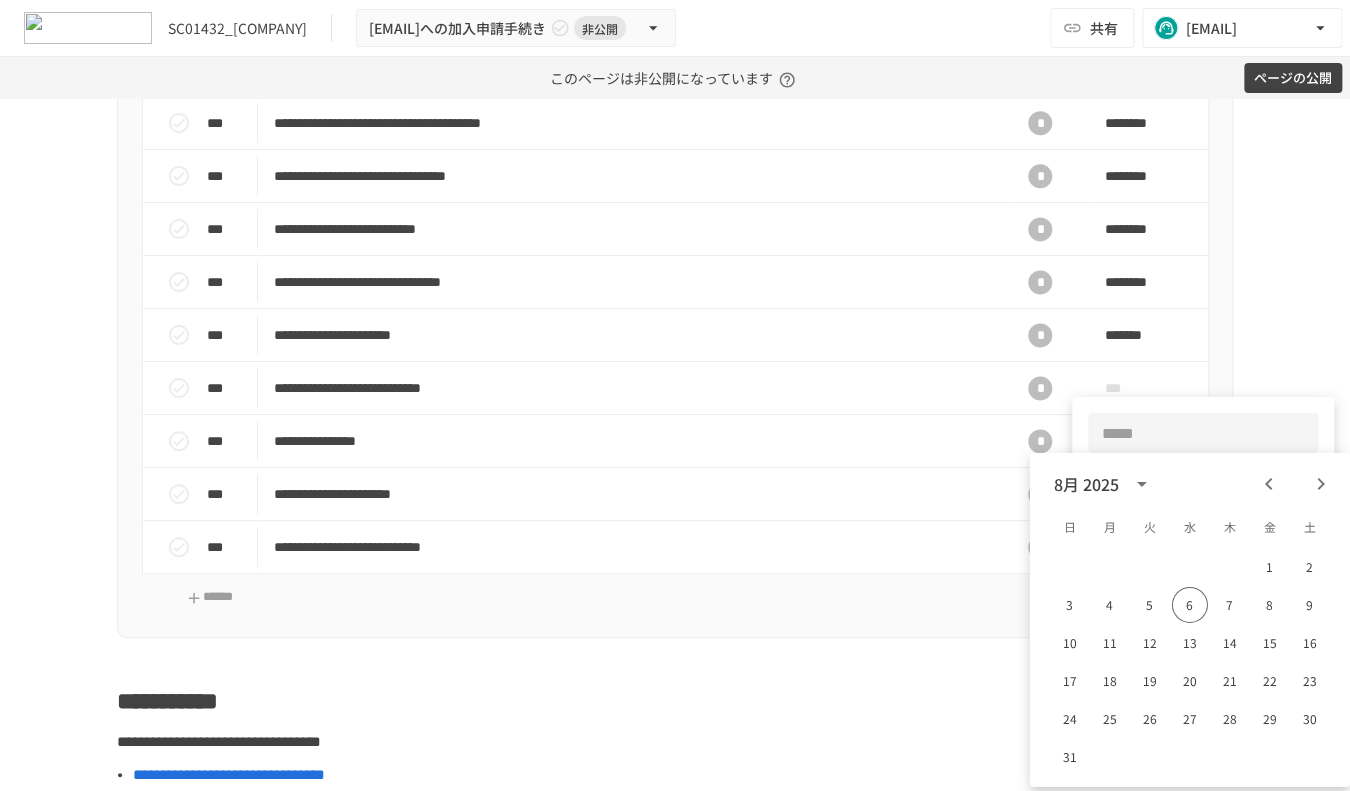 click 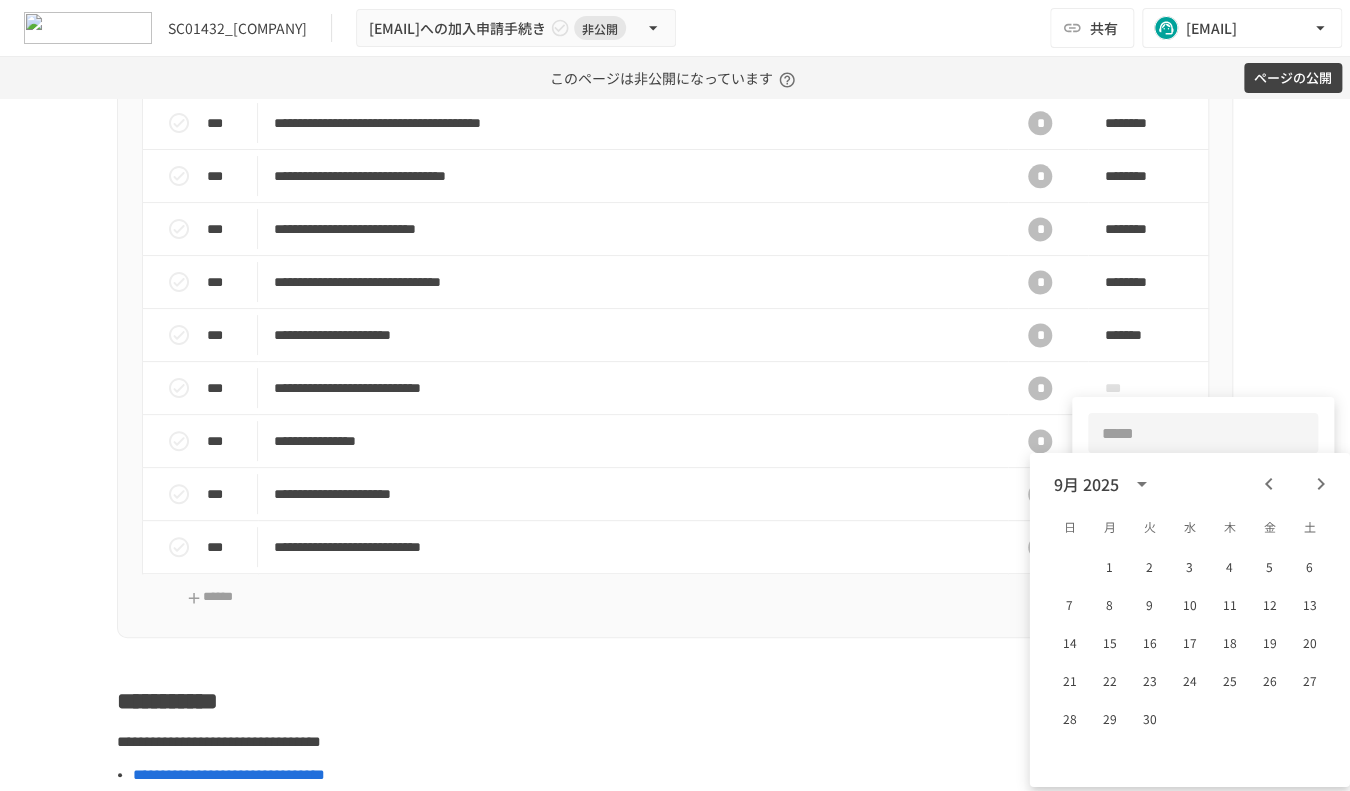 click 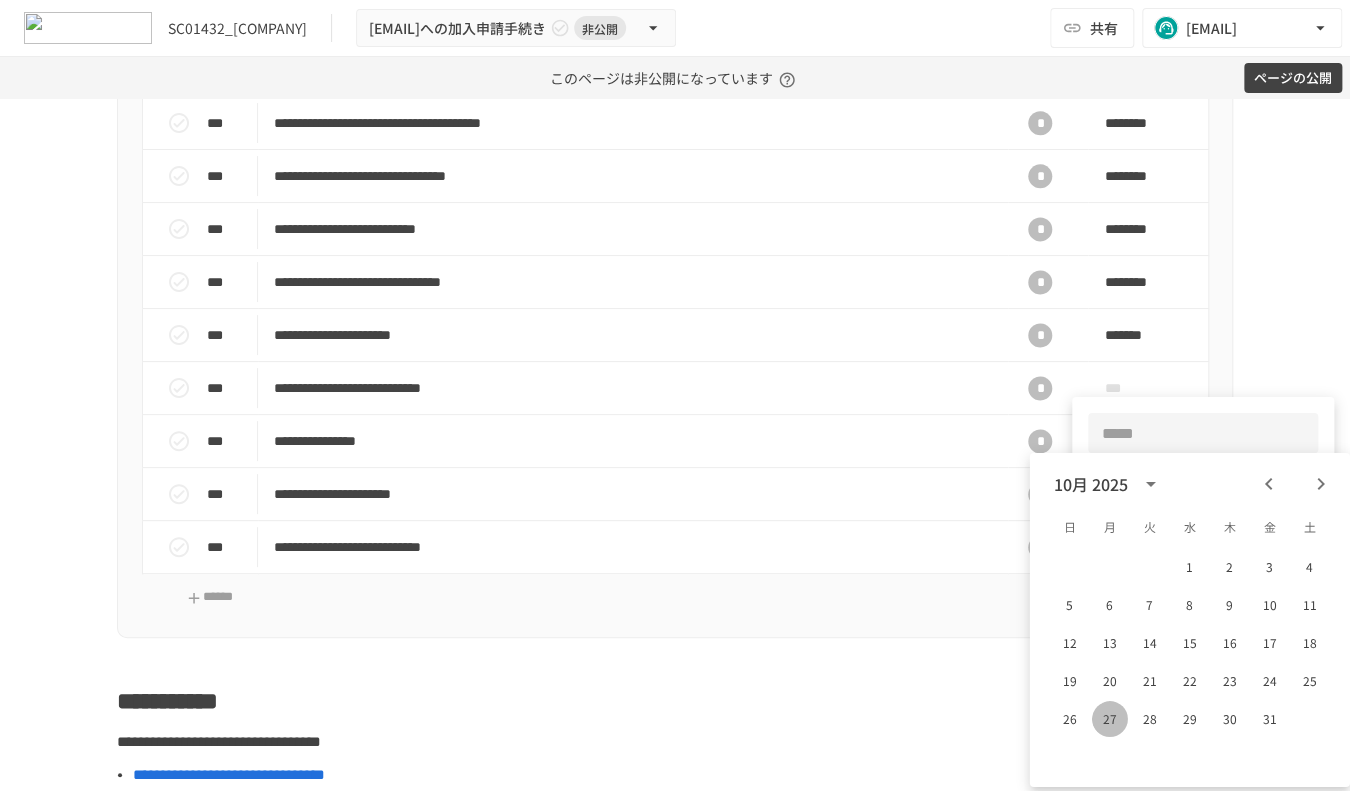 click on "27" at bounding box center [1110, 719] 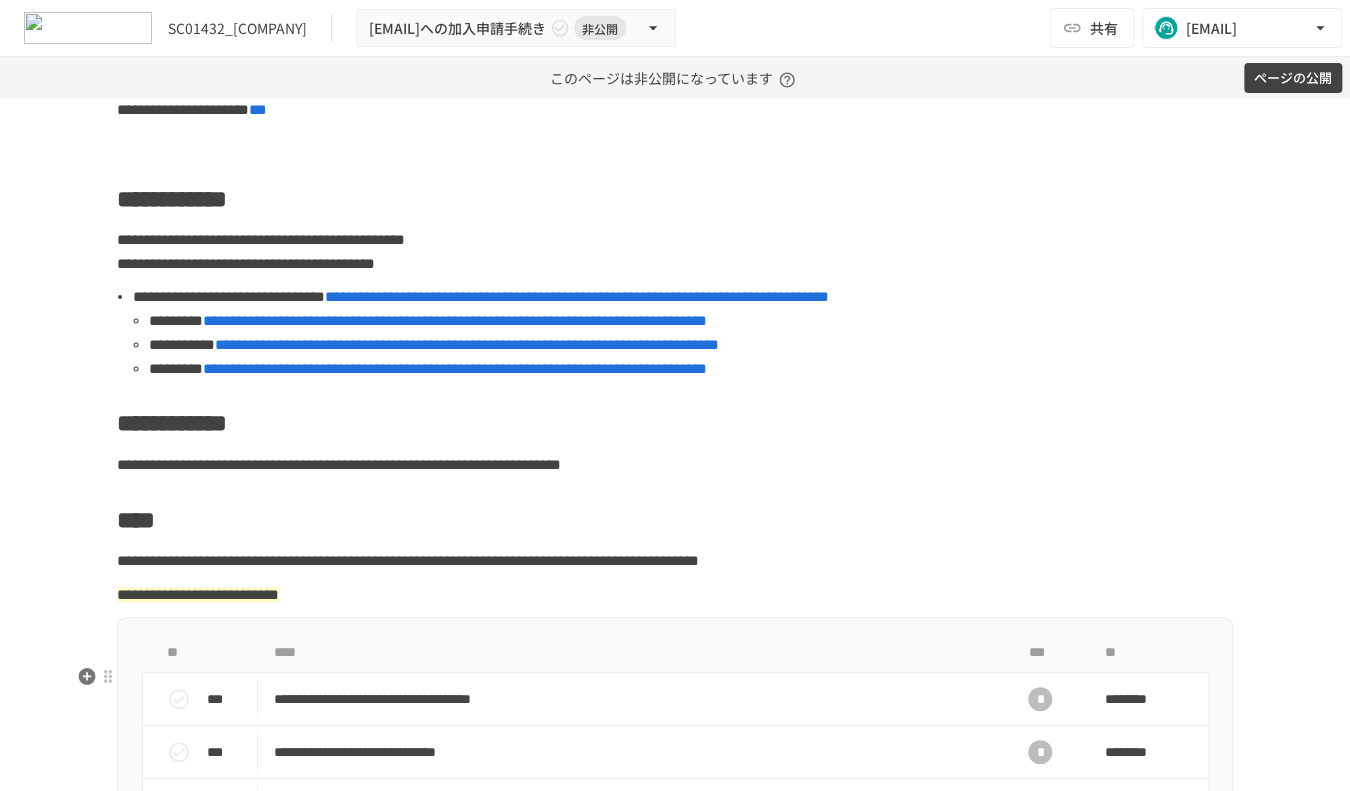 scroll, scrollTop: 0, scrollLeft: 0, axis: both 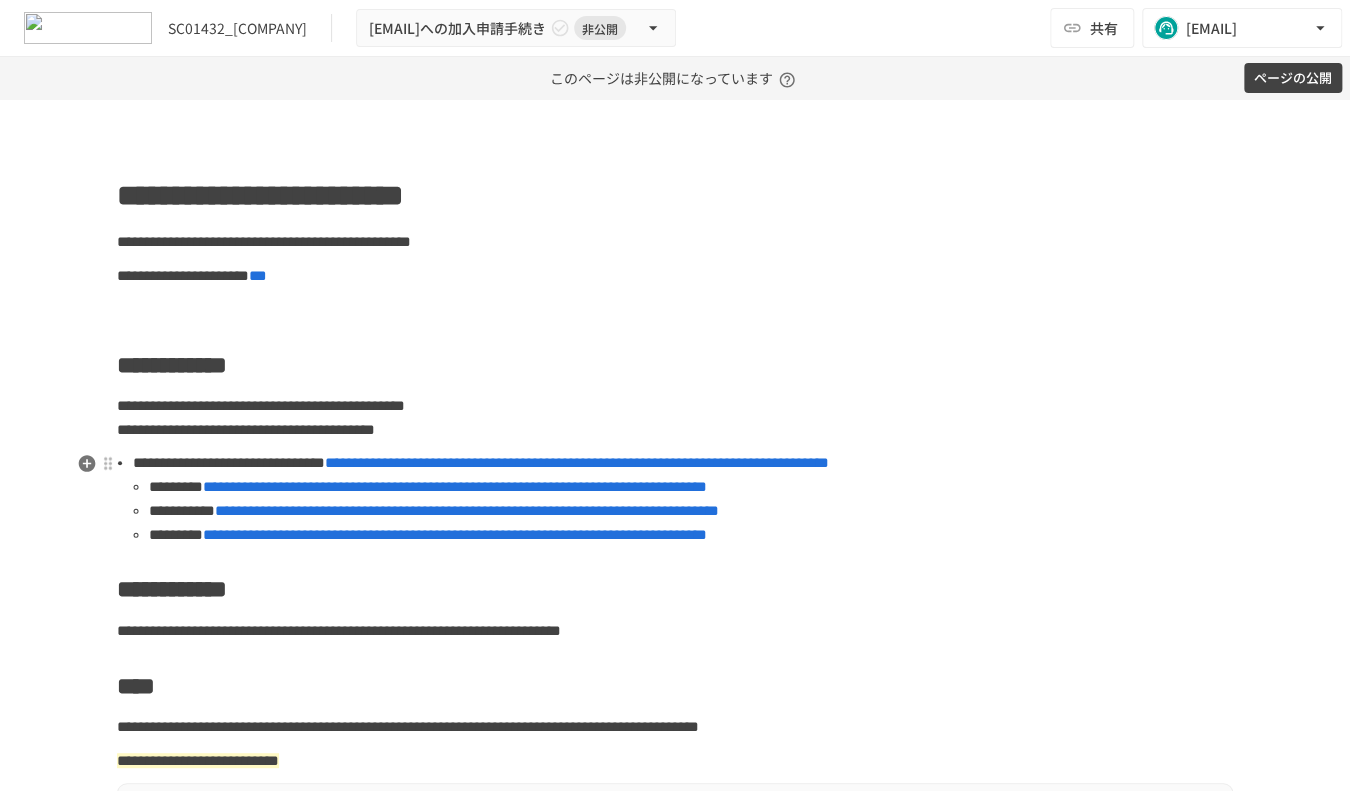 click on "**********" at bounding box center [577, 462] 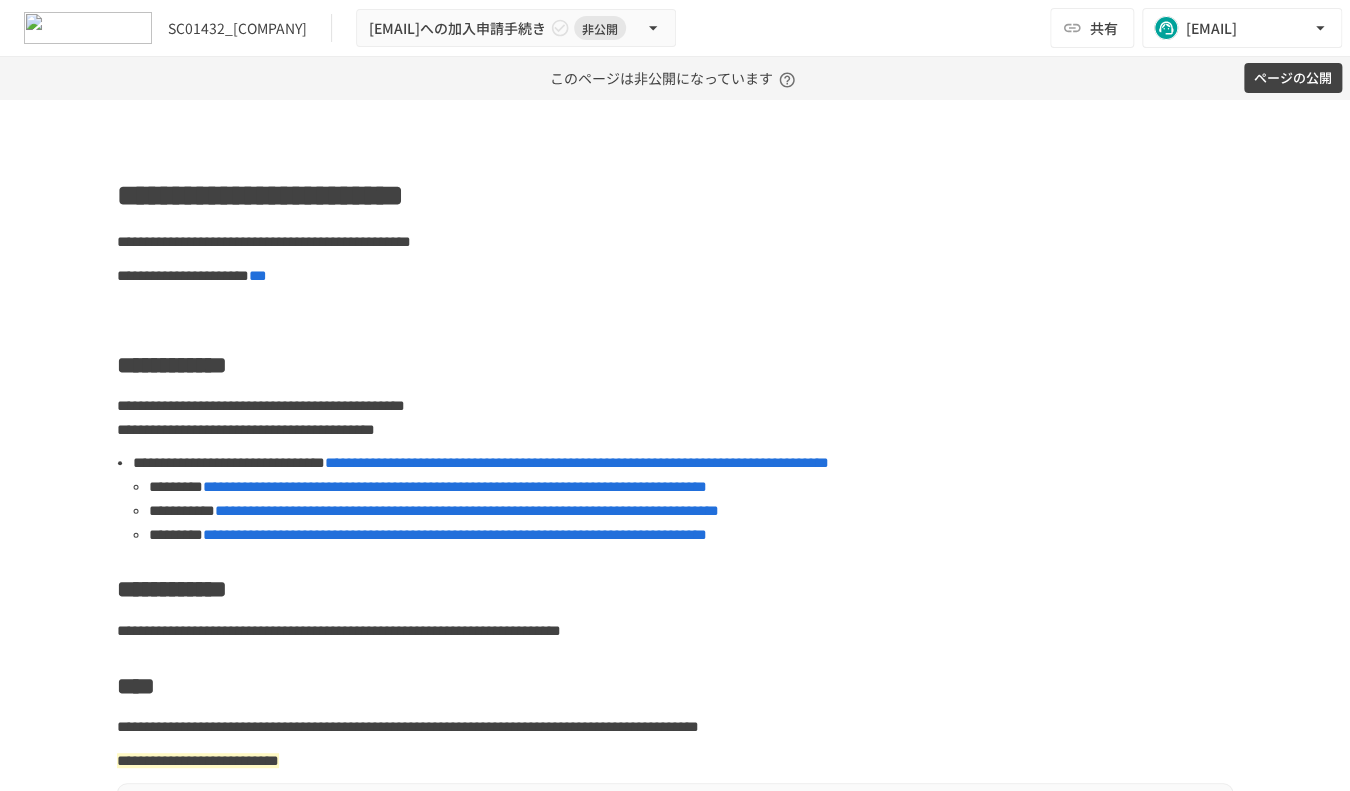 click on "ページの公開" at bounding box center (1293, 78) 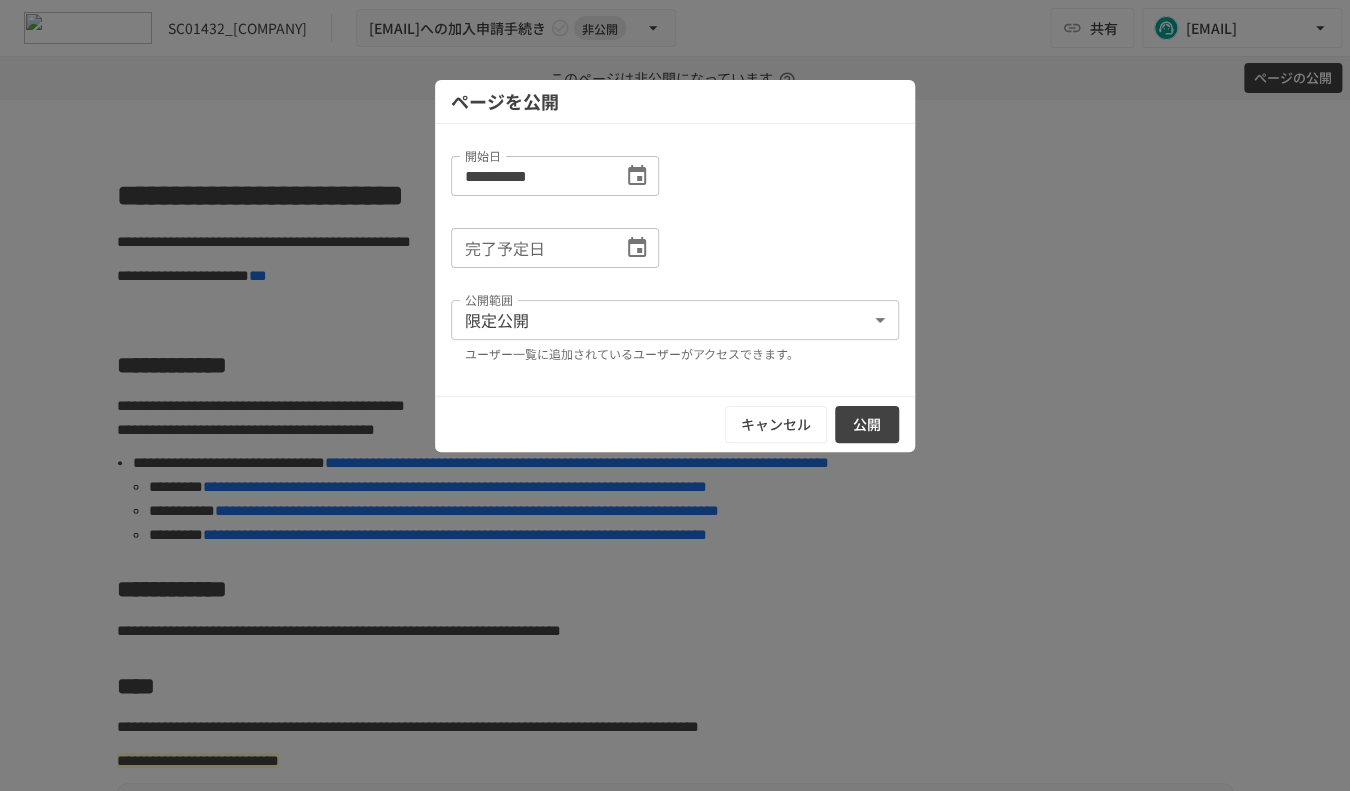 click on "公開" at bounding box center [867, 424] 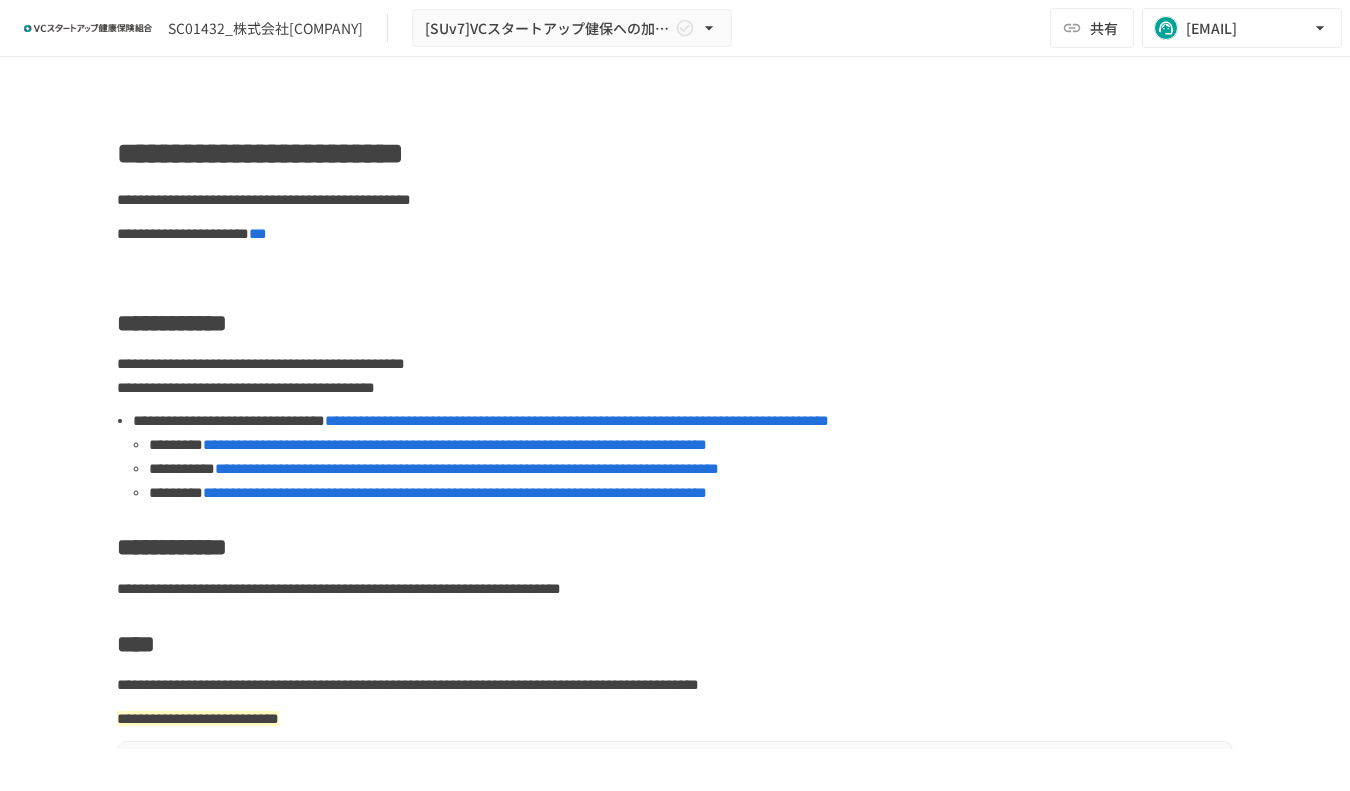 scroll, scrollTop: 0, scrollLeft: 0, axis: both 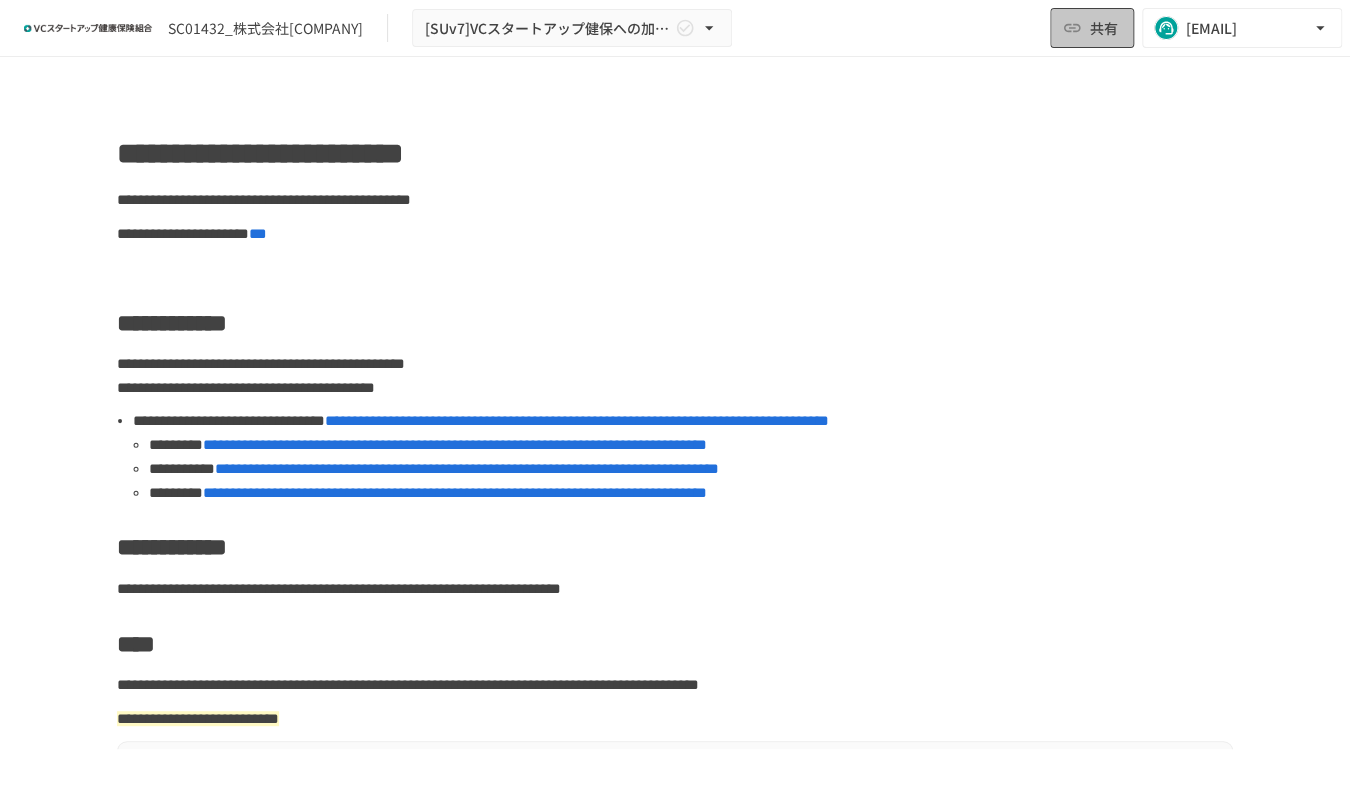 click on "共有" at bounding box center (1092, 28) 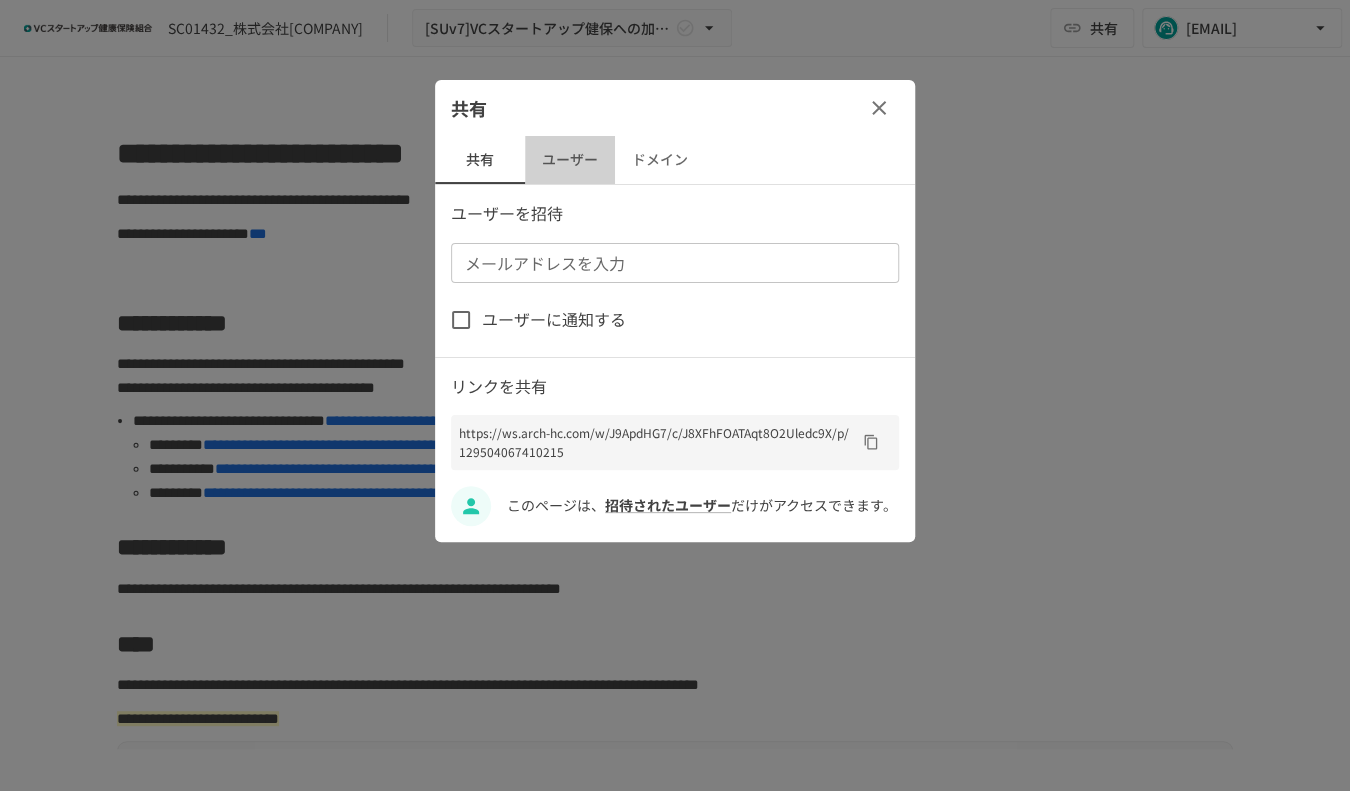 click on "ユーザー" at bounding box center [570, 160] 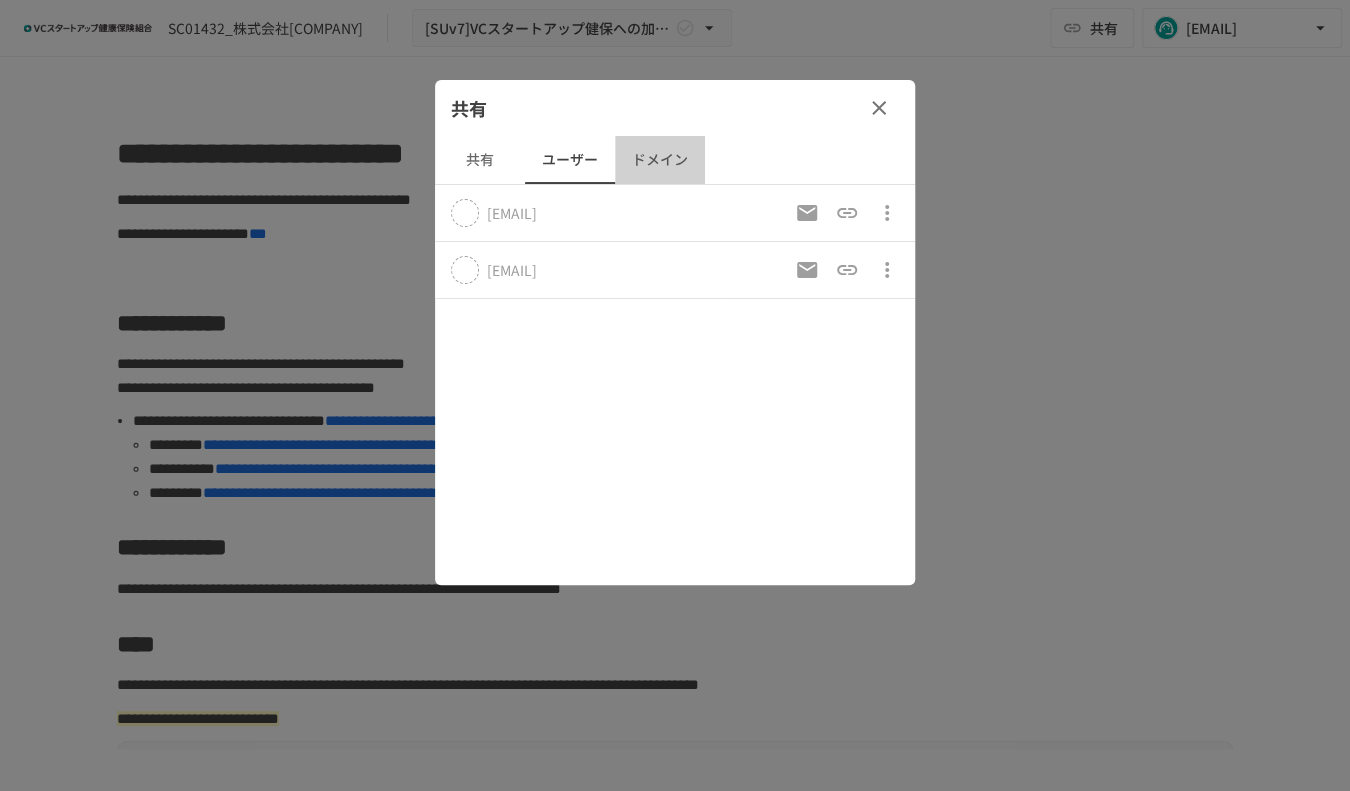 click on "ドメイン" at bounding box center (660, 160) 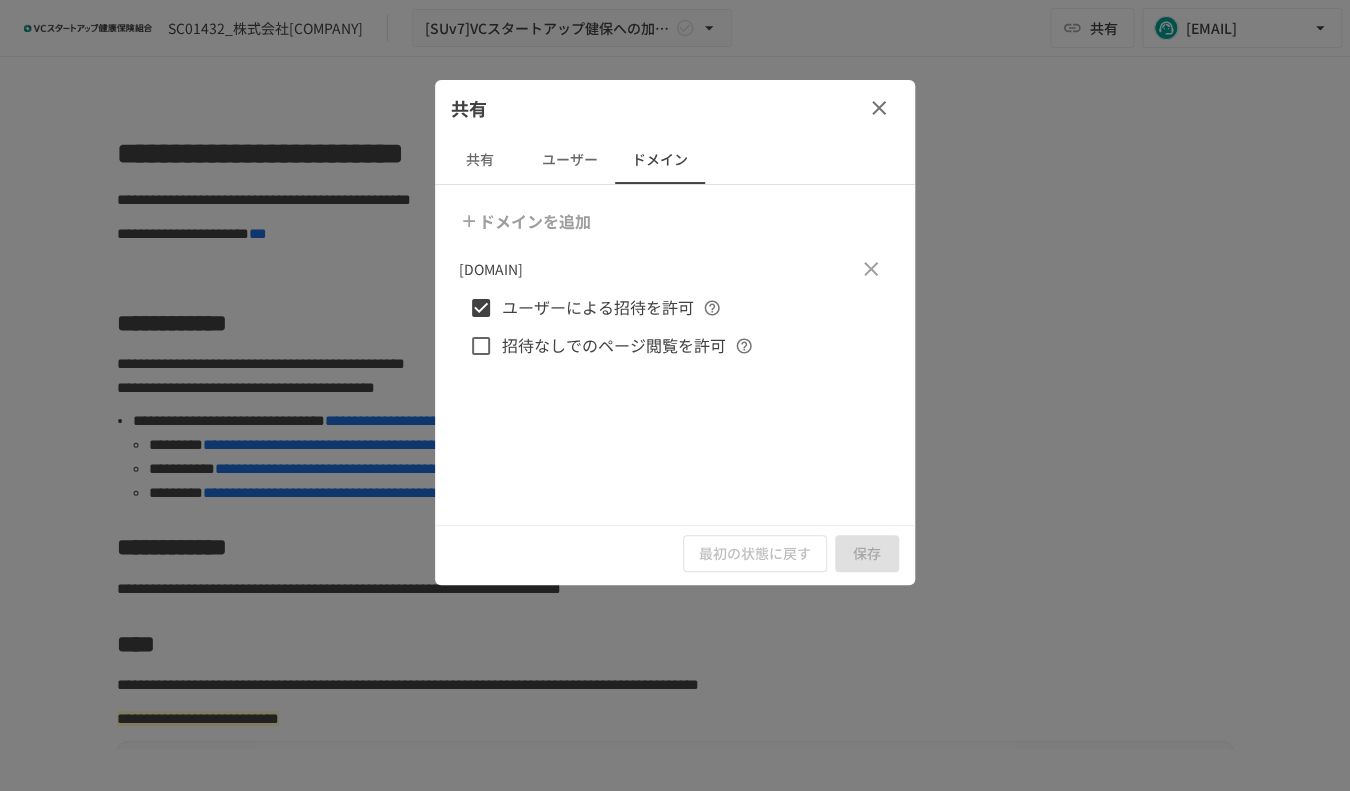 click 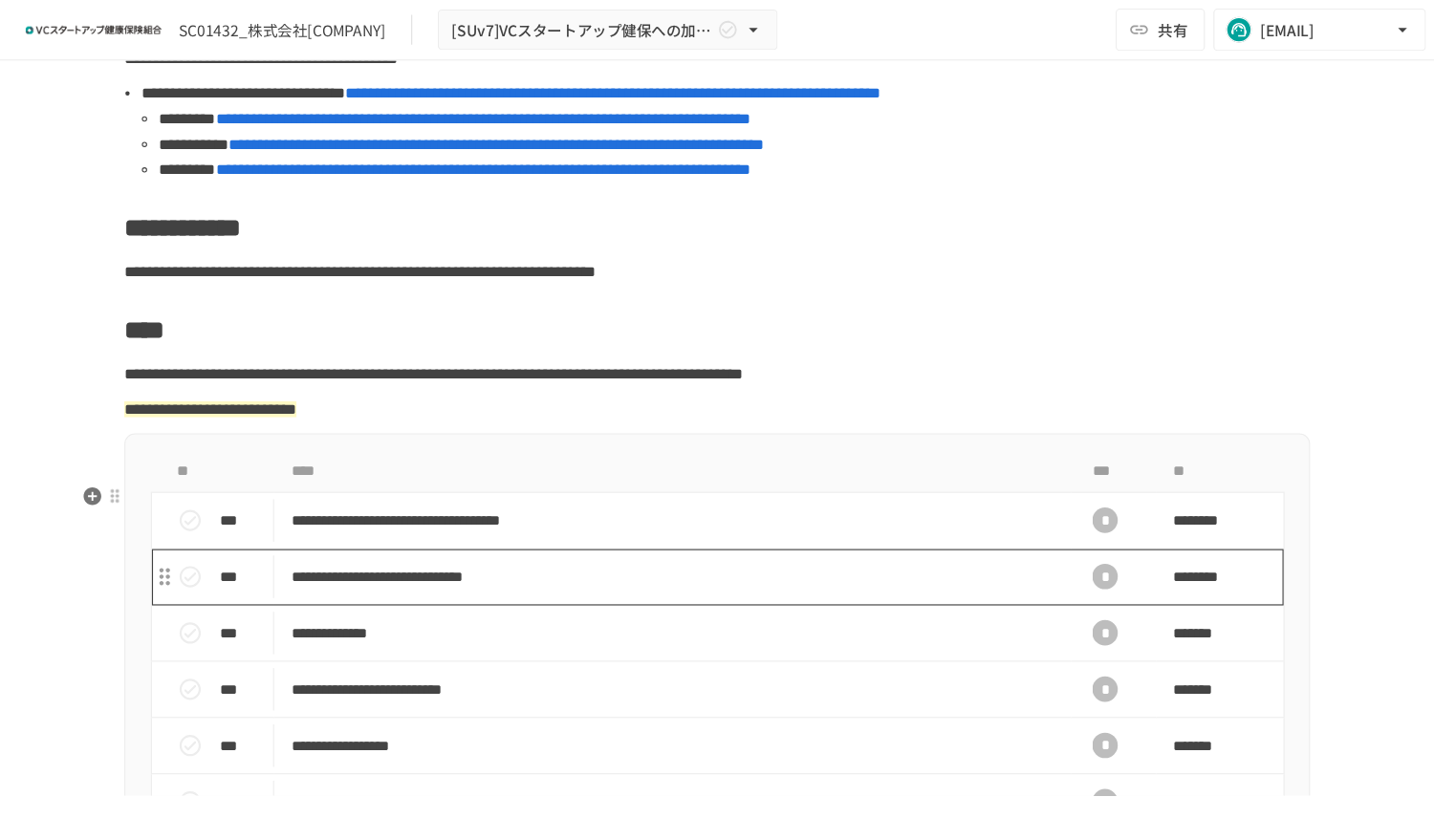 scroll, scrollTop: 636, scrollLeft: 0, axis: vertical 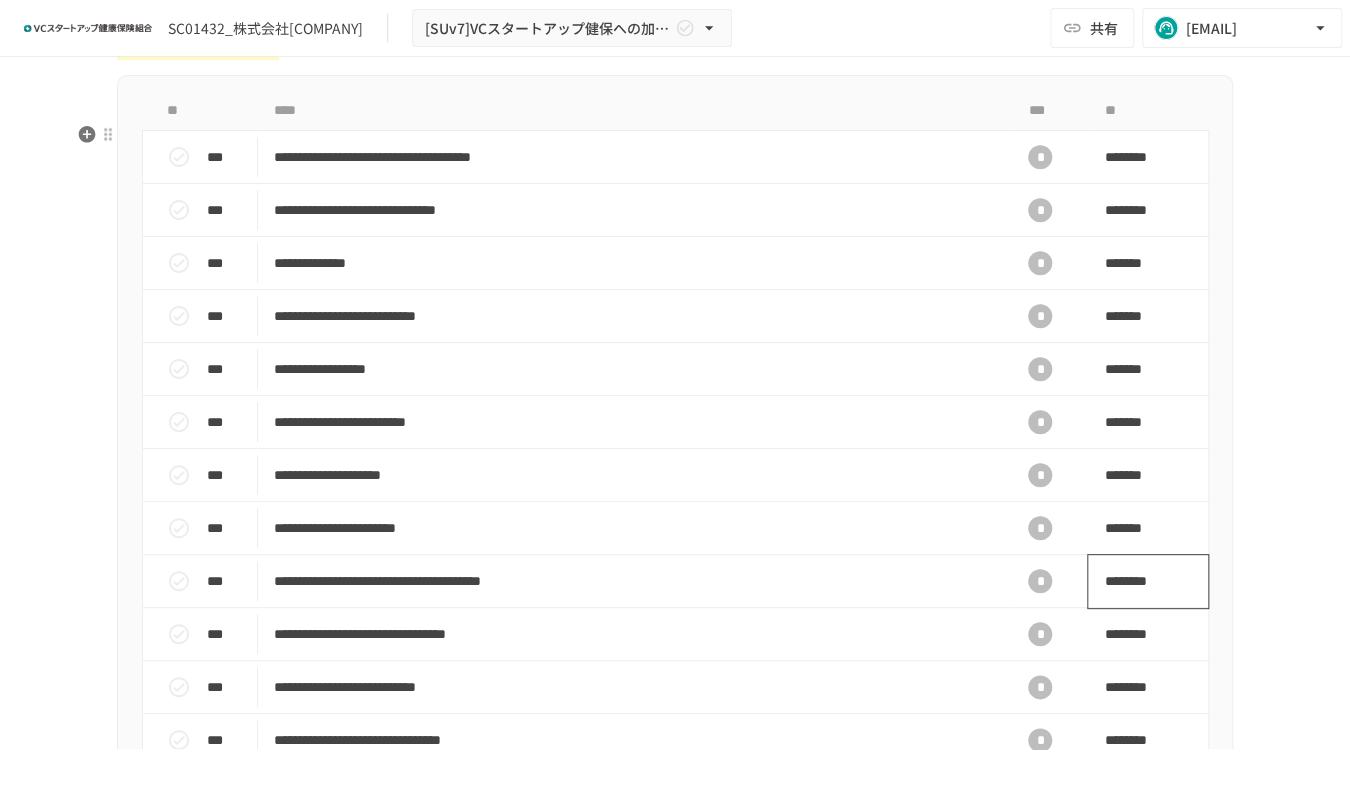 type 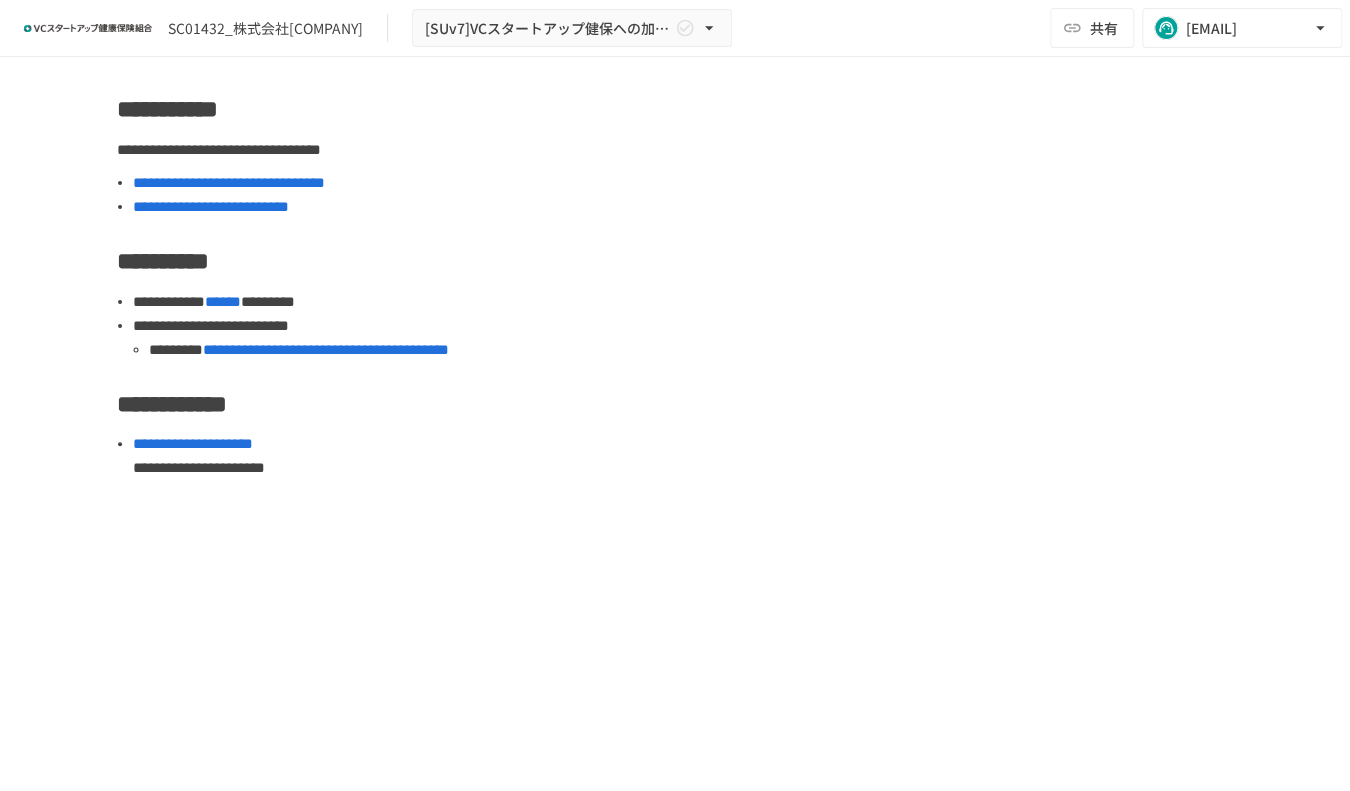 scroll, scrollTop: 2000, scrollLeft: 0, axis: vertical 